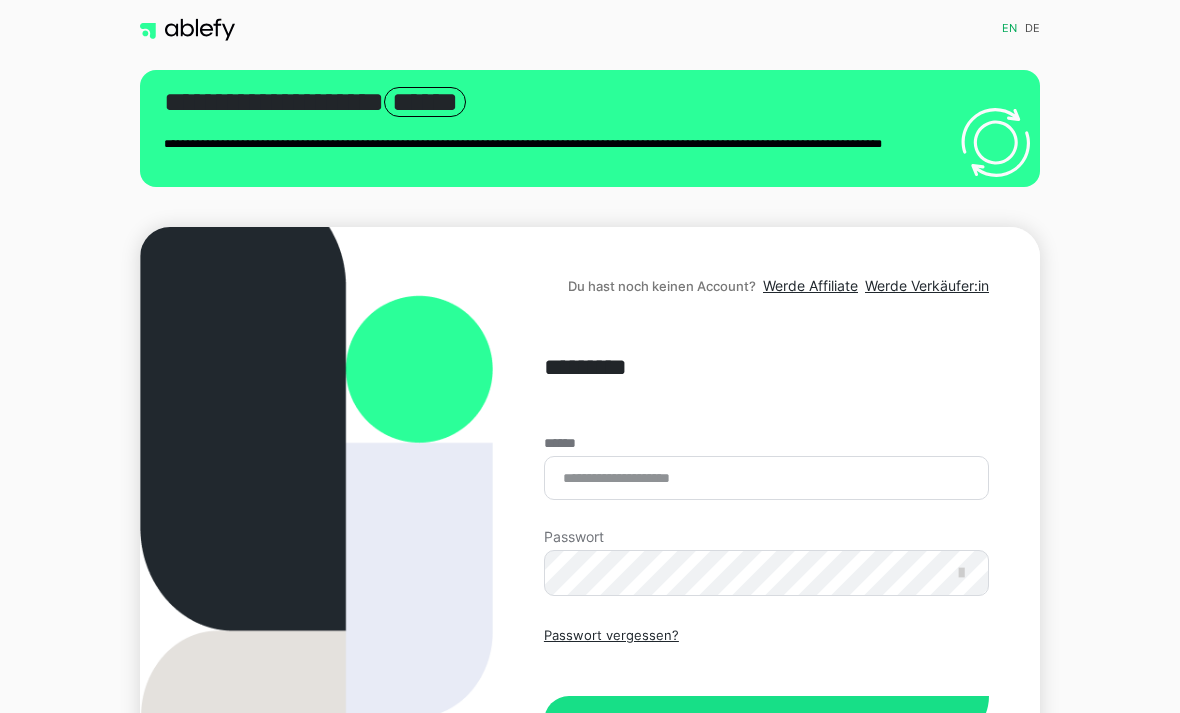 scroll, scrollTop: 301, scrollLeft: 0, axis: vertical 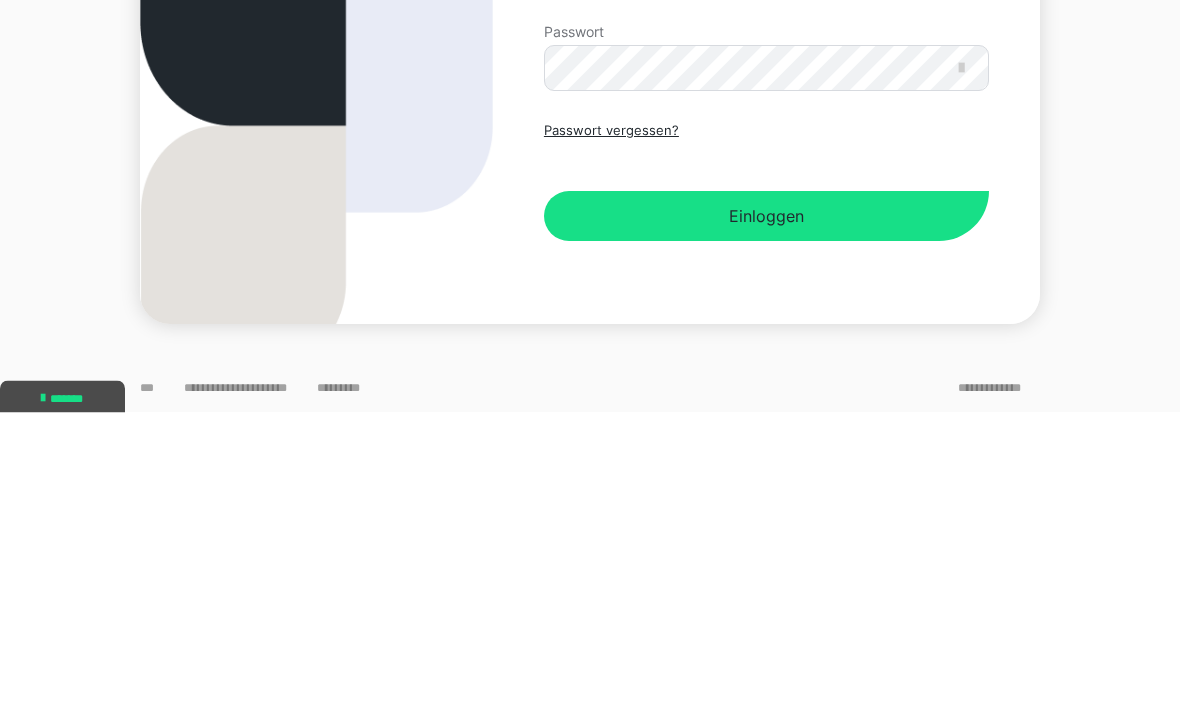type on "**********" 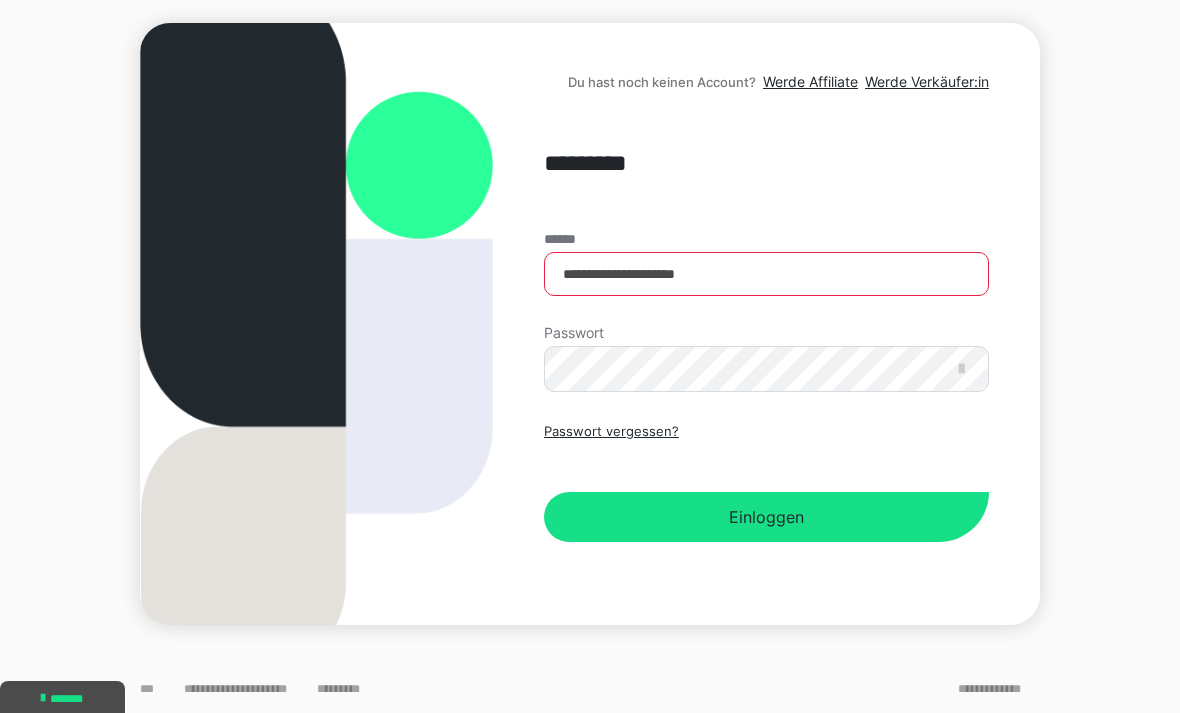 scroll, scrollTop: 0, scrollLeft: 0, axis: both 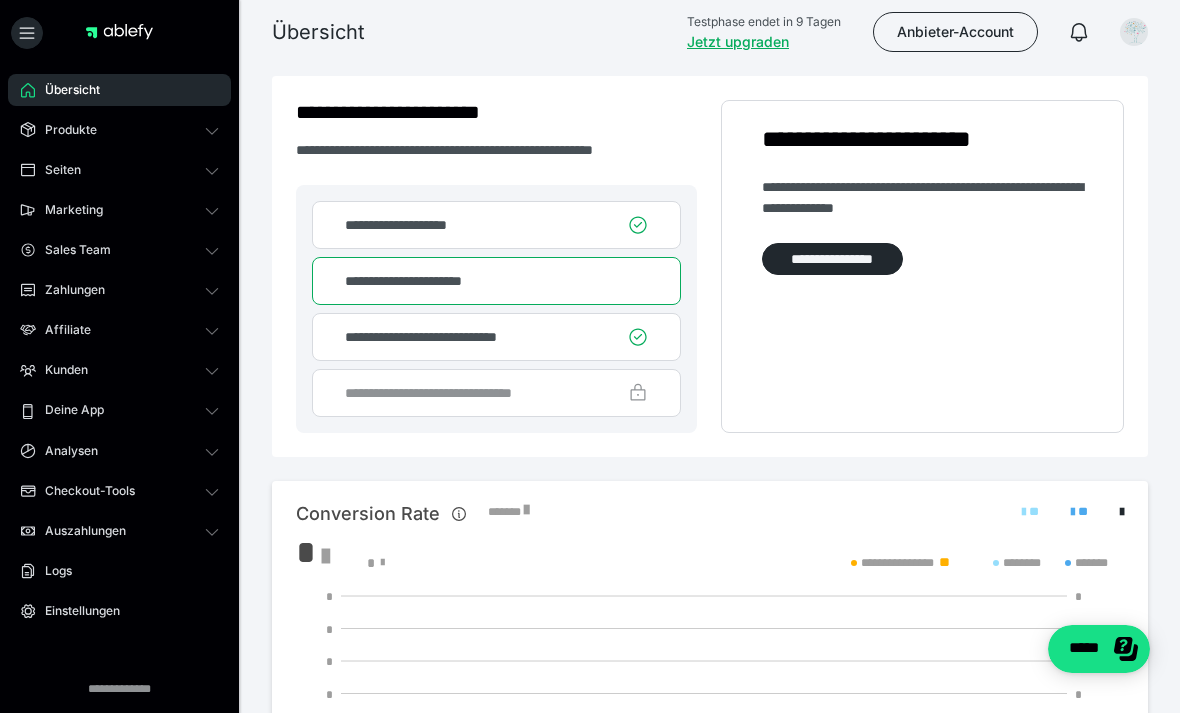 click 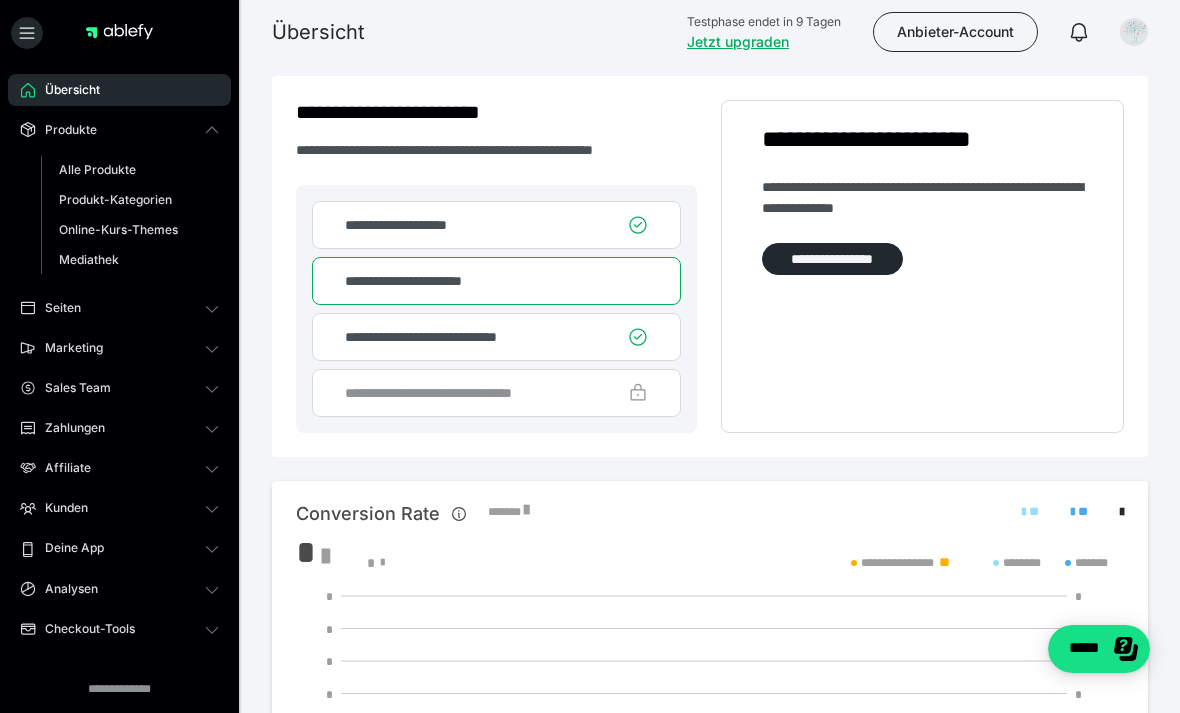 click 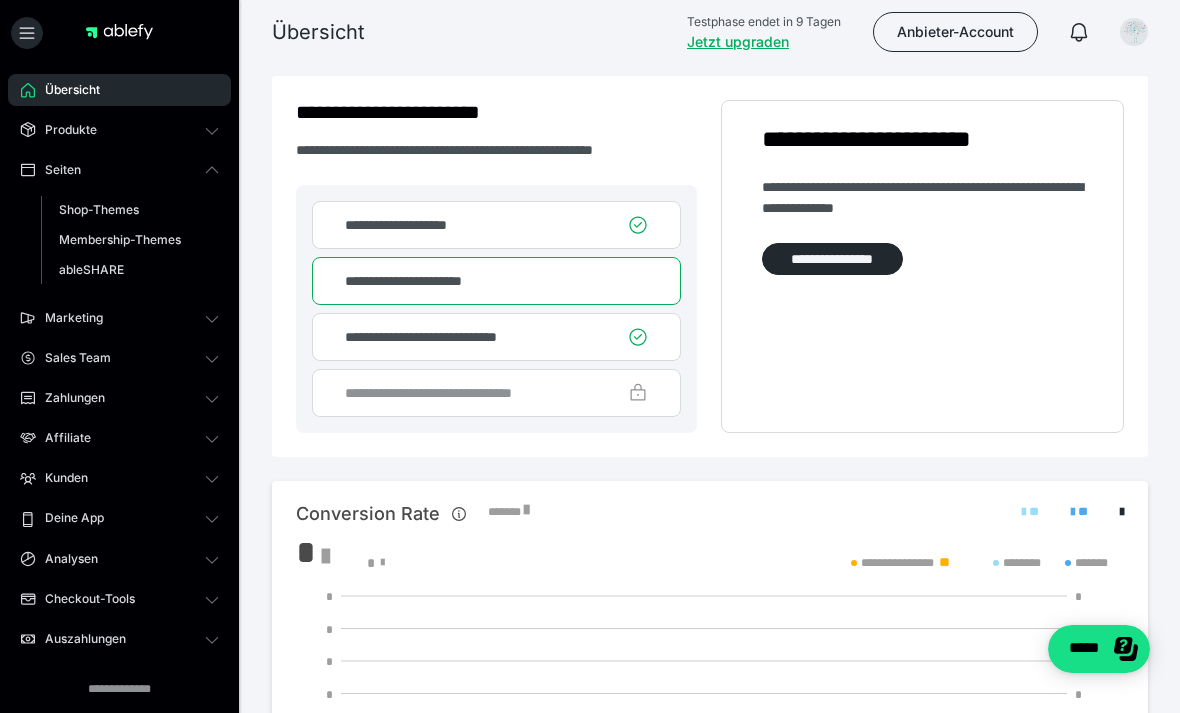 click on "Shop-Themes" at bounding box center (130, 210) 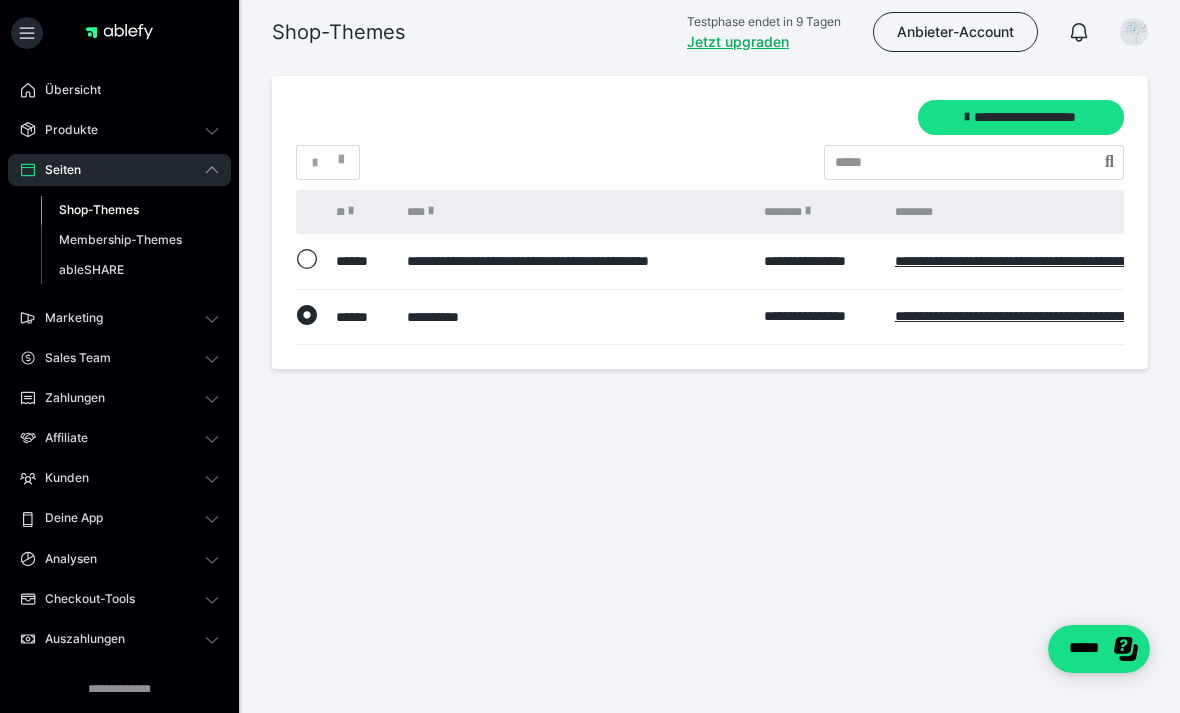 click on "**********" at bounding box center (575, 317) 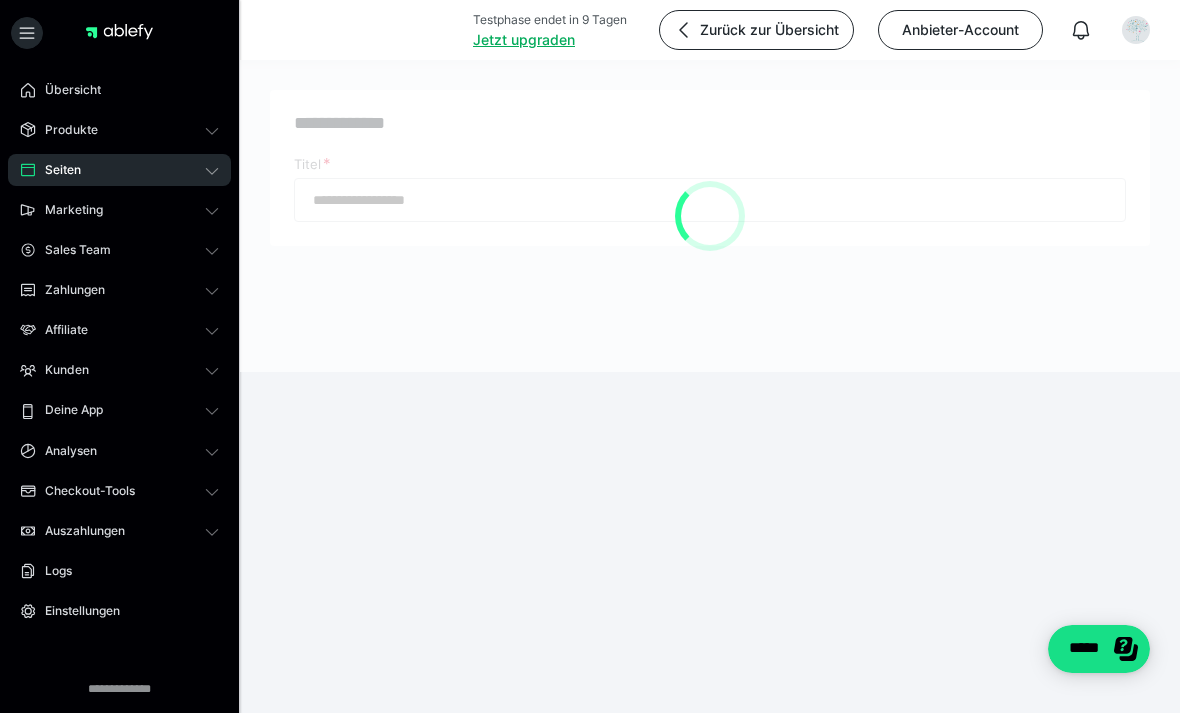 type on "**********" 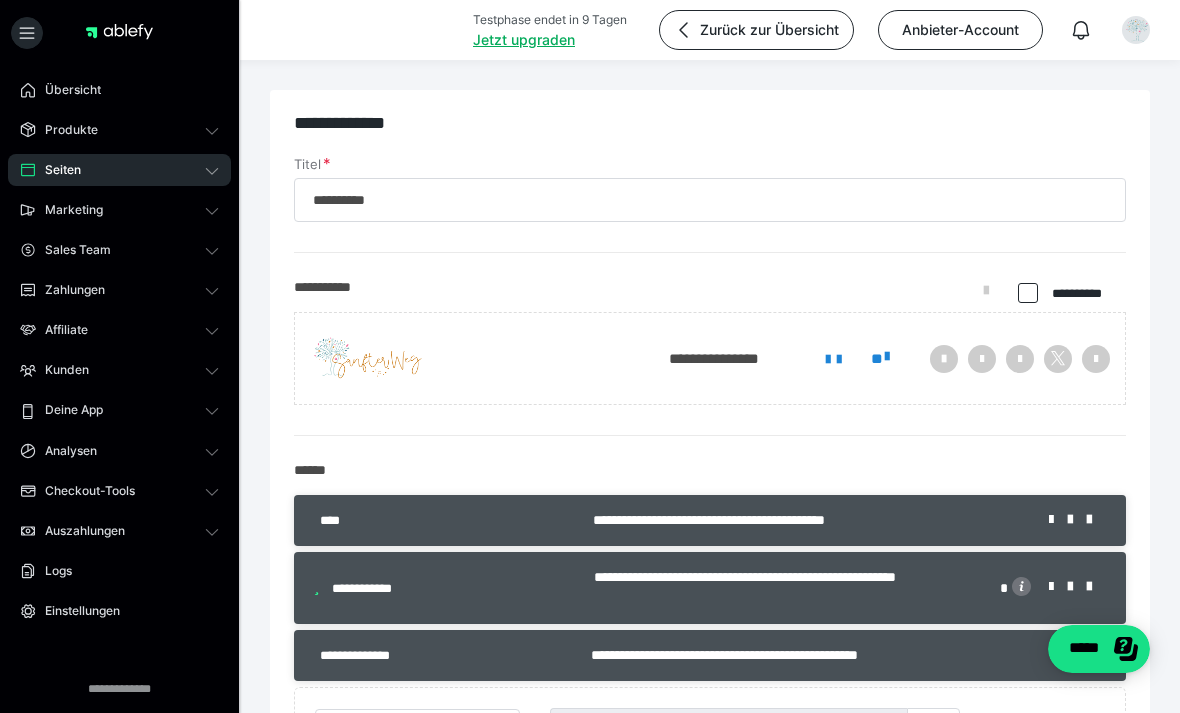 click on "Übersicht Produkte Alle Produkte Produkt-Kategorien Online-Kurs-Themes Mediathek Seiten Shop-Themes Membership-Themes ableSHARE Marketing Gutscheincodes Marketing-Tools Live-Stream-Events Content-IDs Upsell-Funnels Order Bumps Tracking-Codes E-Mail-Schnittstellen Webhooks Sales Team Sales Team Zahlungen Bestellungen Fälligkeiten Transaktionen Rechnungen & Storno-Rechnungen Mahnwesen & Inkasso Affiliate Affiliate-Programme Affiliates Statistiken Landingpages Kunden Kunden Kurs-Zugänge Membership-Zugänge E-Ticket-Bestellungen Awards Lizenzschlüssel Deine App Analysen Analysen Analysen 3.0 Checkout-Tools Bezahlseiten-Templates Zahlungspläne Zusatzkosten Widerrufskonditionen Zusatzfelder Zusatzfeld-Antworten Steuersätze Auszahlungen Neue Auszahlung Berichte Logs Einstellungen" at bounding box center [119, 410] 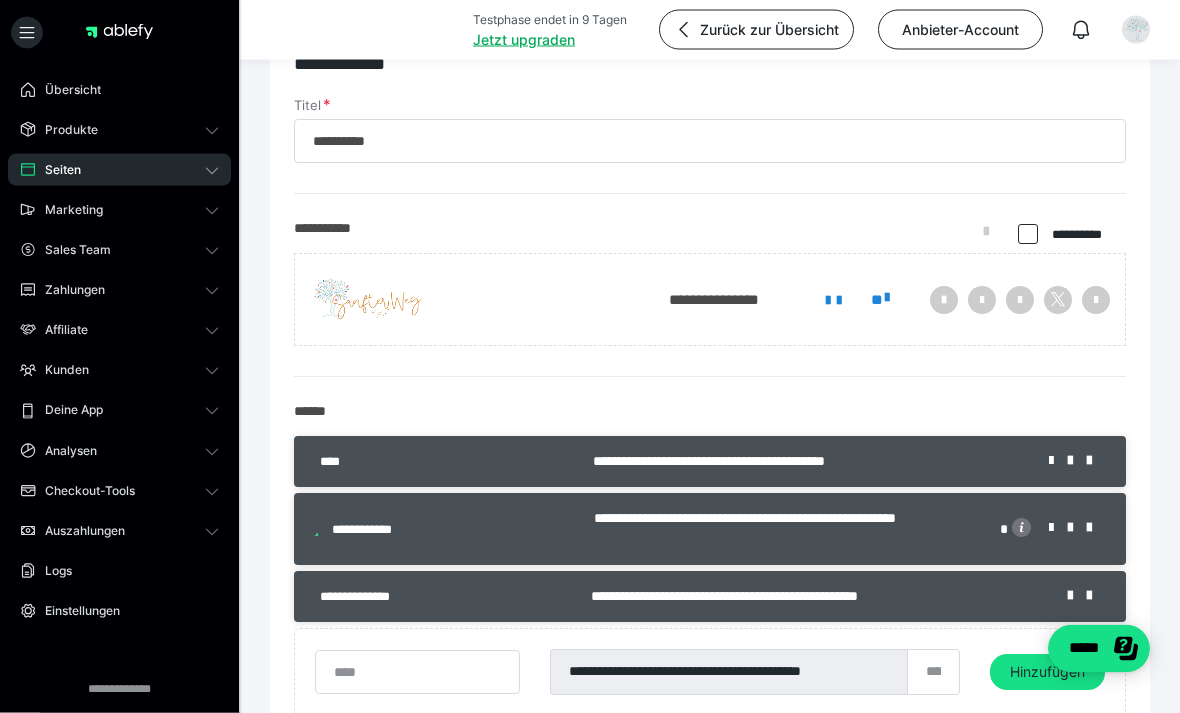 scroll, scrollTop: 59, scrollLeft: 0, axis: vertical 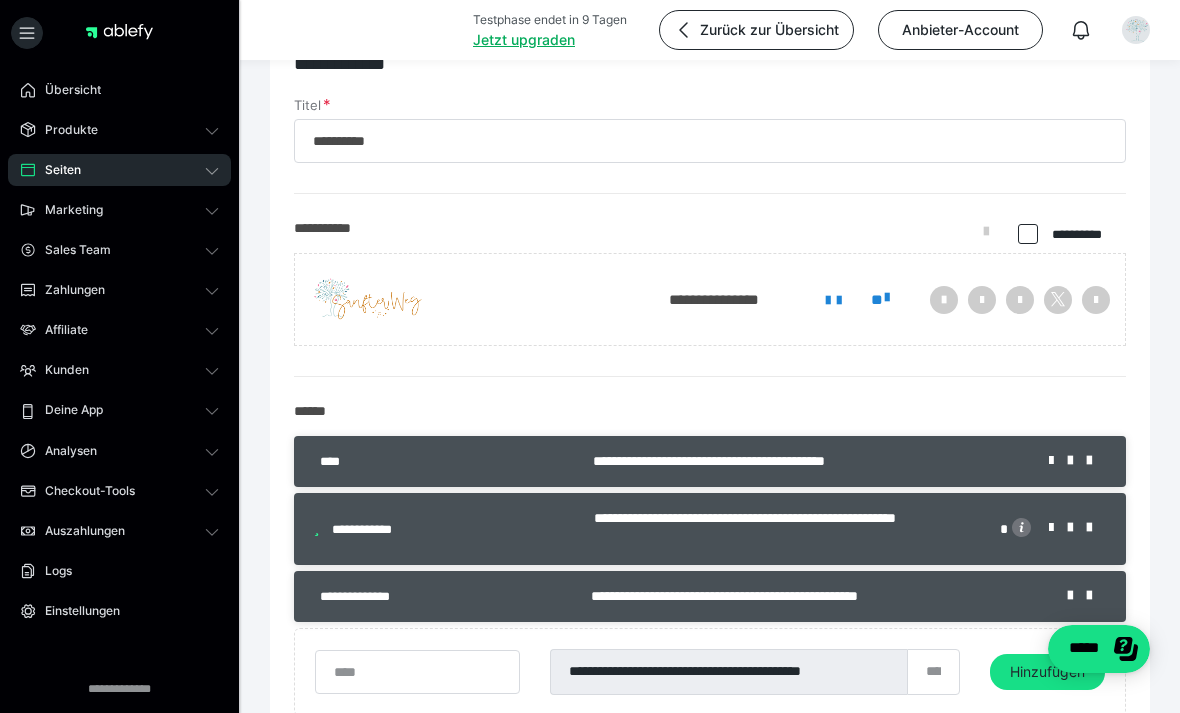 click at bounding box center (1096, 461) 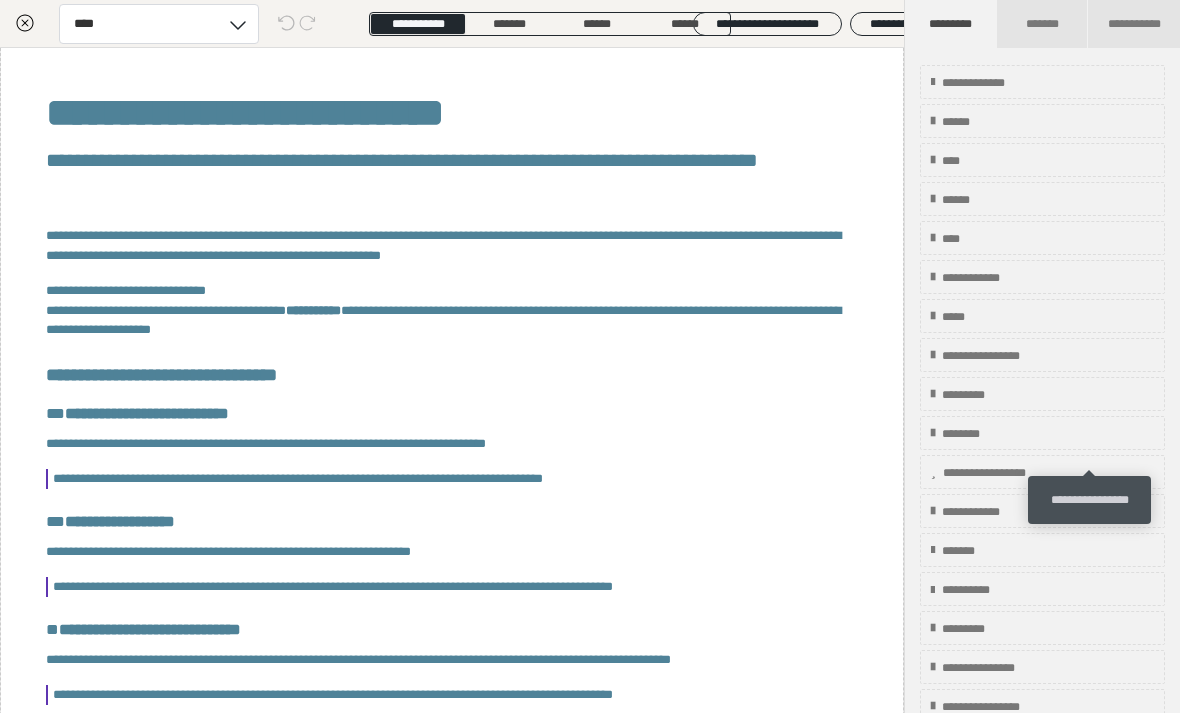 scroll, scrollTop: 671, scrollLeft: 0, axis: vertical 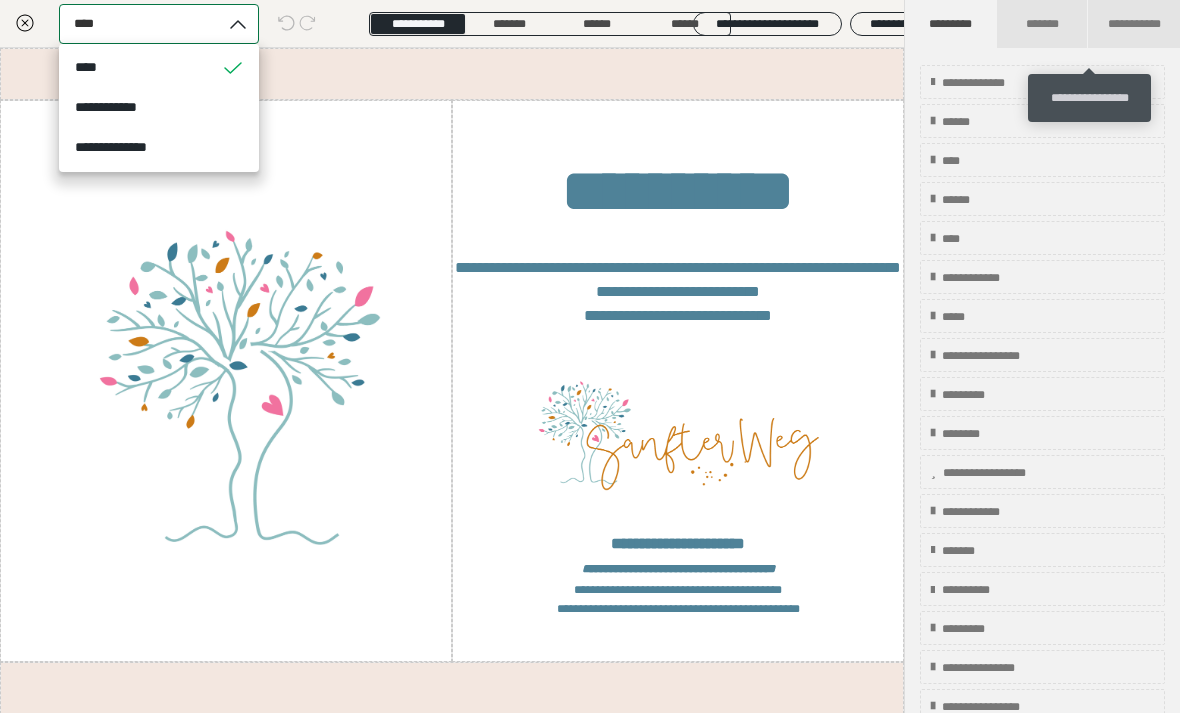 click on "**********" at bounding box center (117, 107) 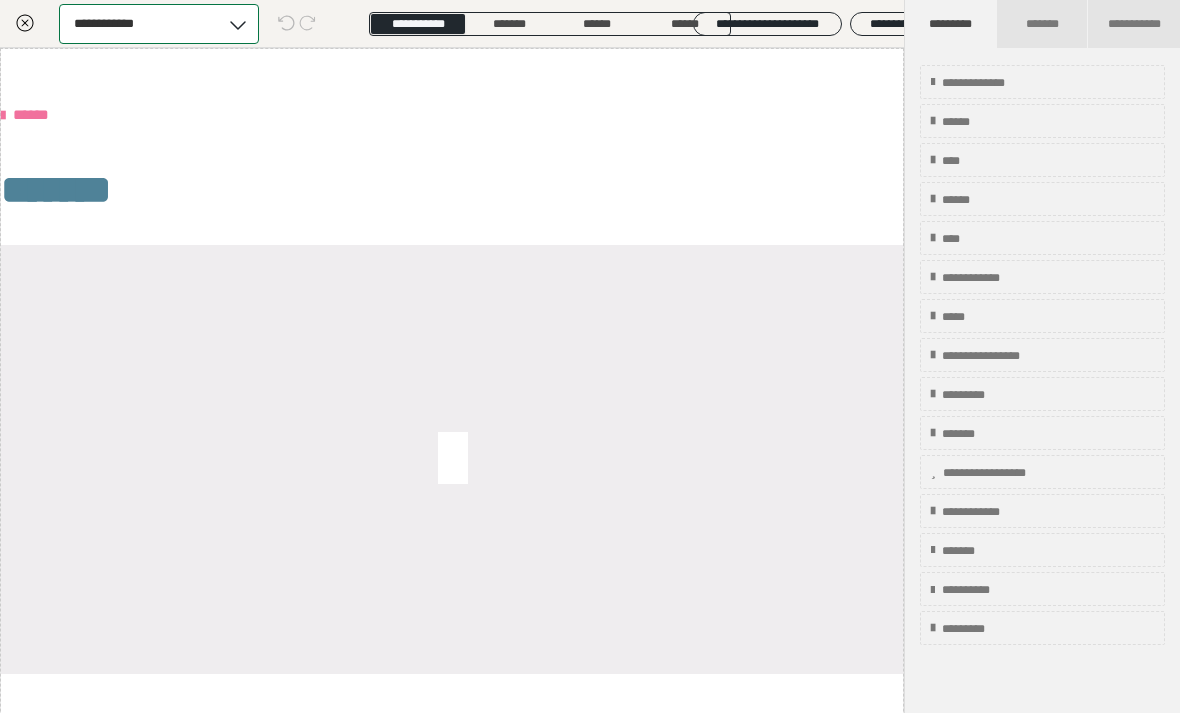 scroll 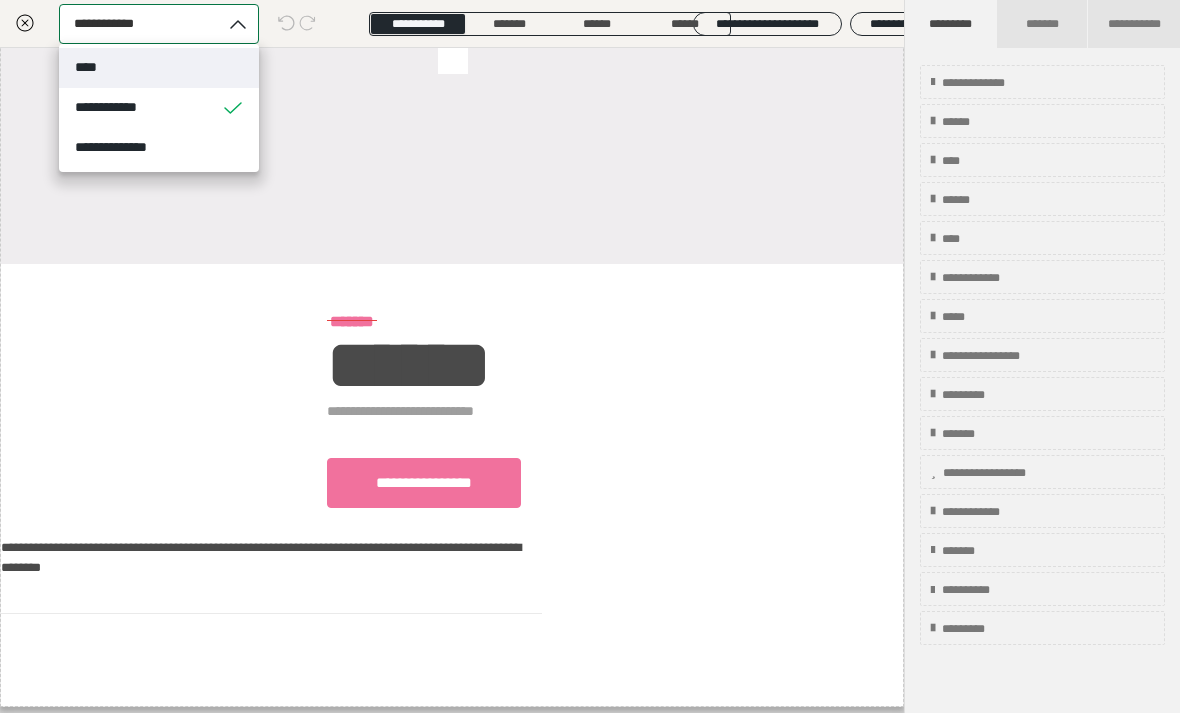 click on "**********" at bounding box center (128, 147) 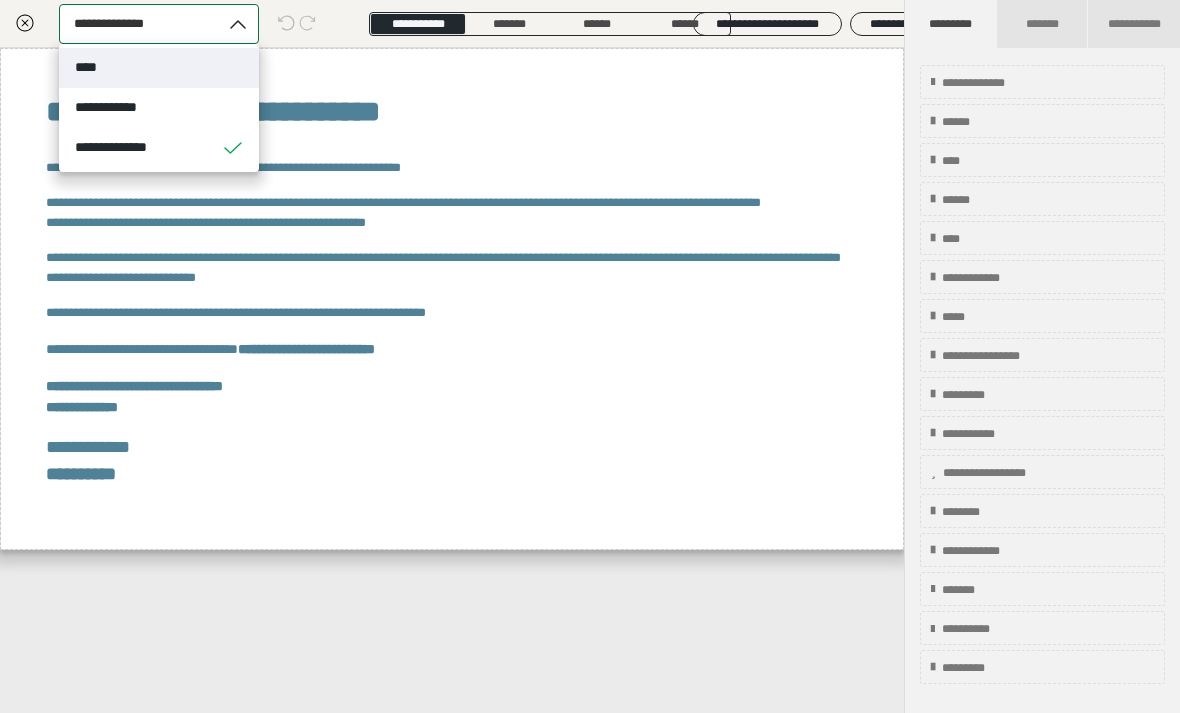 click on "****" at bounding box center [91, 67] 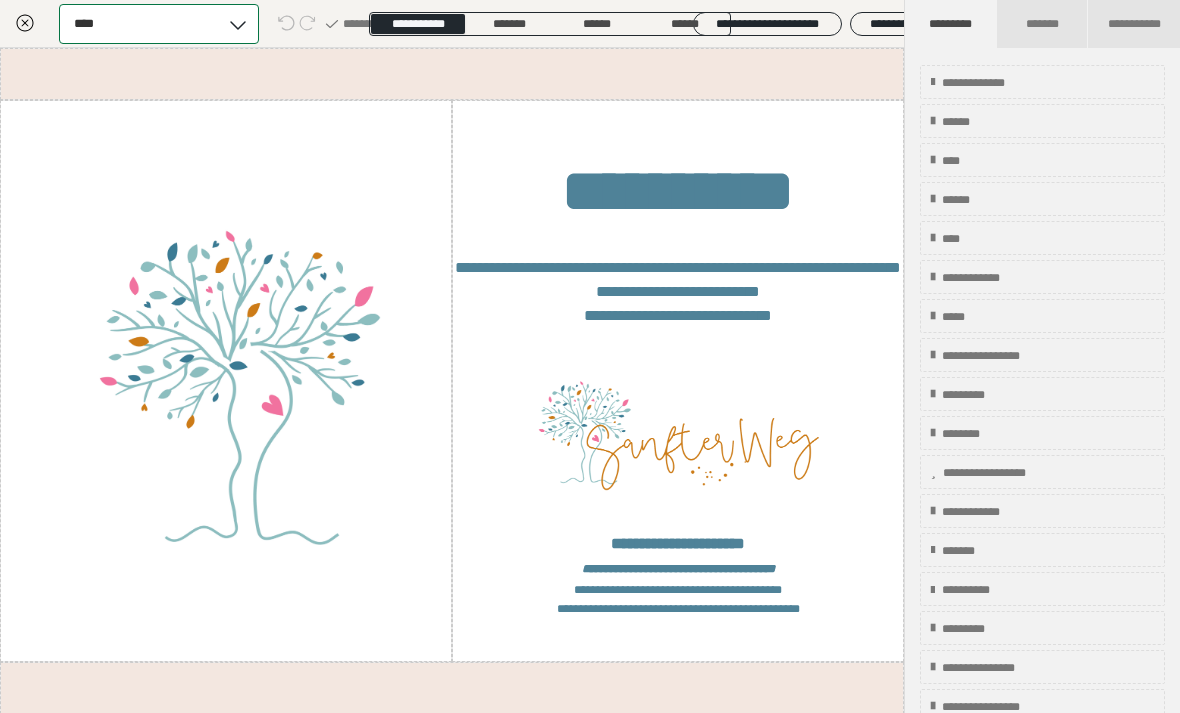 click at bounding box center (25, 24) 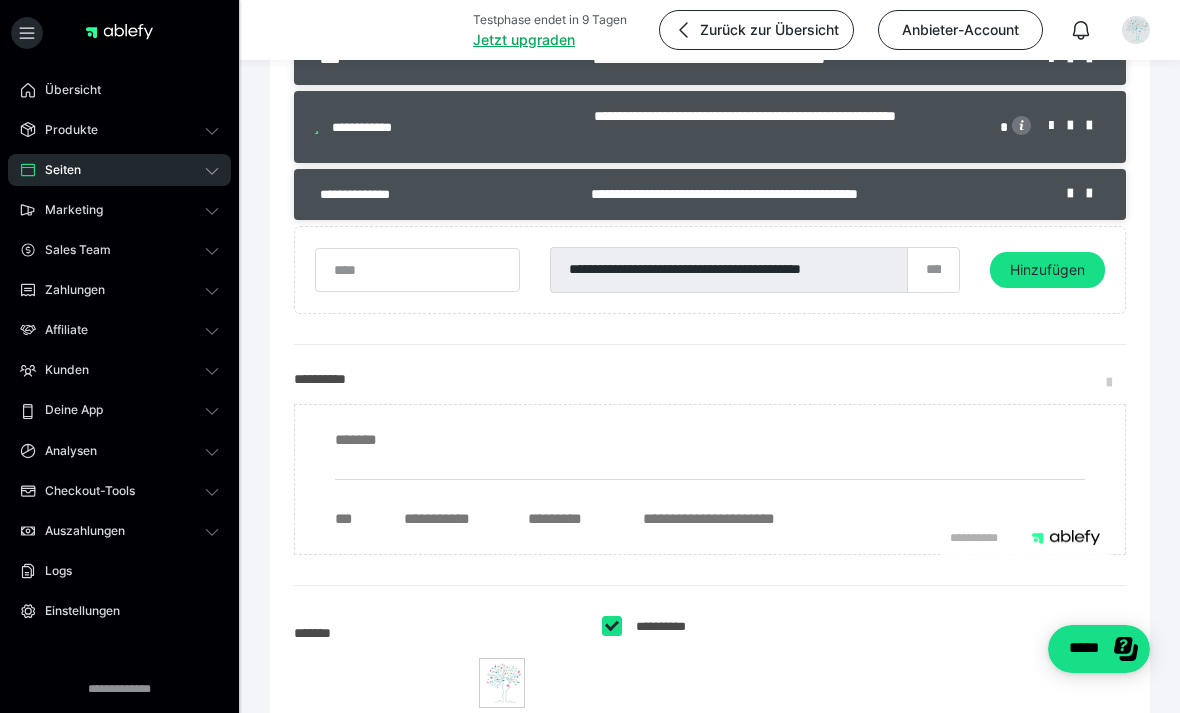 click on "Produkte" at bounding box center (119, 130) 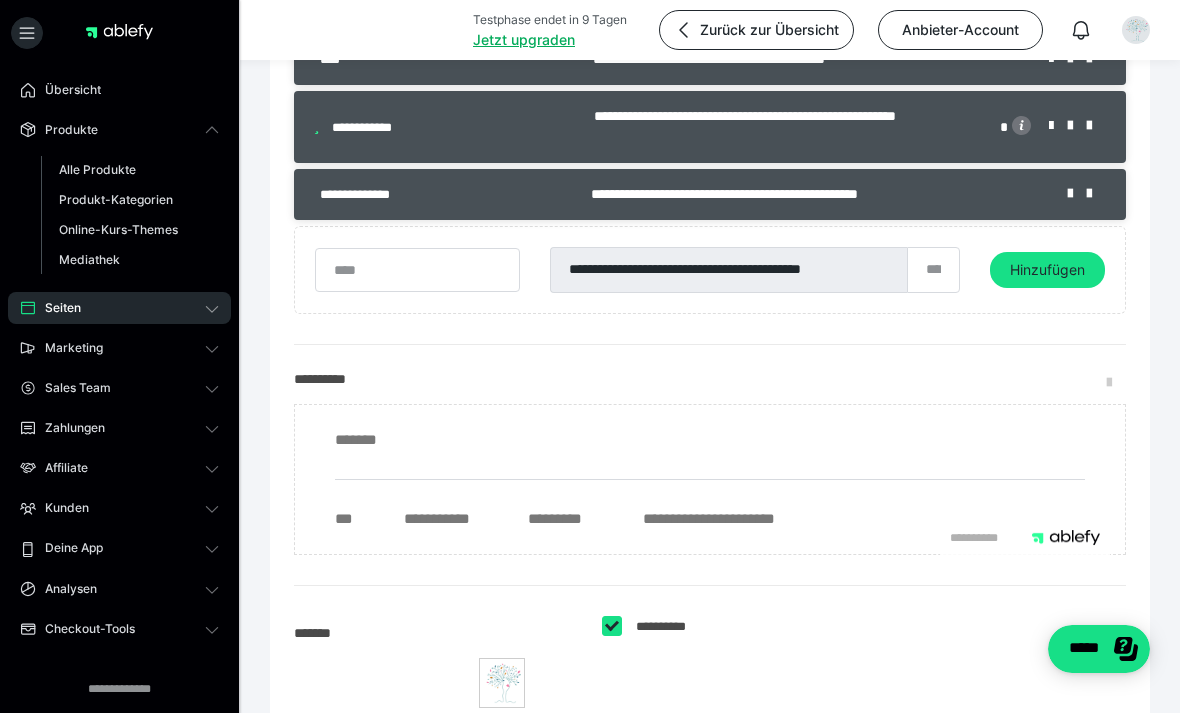 click on "Alle Produkte" at bounding box center (97, 169) 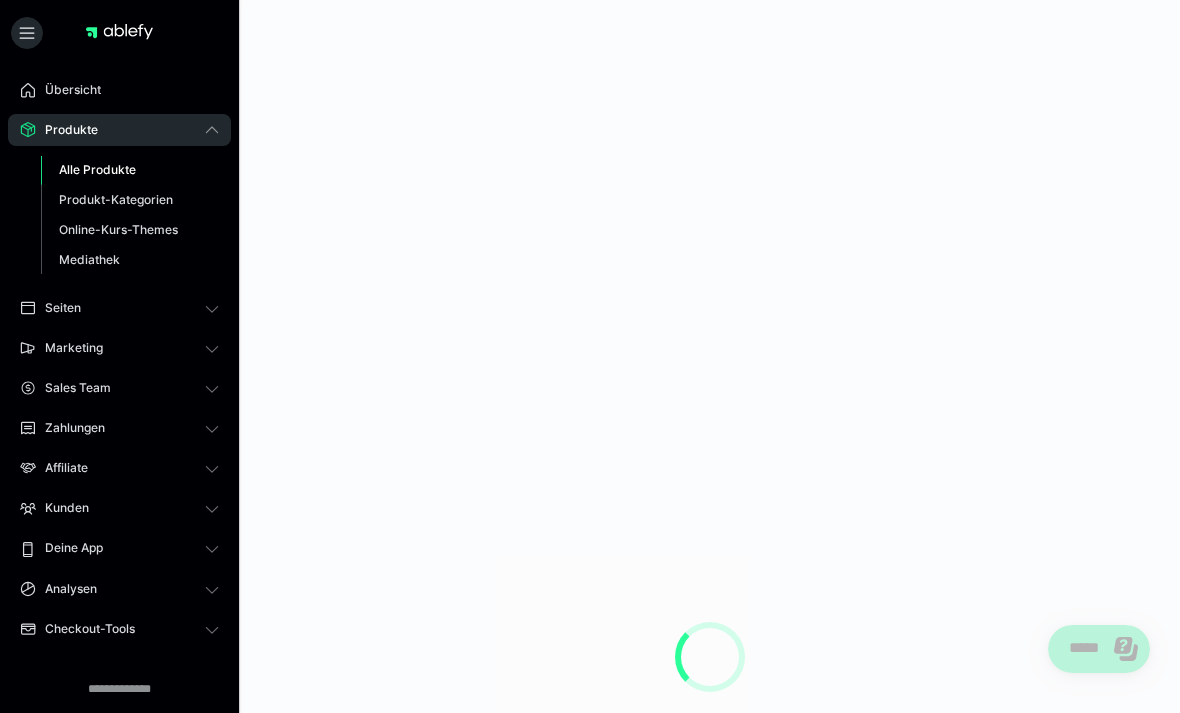 scroll, scrollTop: 0, scrollLeft: 0, axis: both 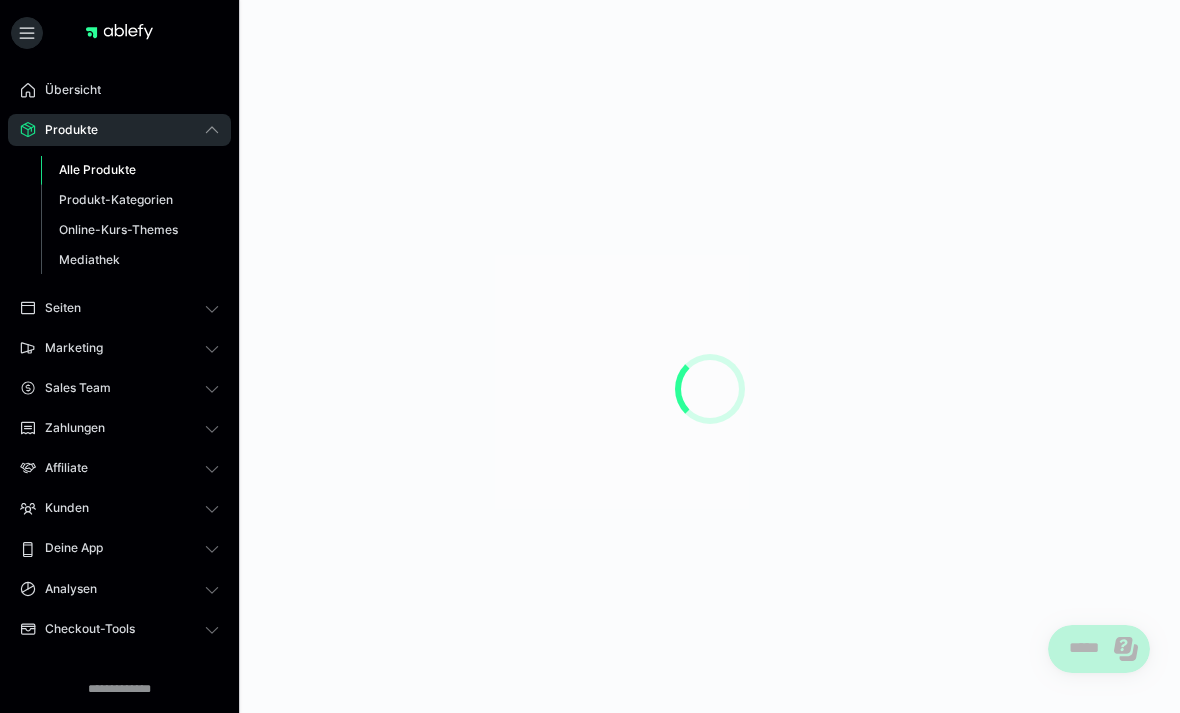 click on "Alle Produkte" at bounding box center (97, 169) 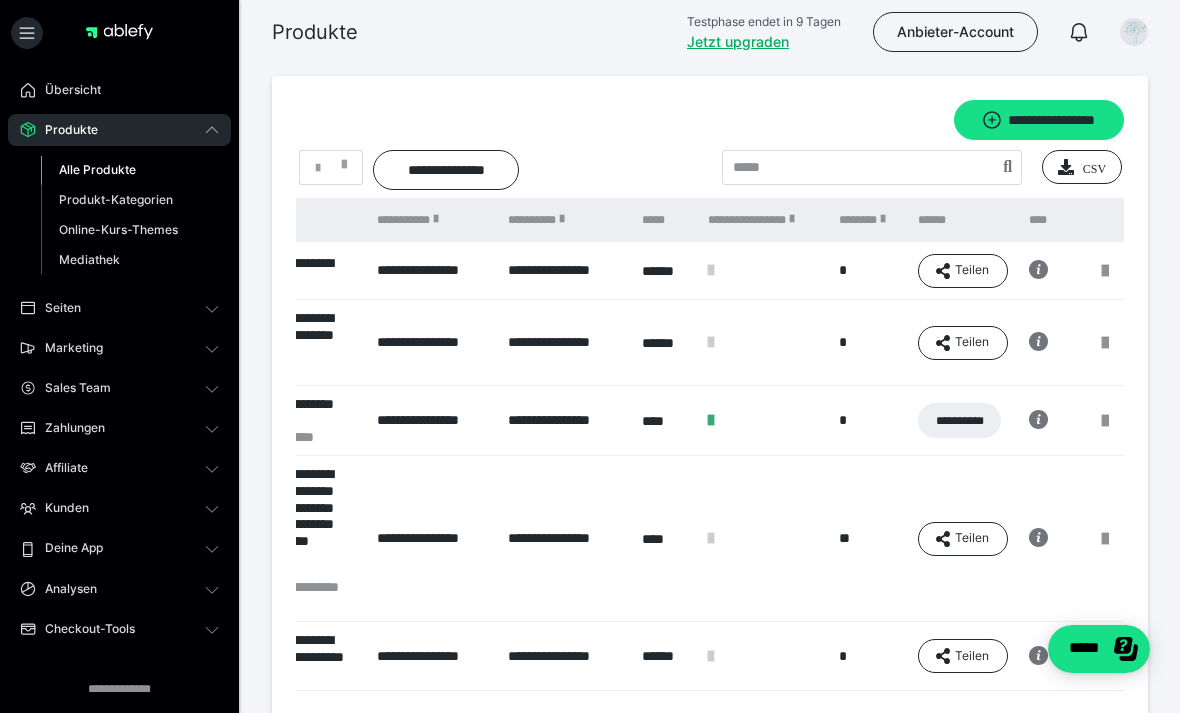 scroll, scrollTop: 0, scrollLeft: 204, axis: horizontal 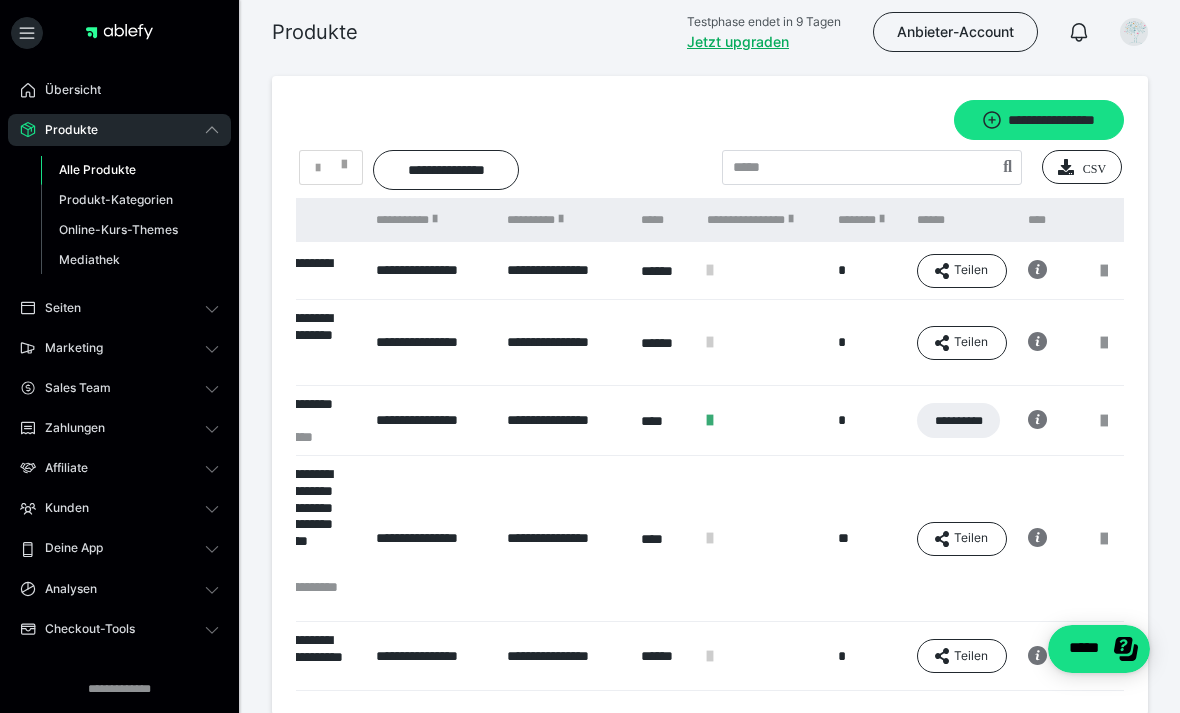 click at bounding box center [1104, 343] 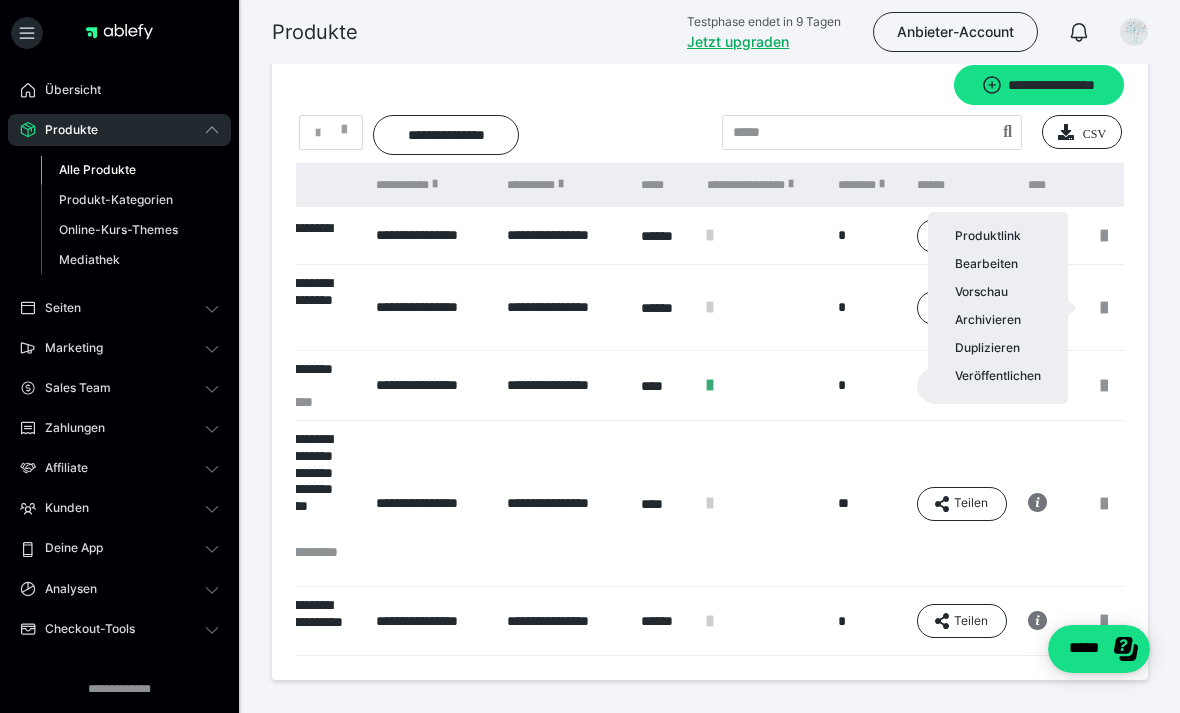 scroll, scrollTop: 31, scrollLeft: 0, axis: vertical 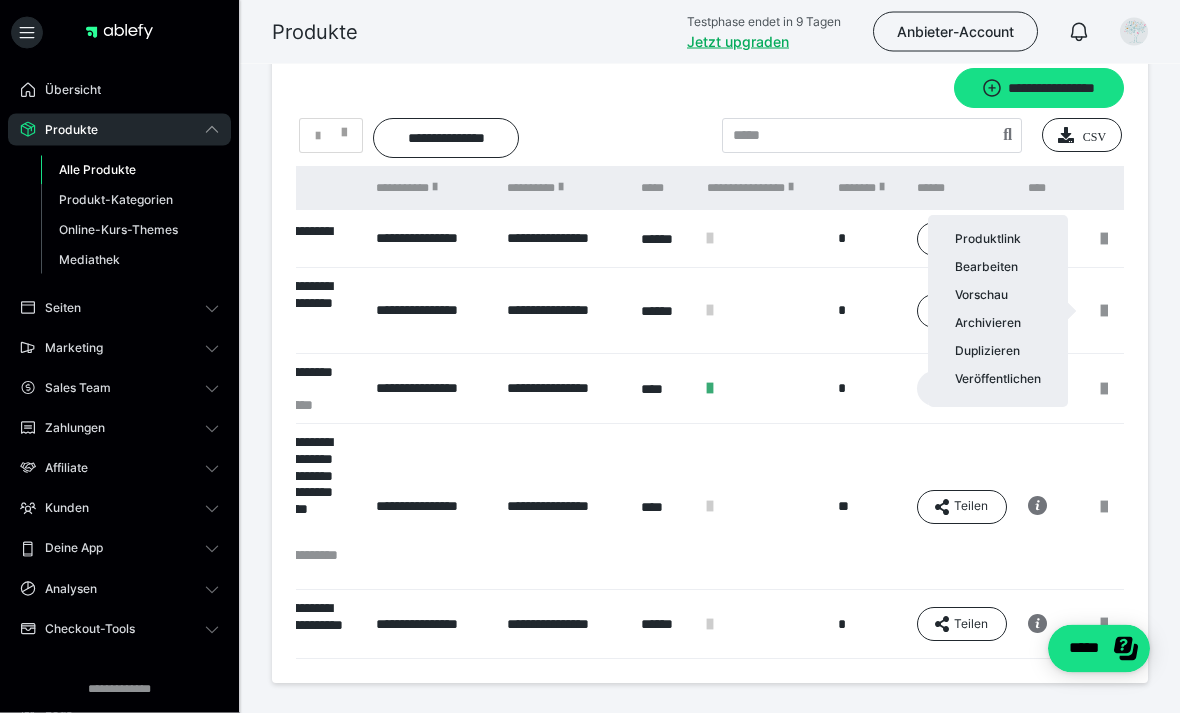 click at bounding box center [590, 356] 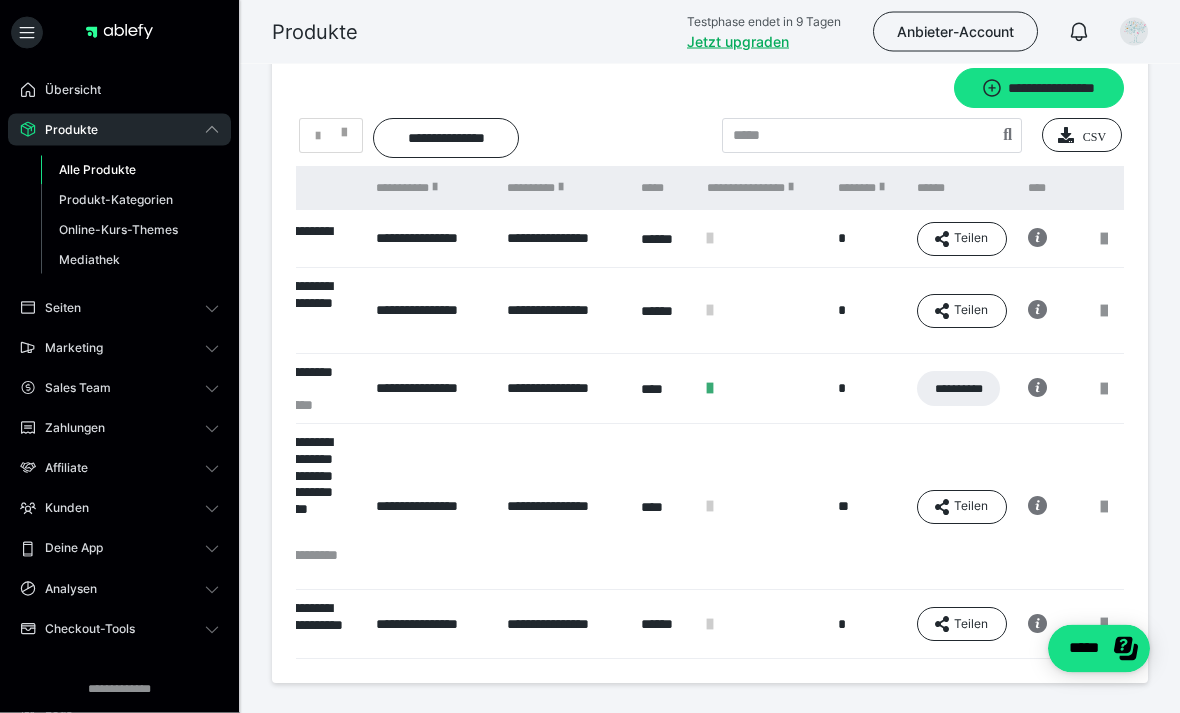 scroll, scrollTop: 32, scrollLeft: 0, axis: vertical 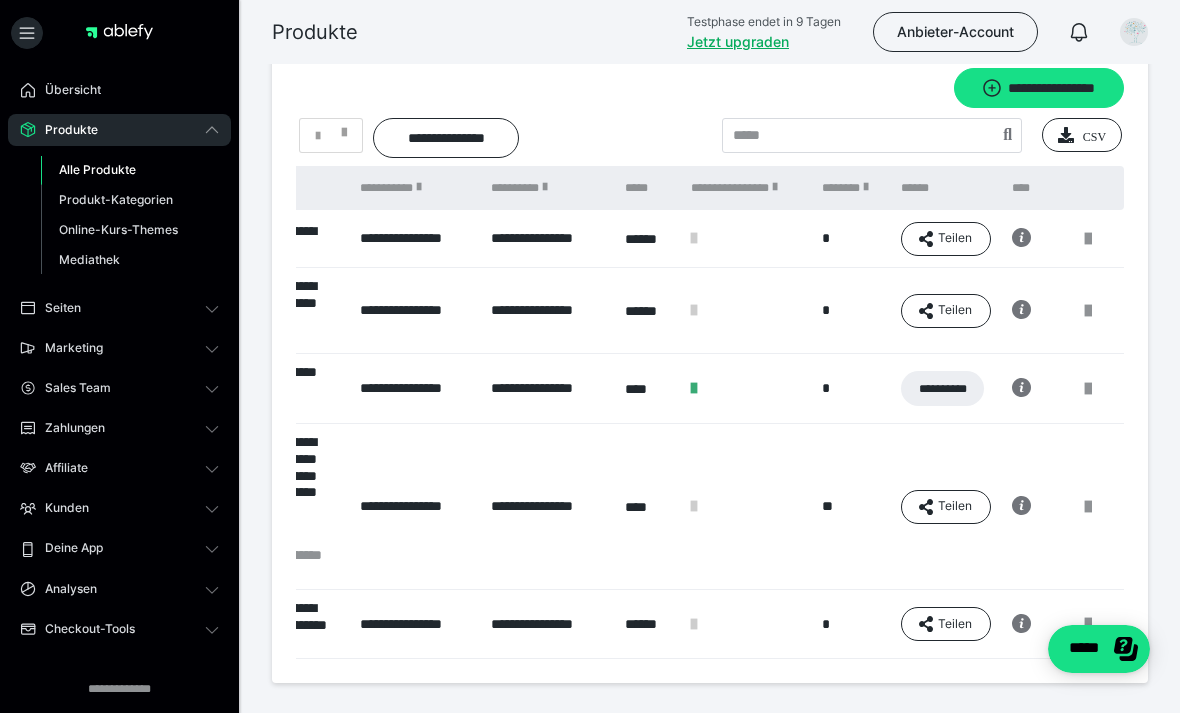click at bounding box center [1088, 624] 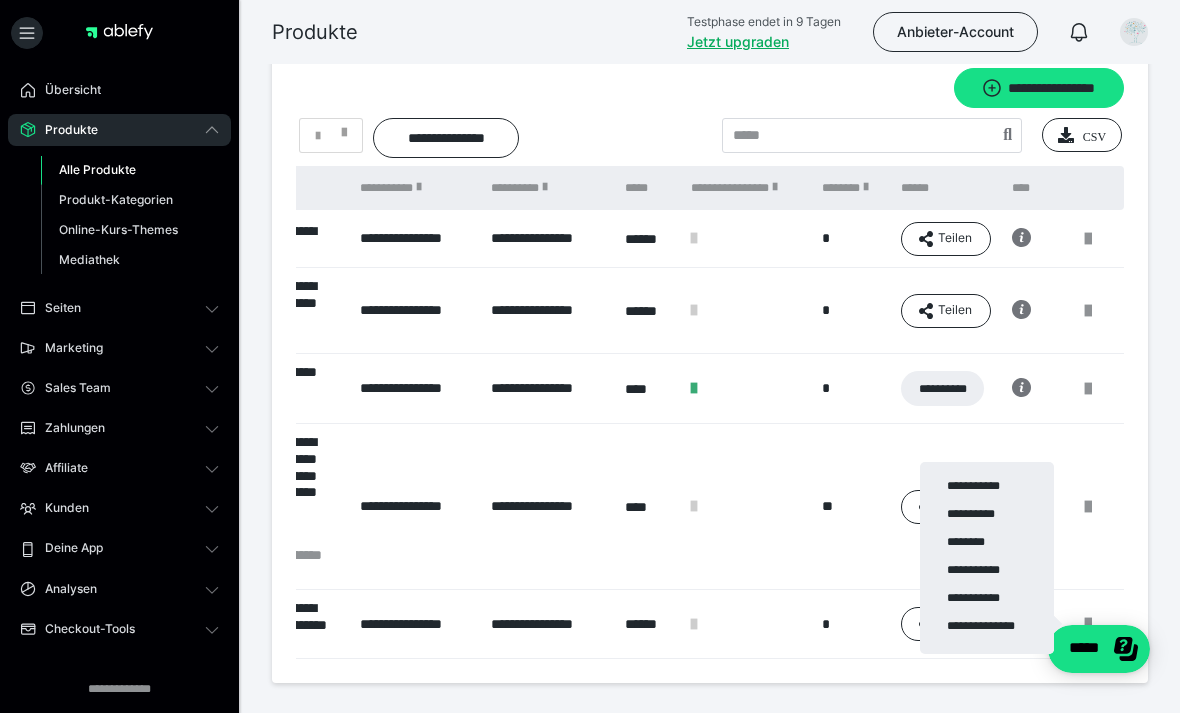 click on "**********" at bounding box center (987, 600) 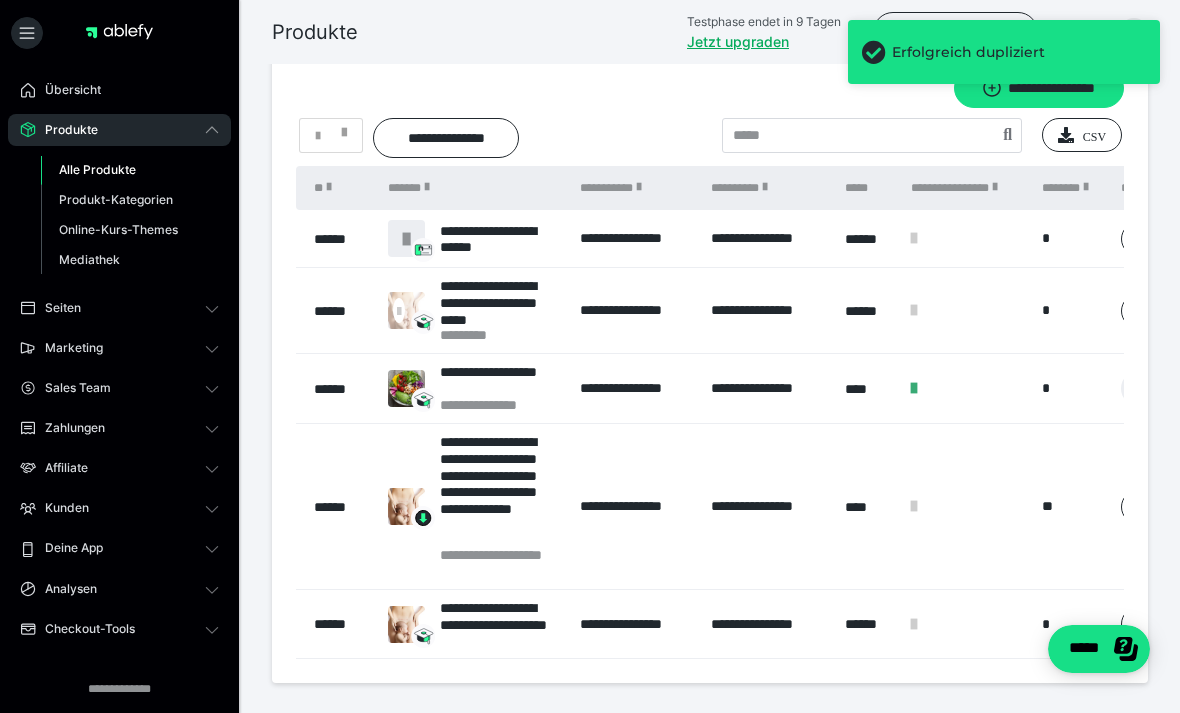 scroll, scrollTop: 0, scrollLeft: 0, axis: both 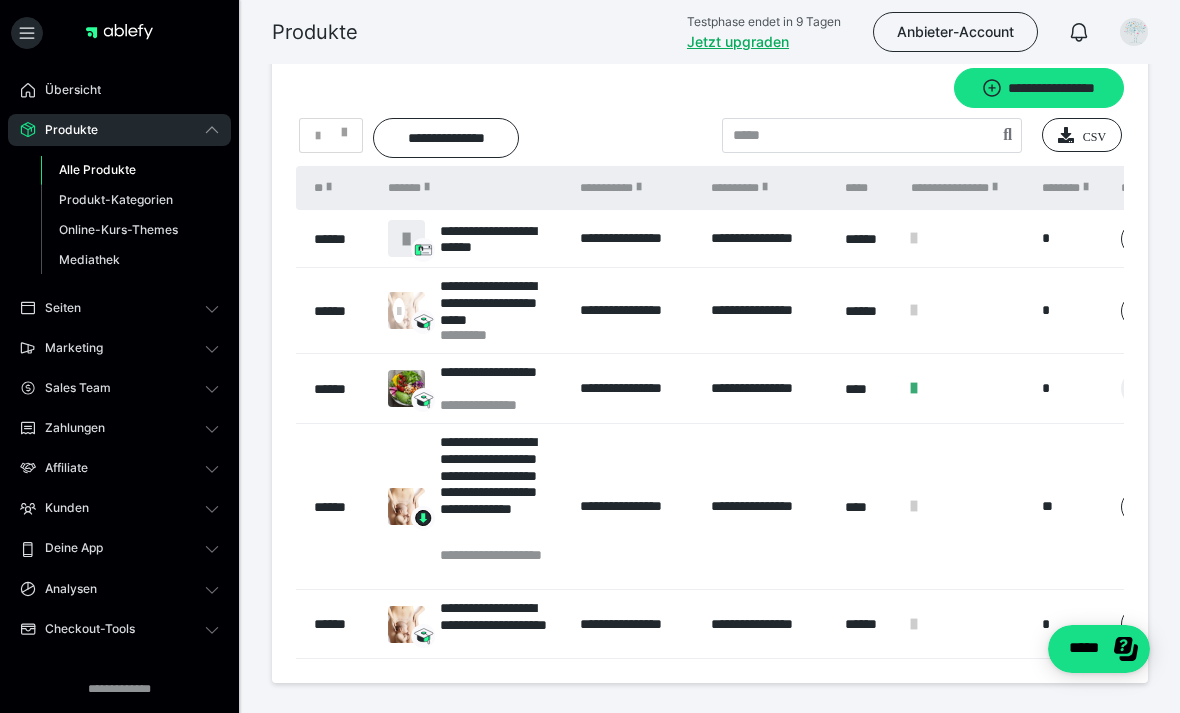 click on "Alle Produkte" at bounding box center (97, 169) 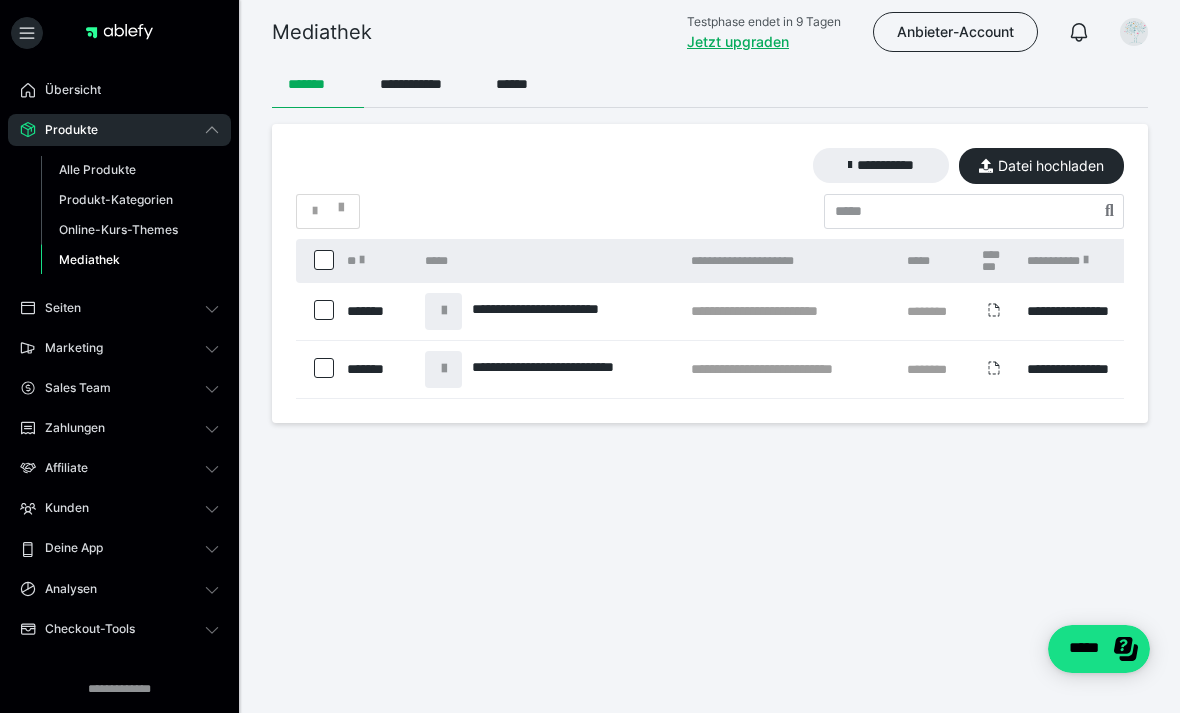 click on "Alle Produkte" at bounding box center [97, 169] 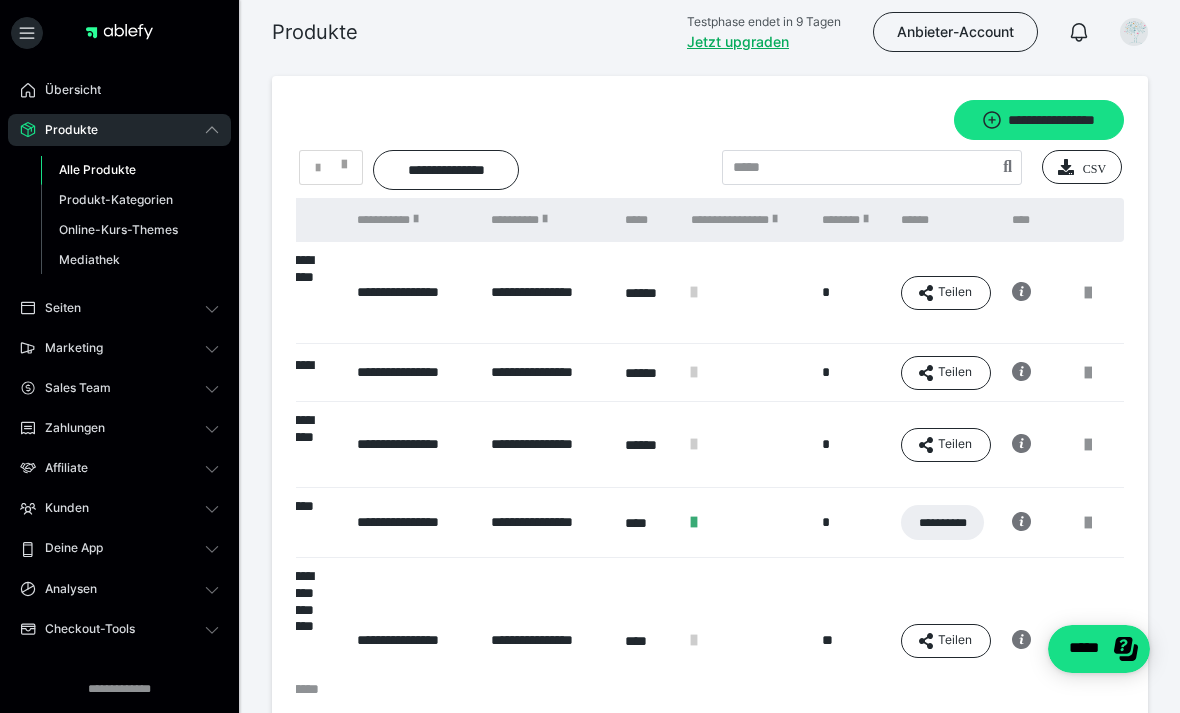 scroll, scrollTop: 0, scrollLeft: 223, axis: horizontal 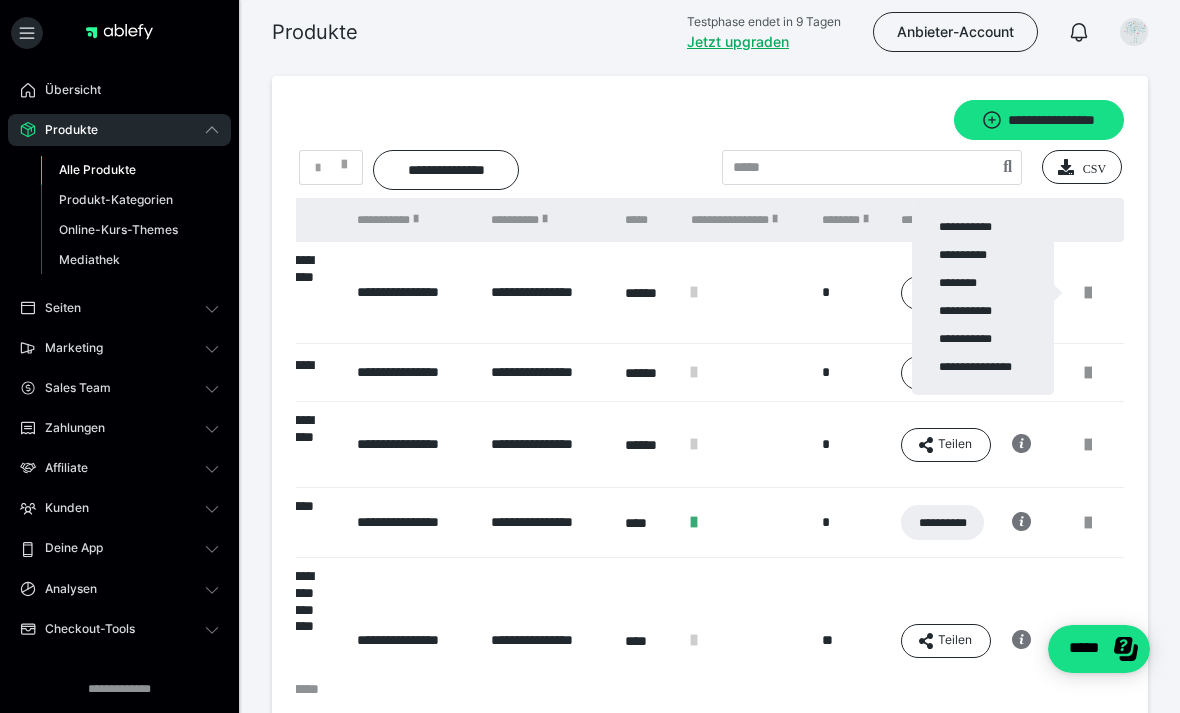 click on "******" at bounding box center [0, 0] 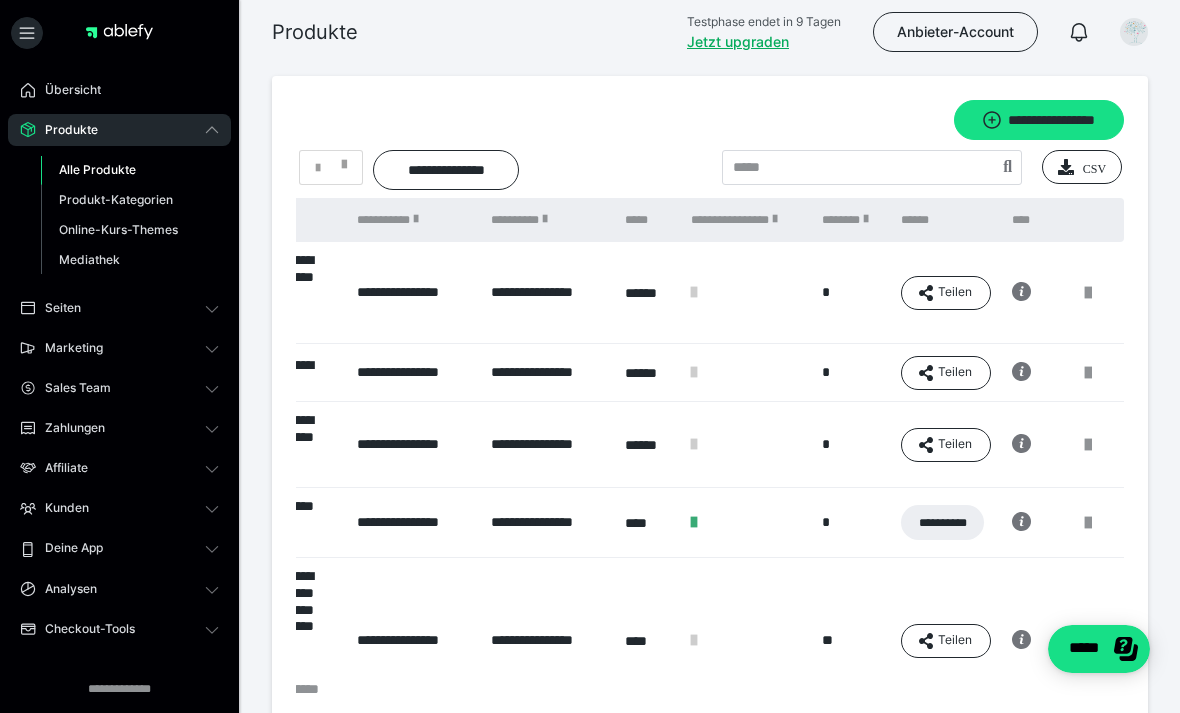 scroll, scrollTop: 0, scrollLeft: 223, axis: horizontal 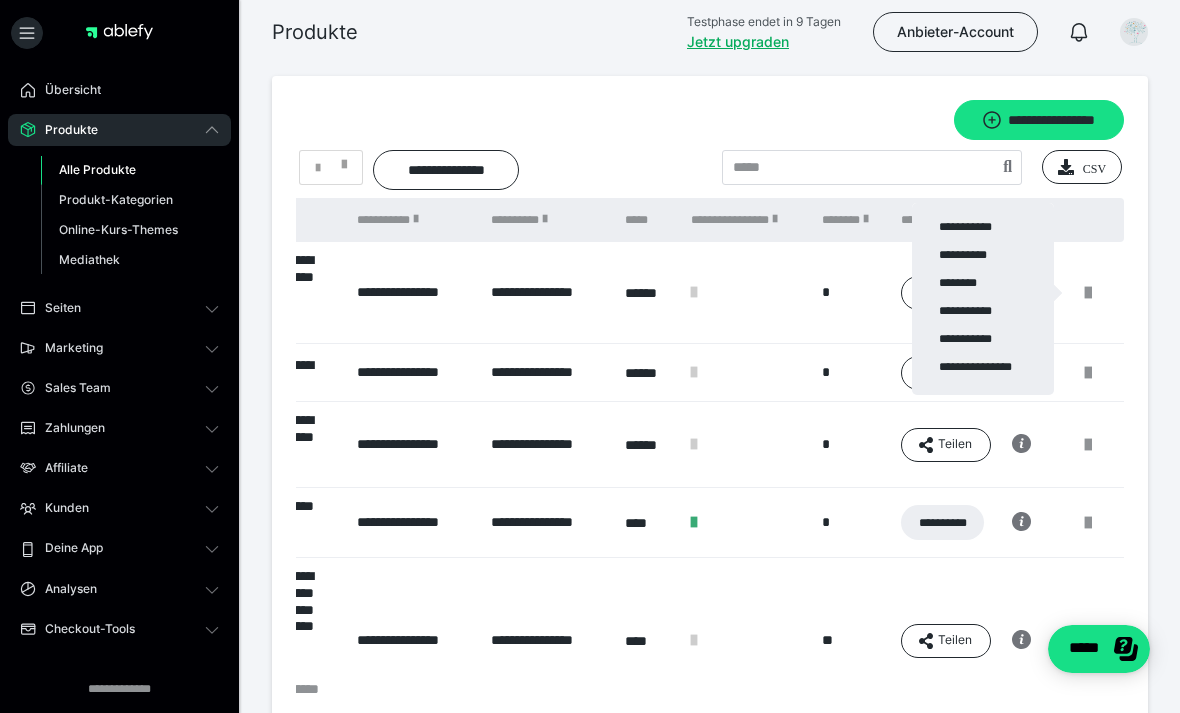 click on "**********" at bounding box center (0, 0) 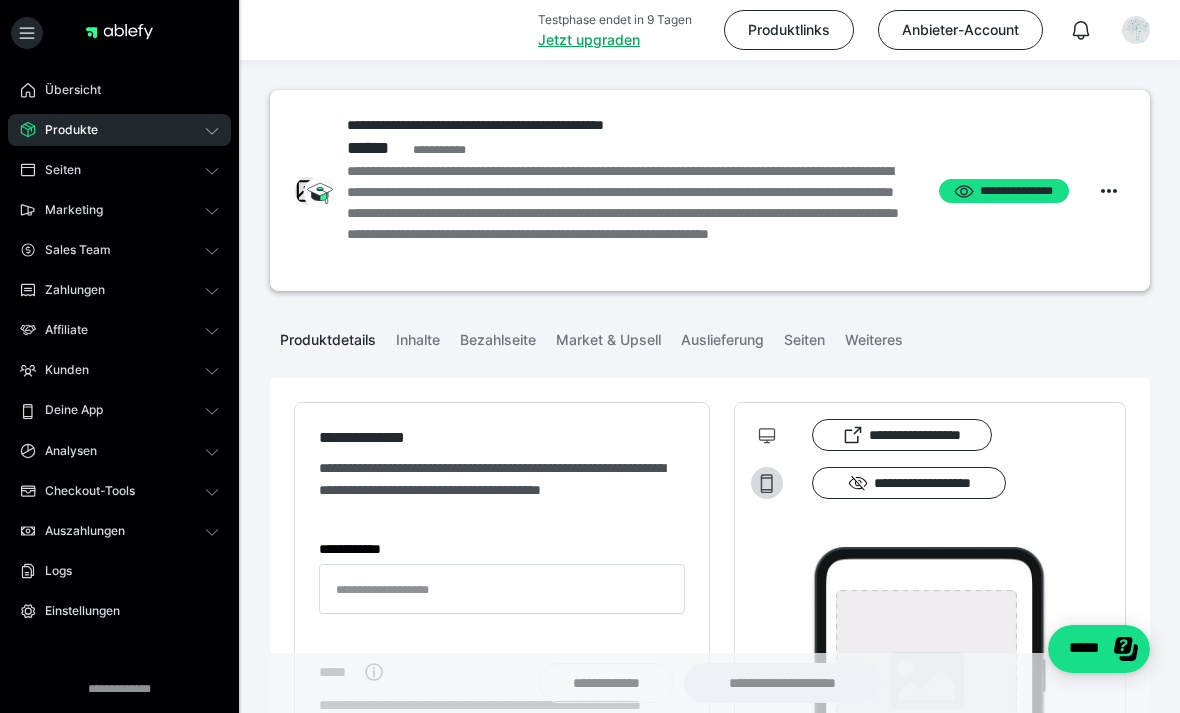 type on "**********" 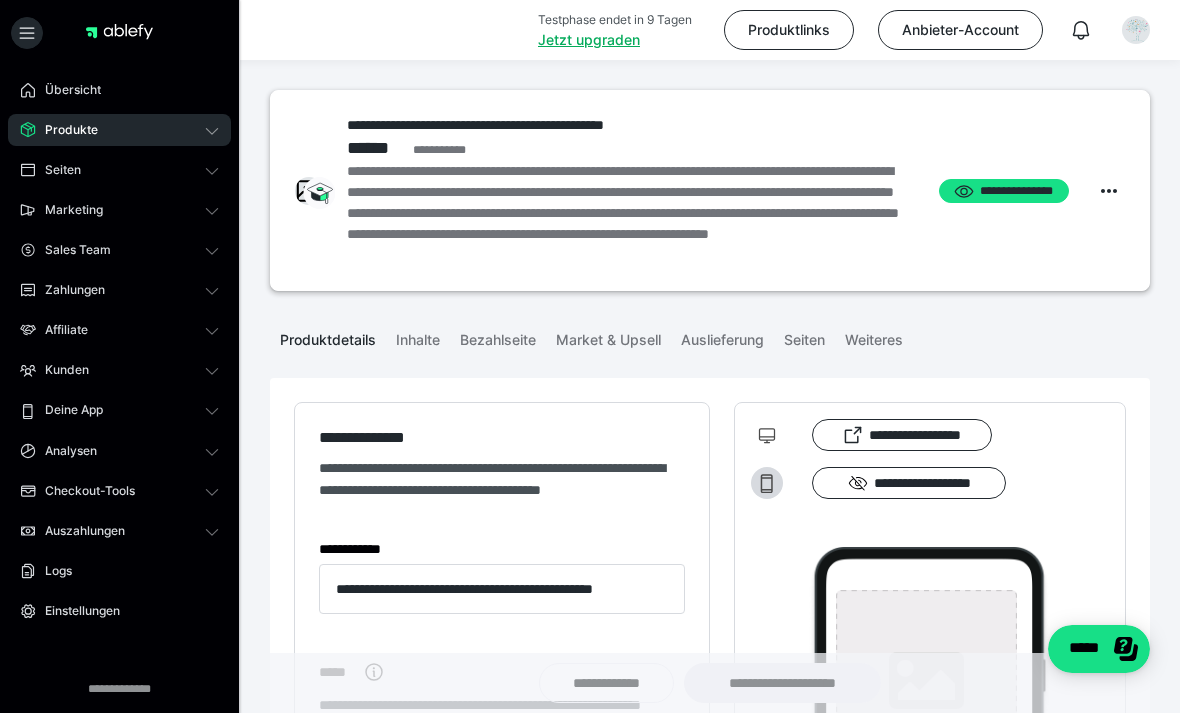 type on "**********" 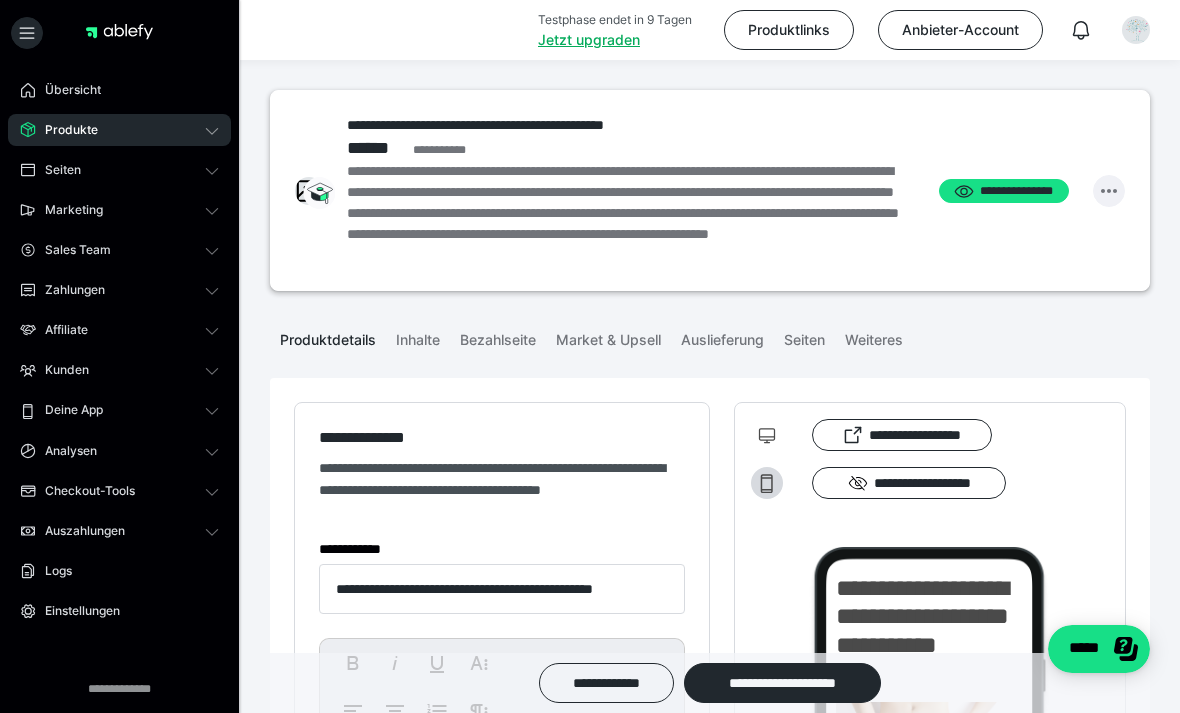 click 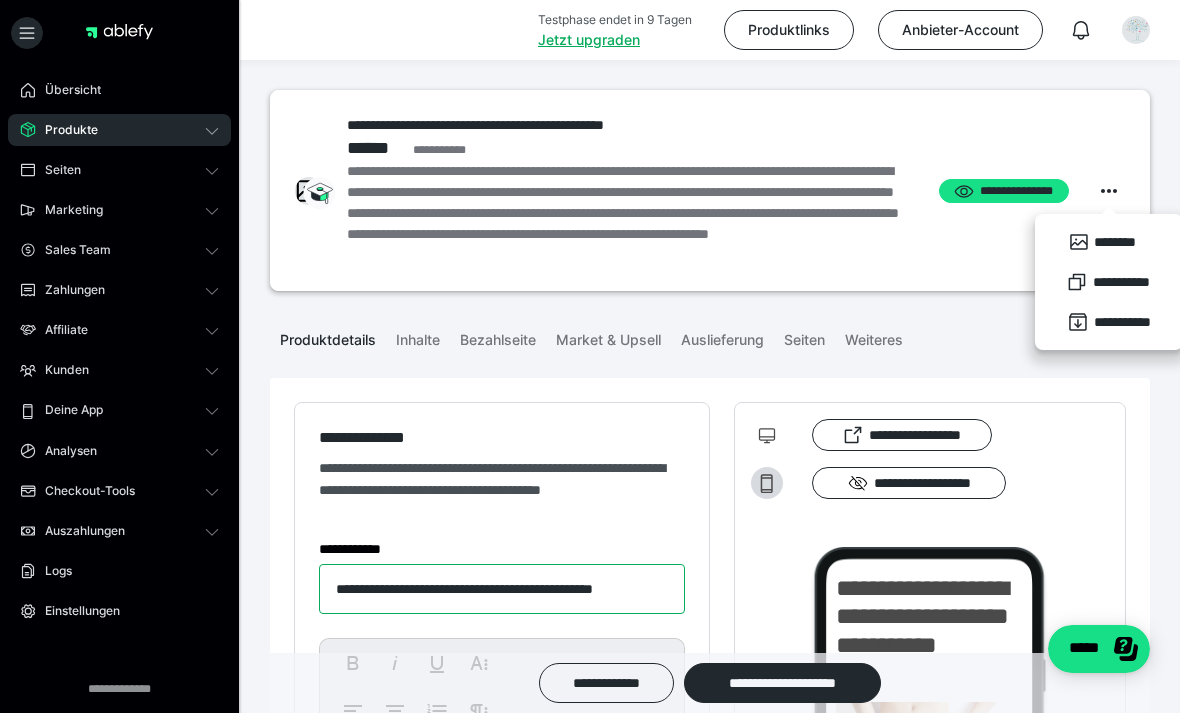 click on "**********" at bounding box center [502, 589] 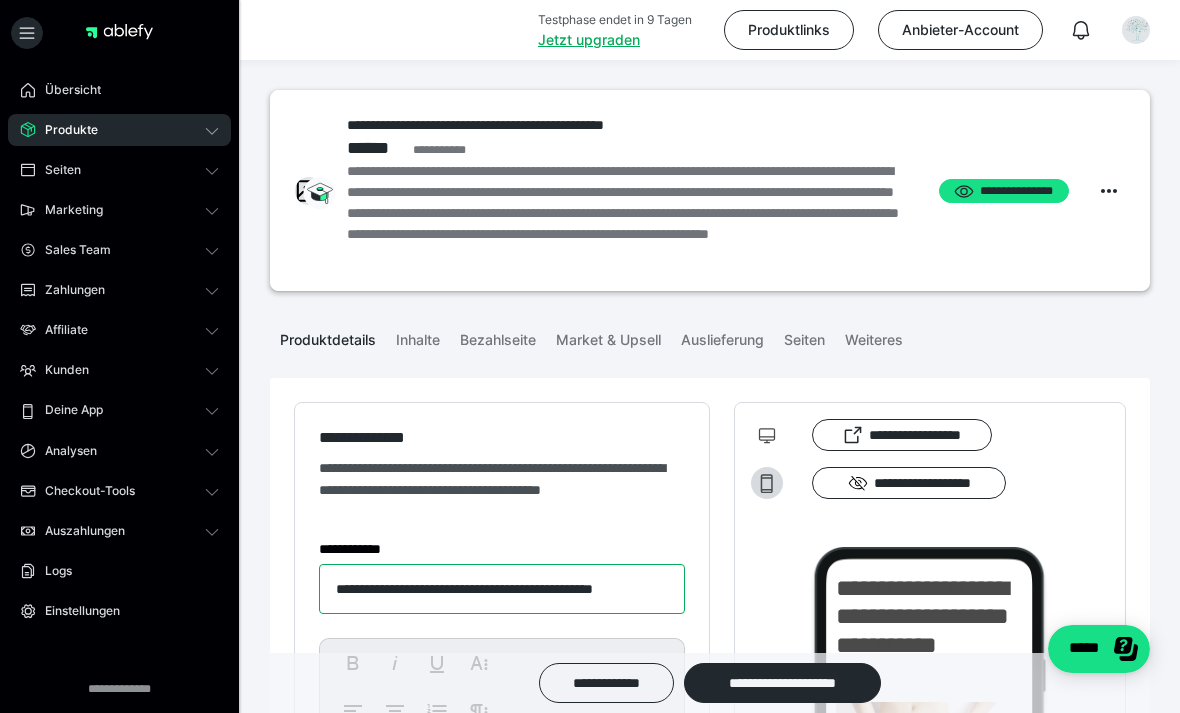 scroll, scrollTop: 21, scrollLeft: 0, axis: vertical 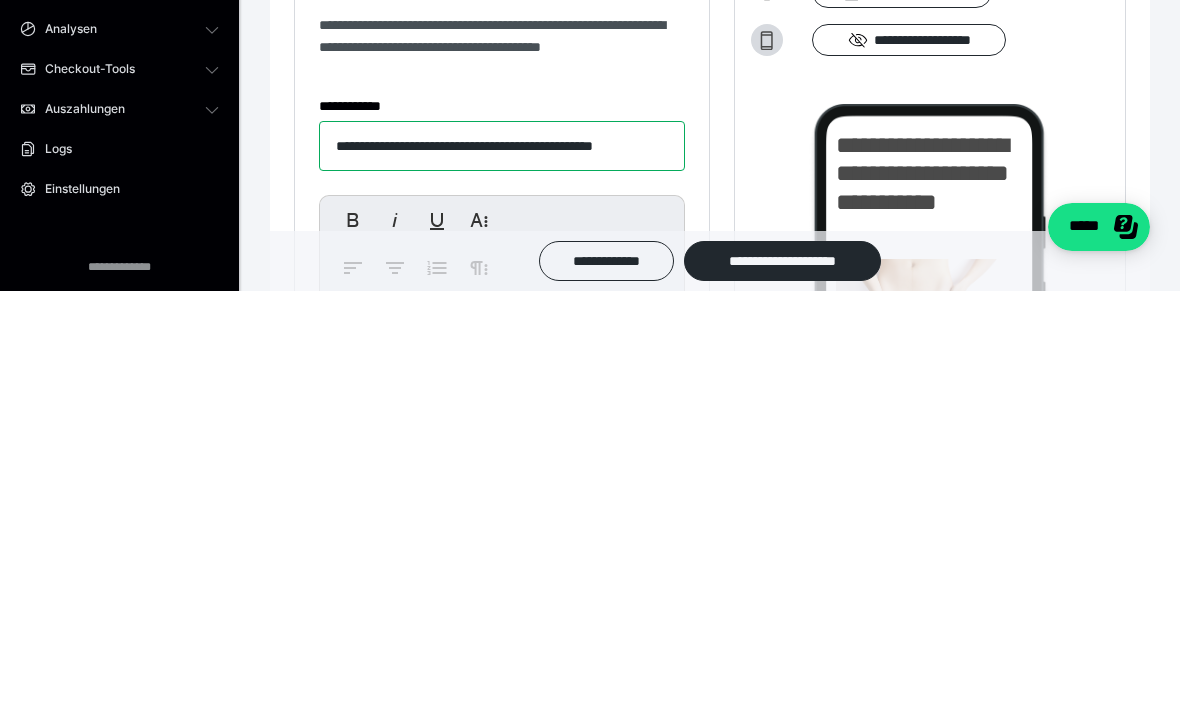 click on "**********" at bounding box center (502, 568) 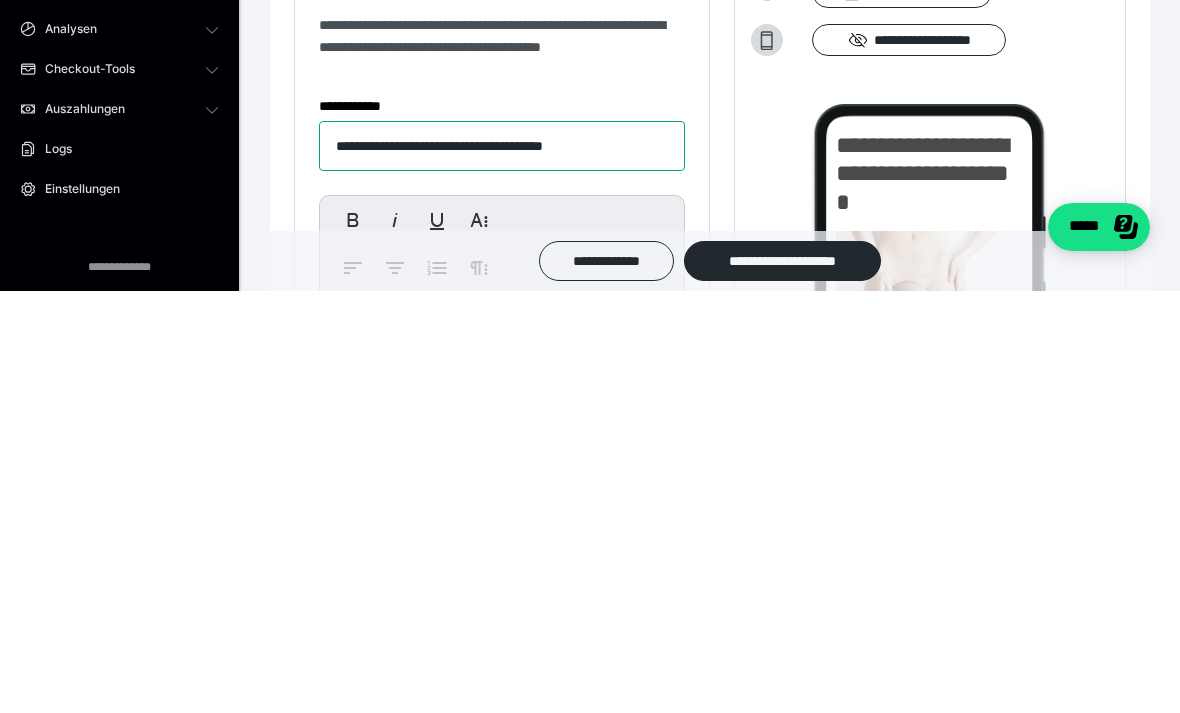 click on "**********" at bounding box center (502, 568) 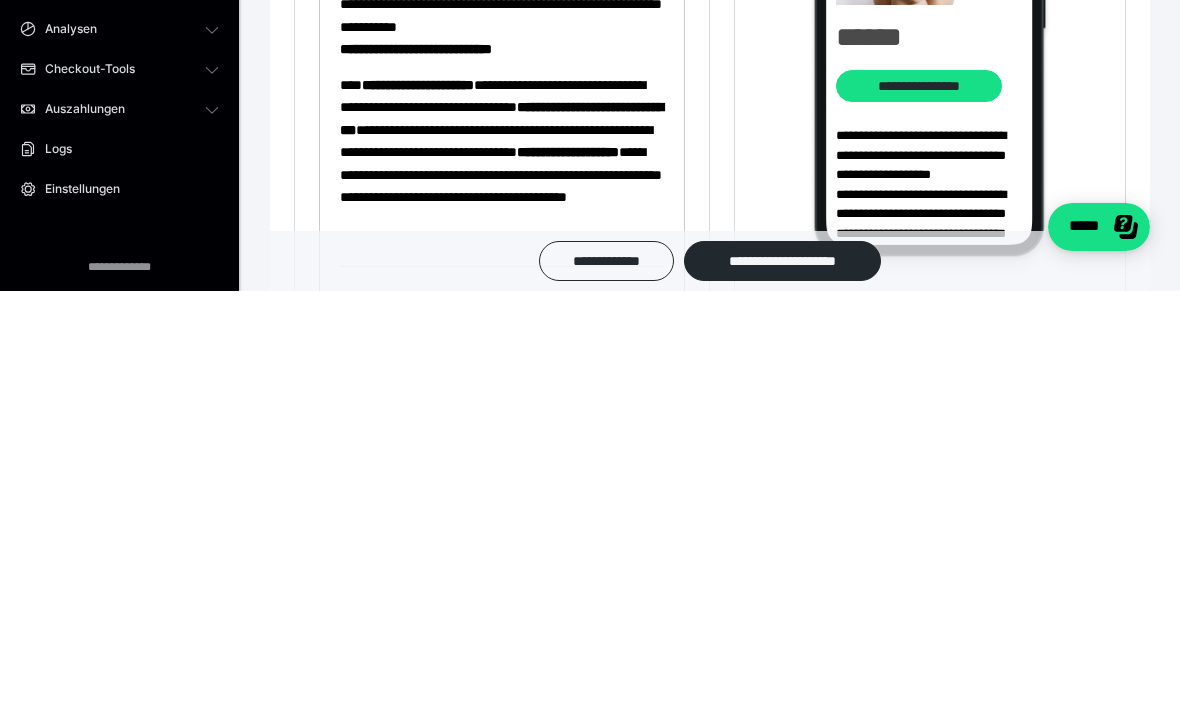scroll, scrollTop: 509, scrollLeft: 0, axis: vertical 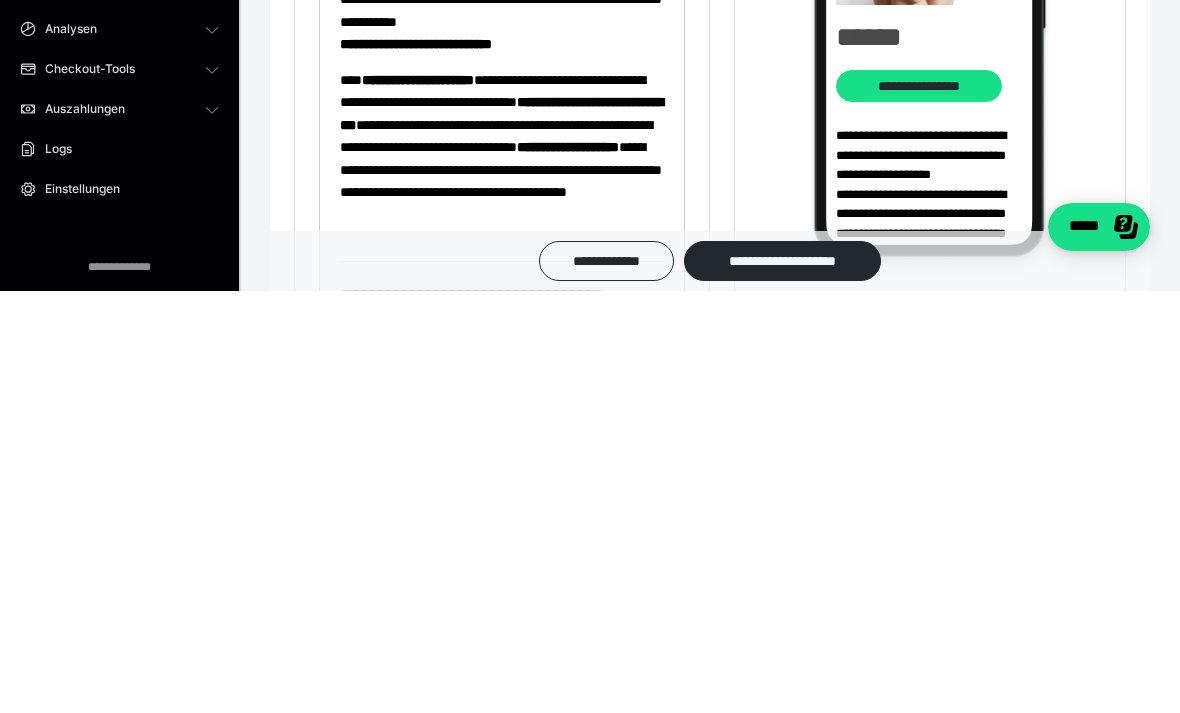 type on "**********" 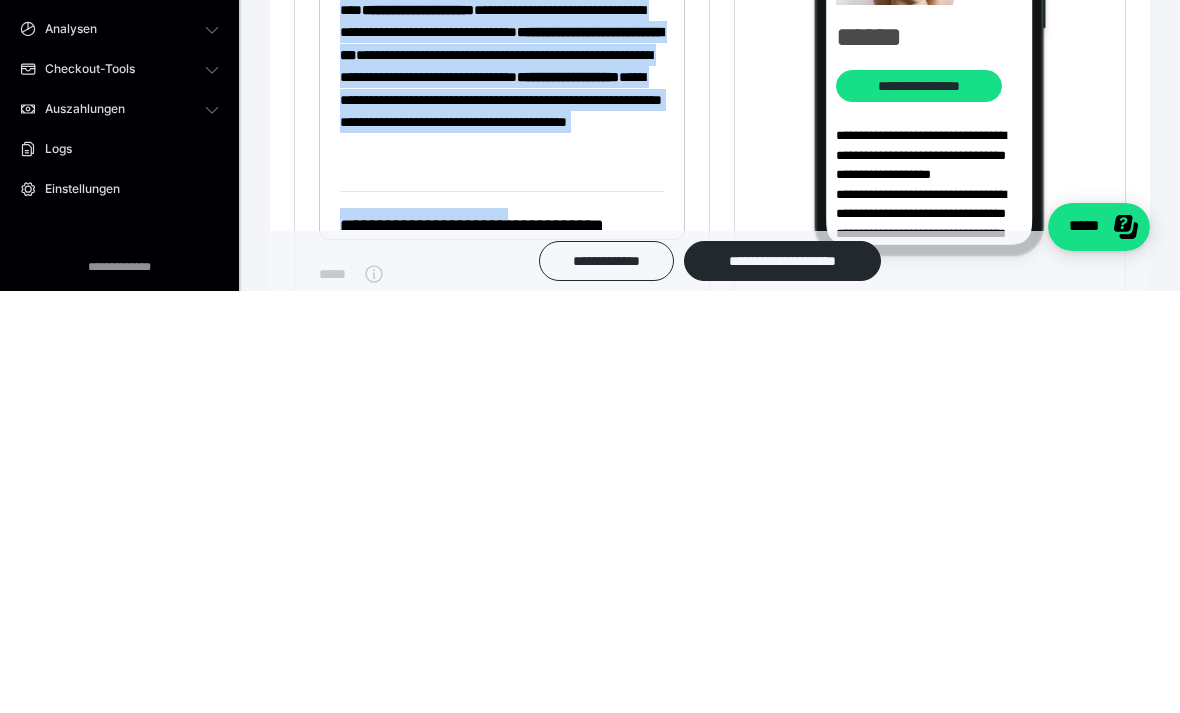 scroll, scrollTop: 644, scrollLeft: 0, axis: vertical 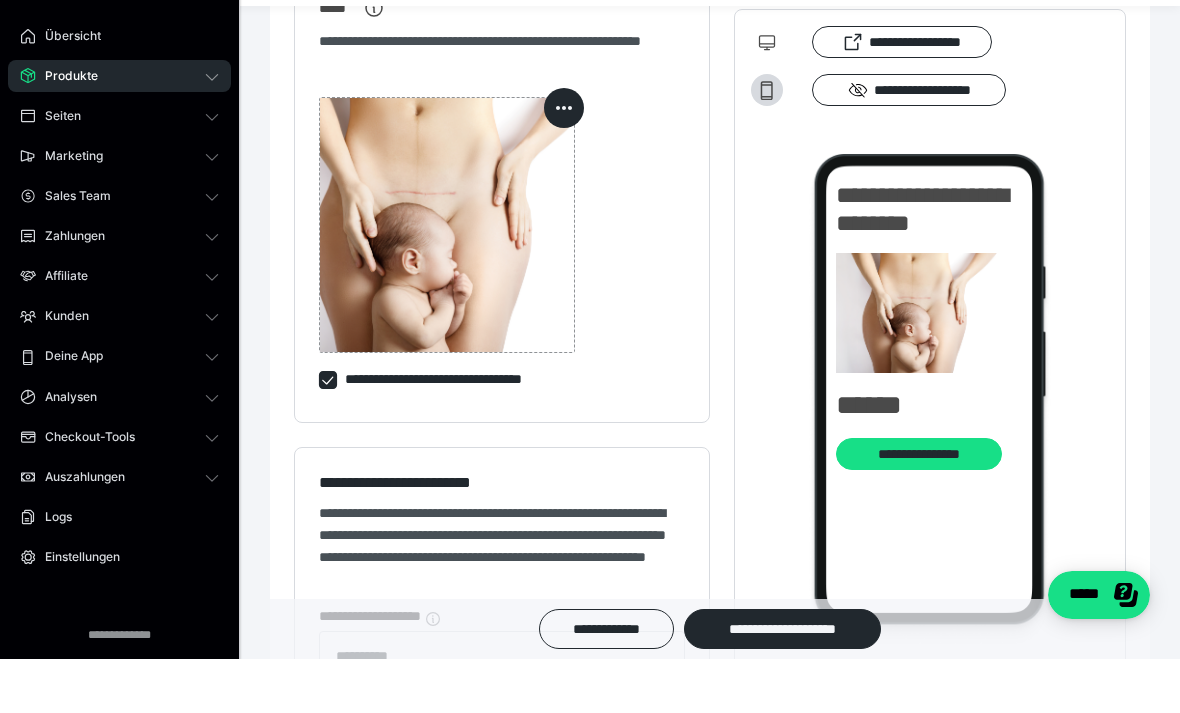 click at bounding box center (564, 162) 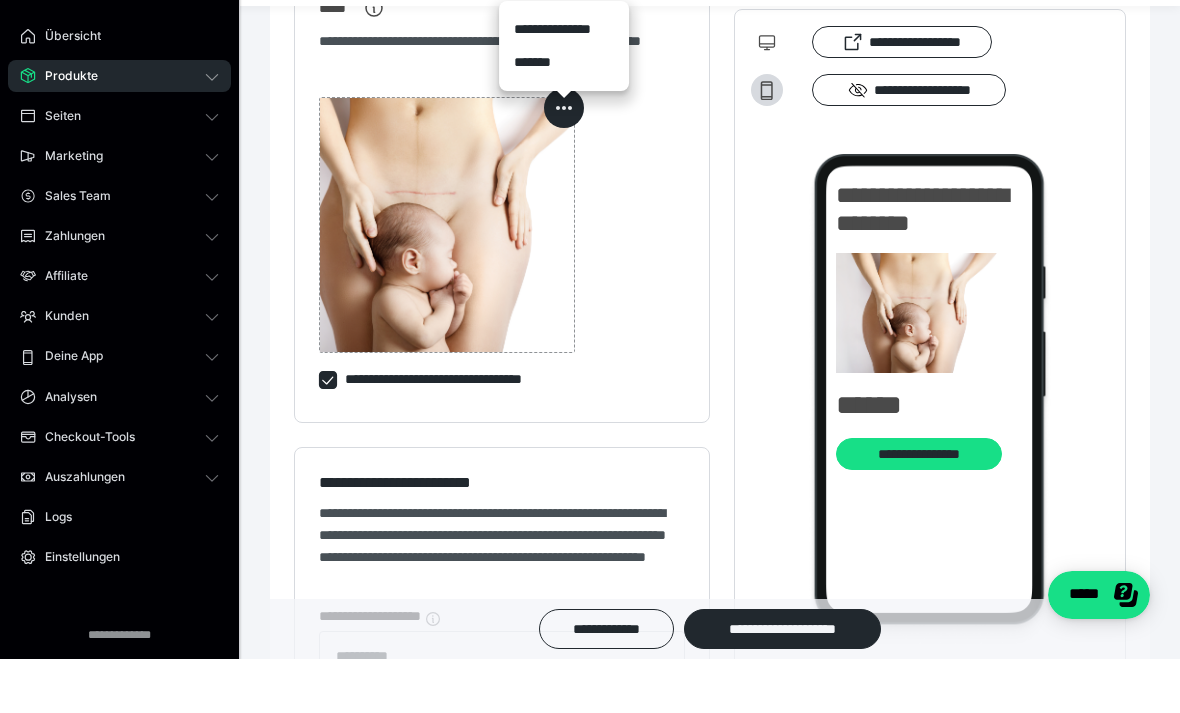 scroll, scrollTop: 958, scrollLeft: 0, axis: vertical 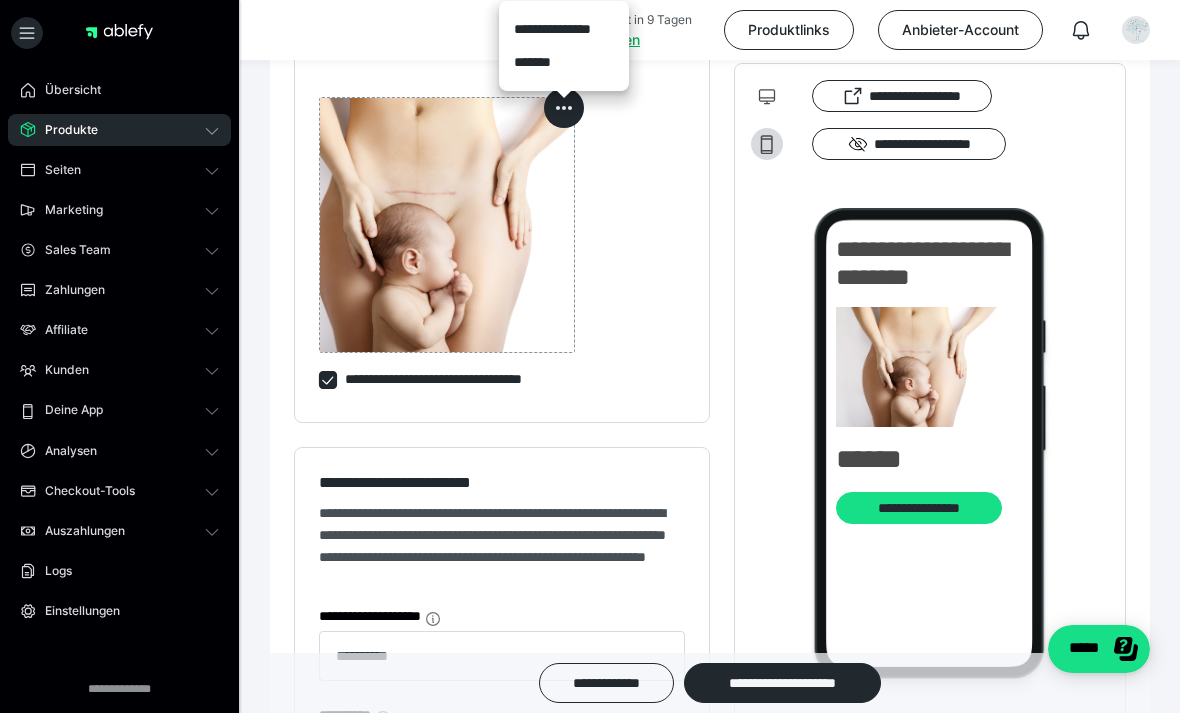 click on "*******" at bounding box center [564, 62] 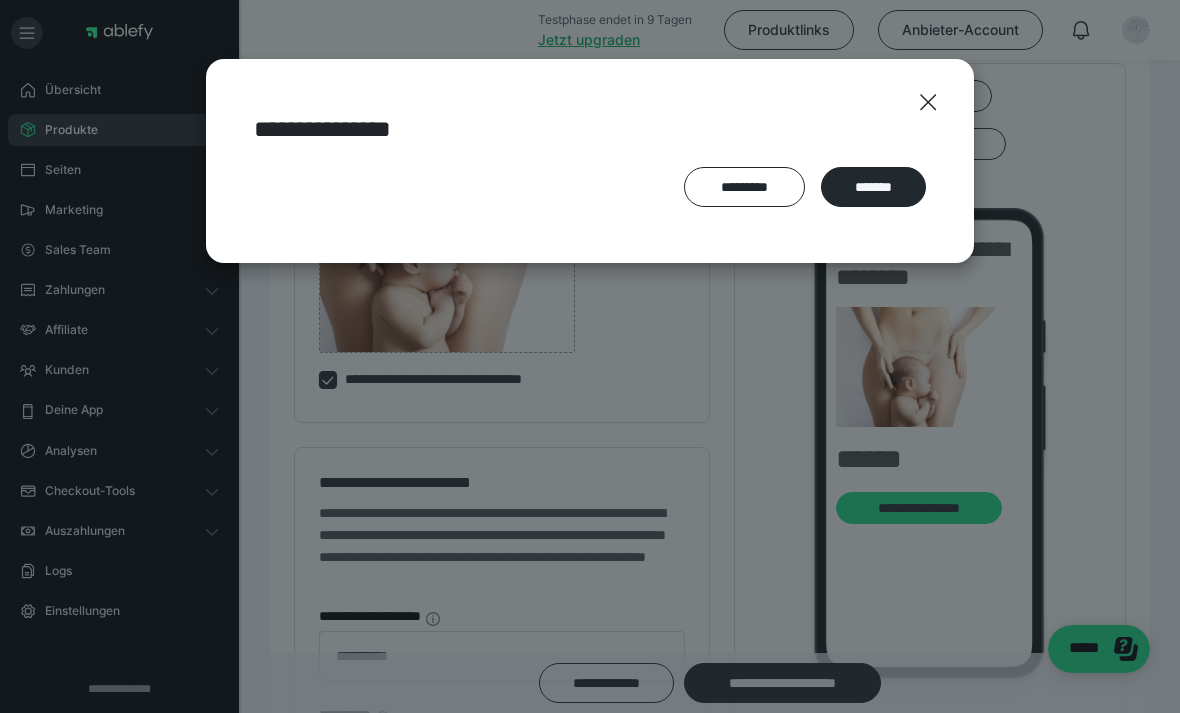 click on "*******" at bounding box center [873, 187] 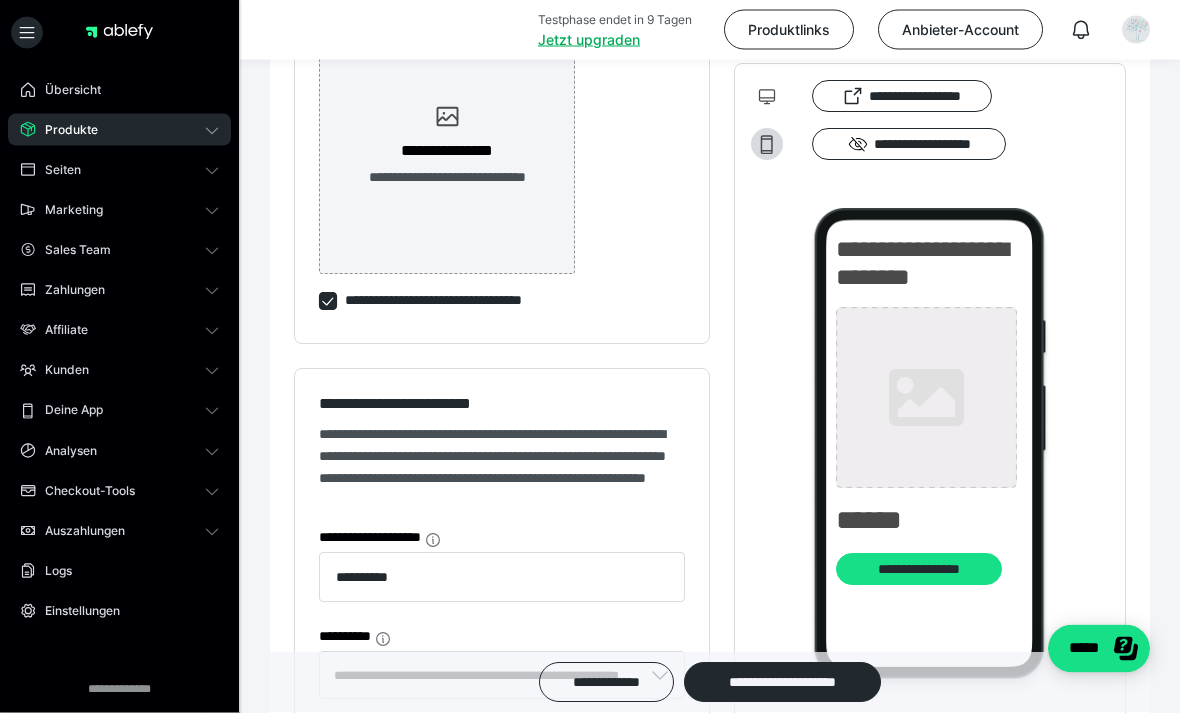 scroll, scrollTop: 1039, scrollLeft: 0, axis: vertical 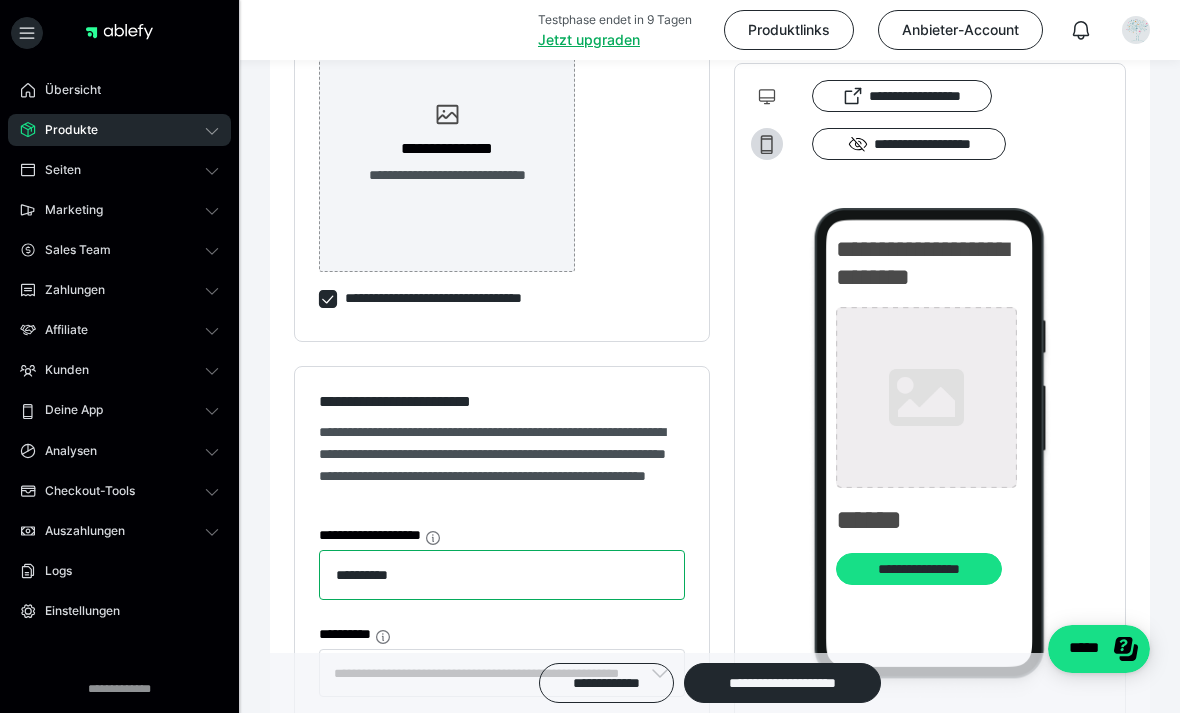click on "*********" at bounding box center [502, 575] 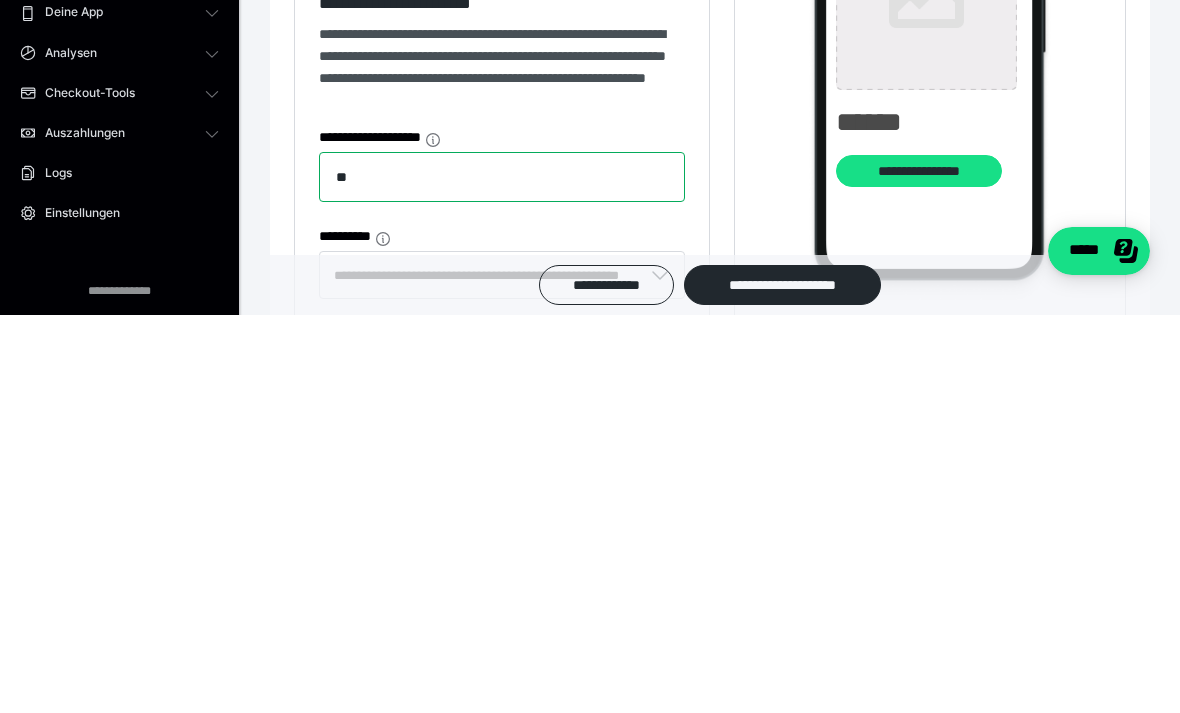 type on "*" 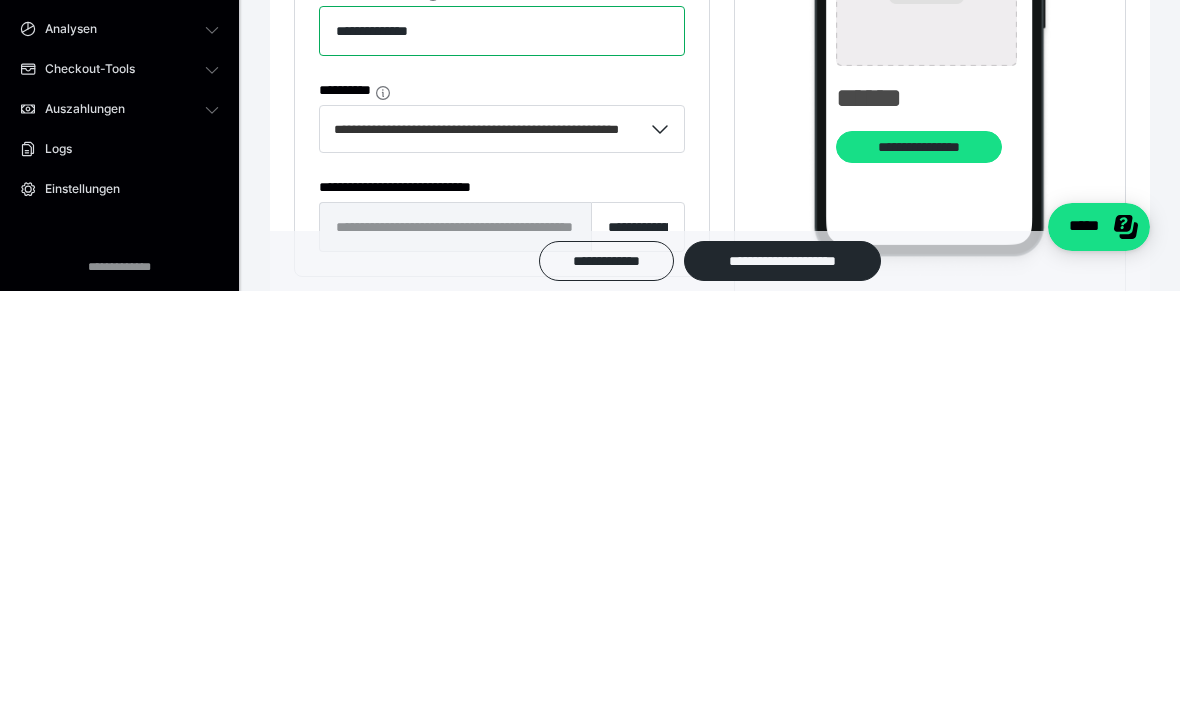 scroll, scrollTop: 1164, scrollLeft: 0, axis: vertical 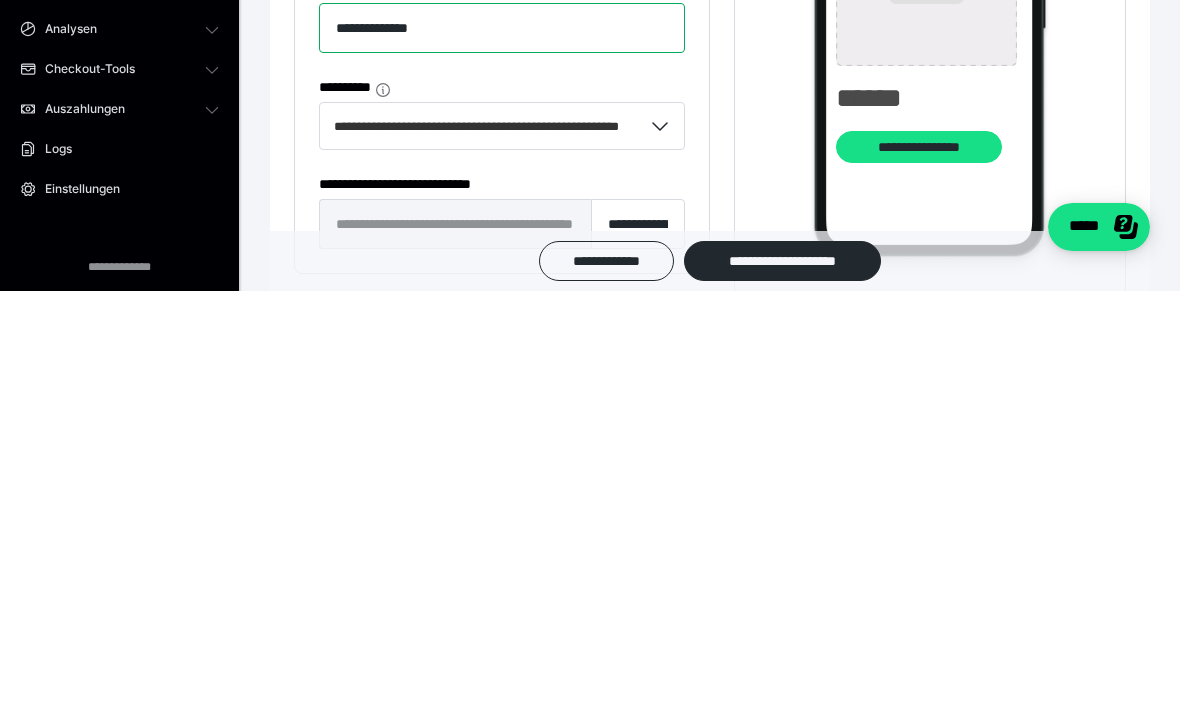 type on "**********" 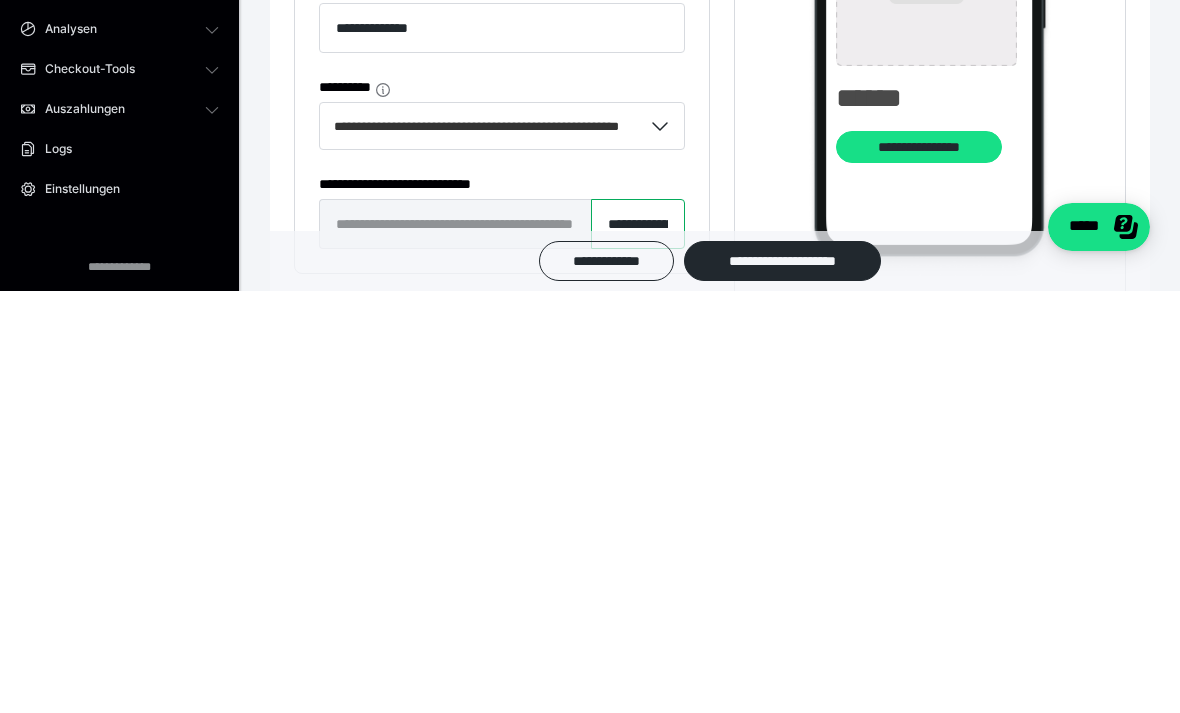 click on "**********" at bounding box center [638, 646] 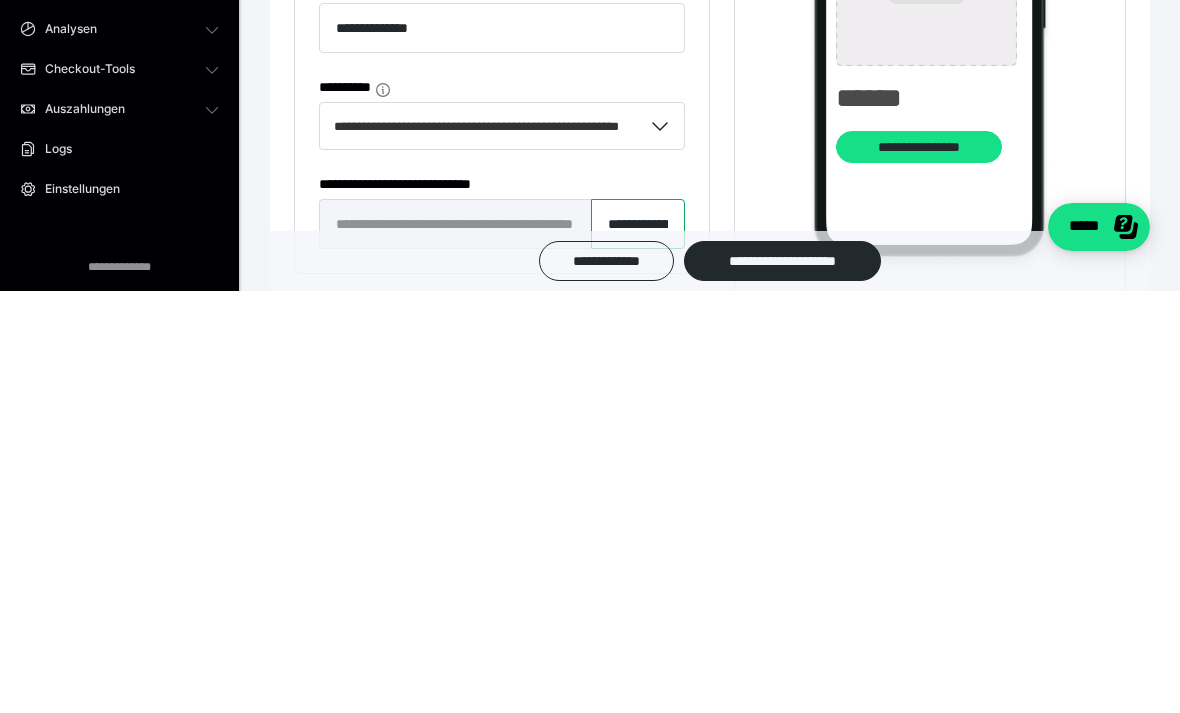 click on "**********" at bounding box center (638, 646) 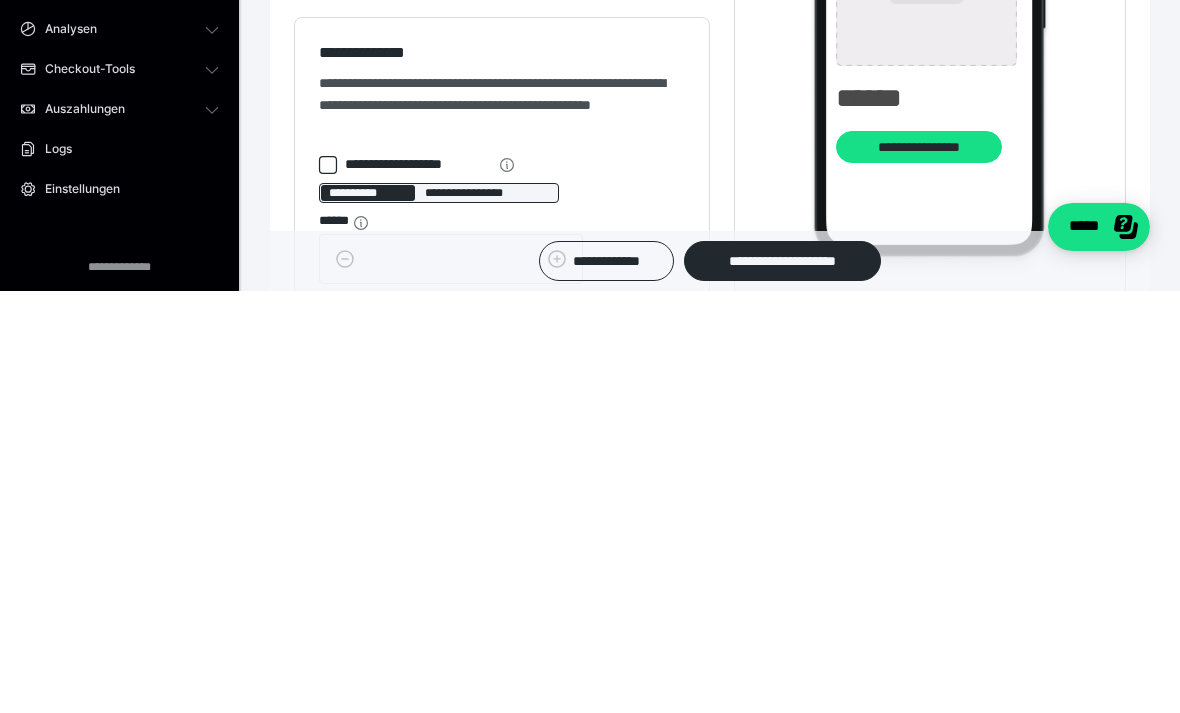 scroll, scrollTop: 1446, scrollLeft: 0, axis: vertical 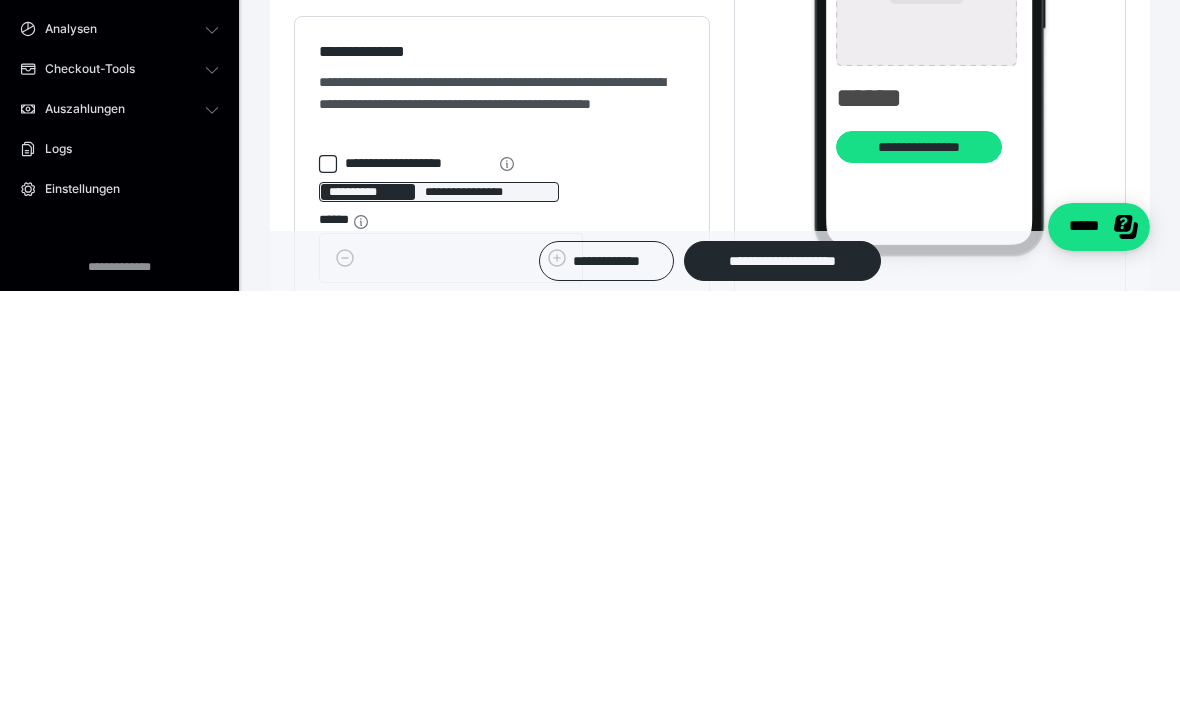 type on "**********" 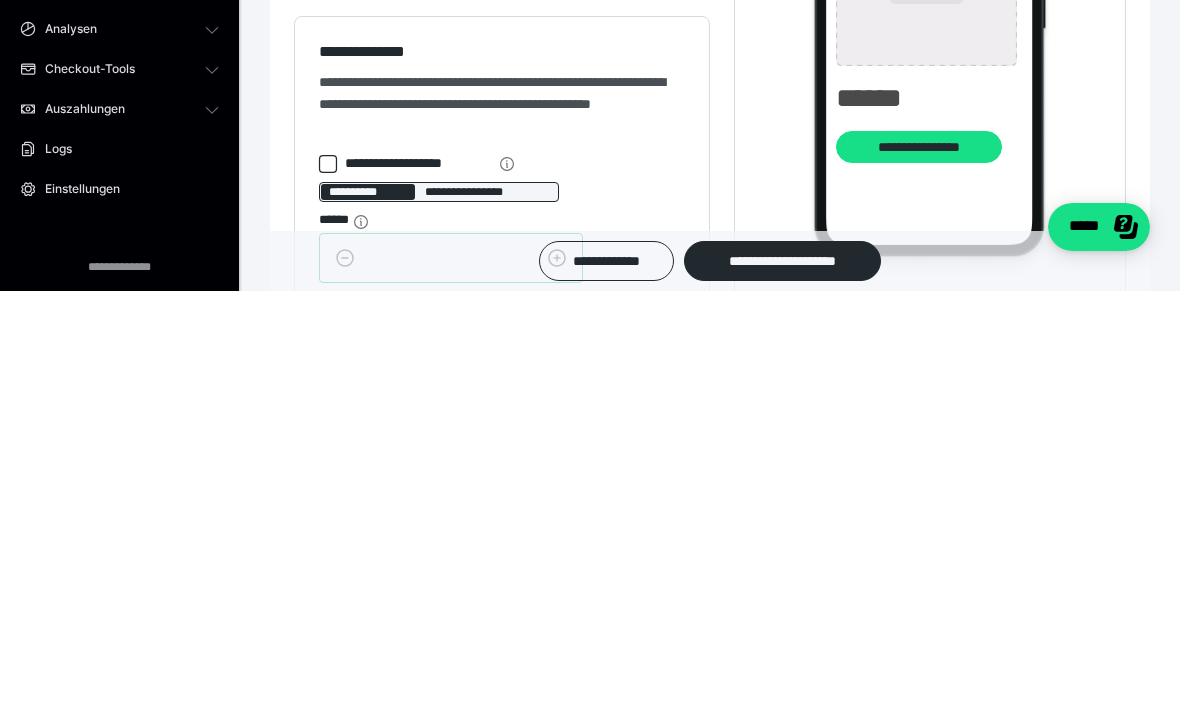 click on "**" at bounding box center (451, 680) 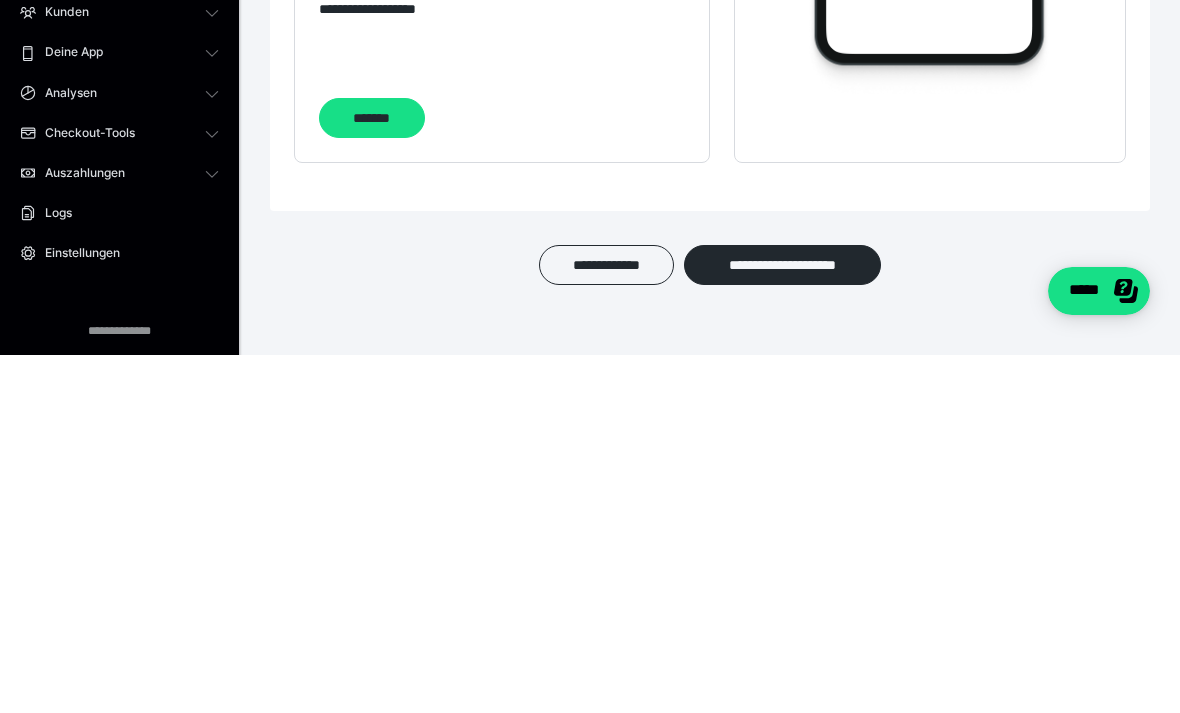 scroll, scrollTop: 2874, scrollLeft: 0, axis: vertical 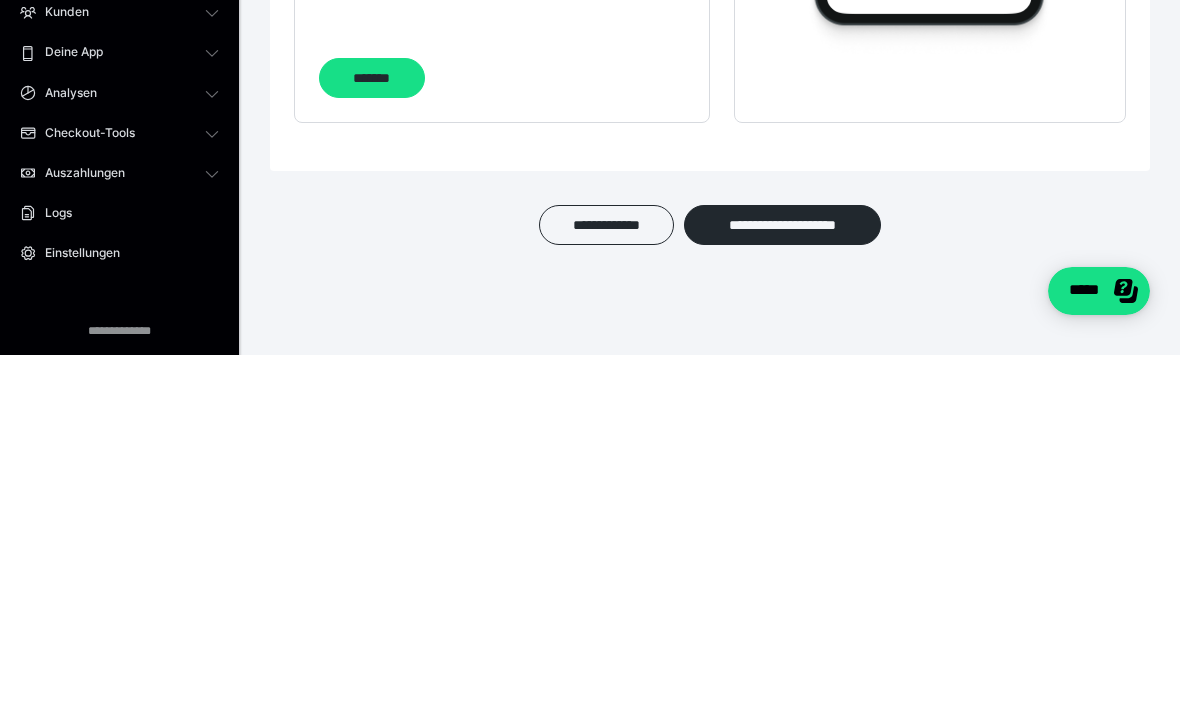 click on "**********" at bounding box center (782, 583) 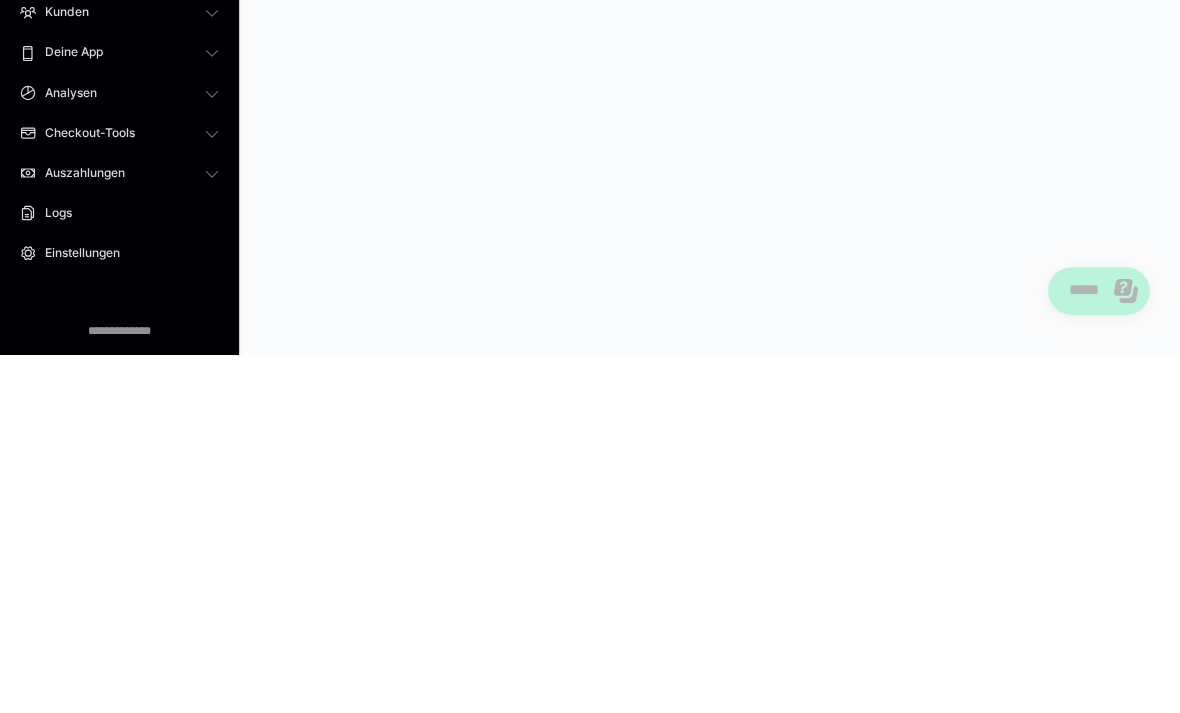 scroll, scrollTop: 0, scrollLeft: 0, axis: both 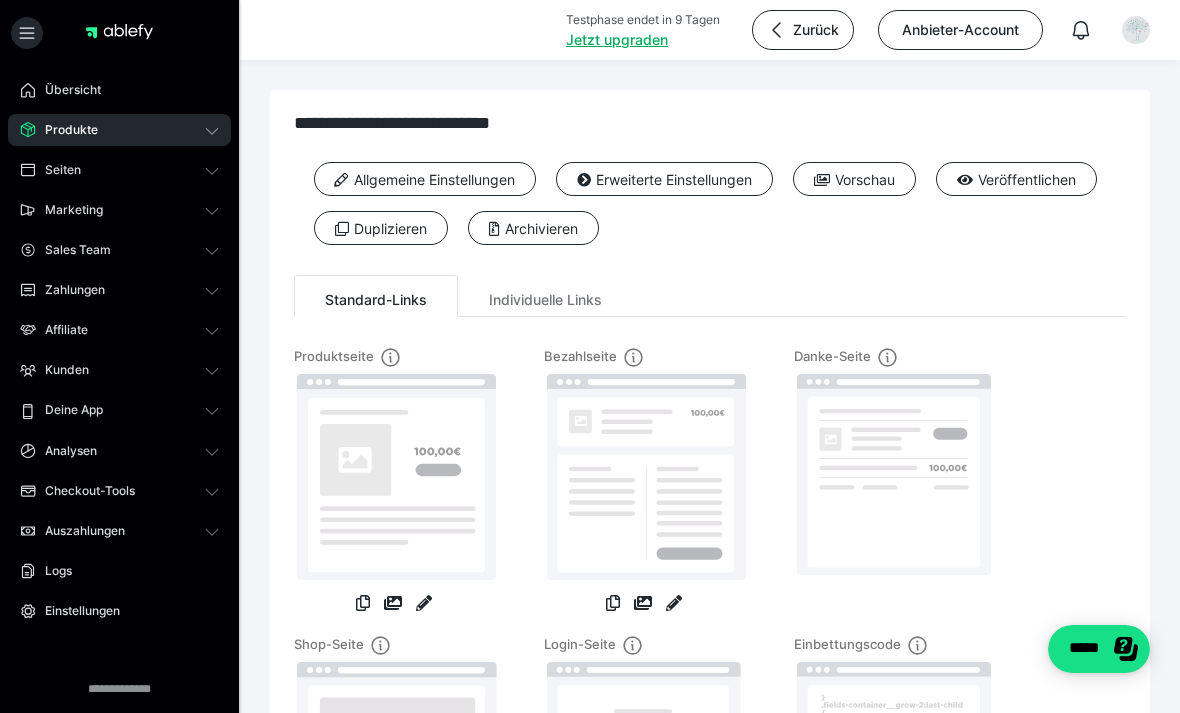 click on "Allgemeine Einstellungen" at bounding box center (425, 179) 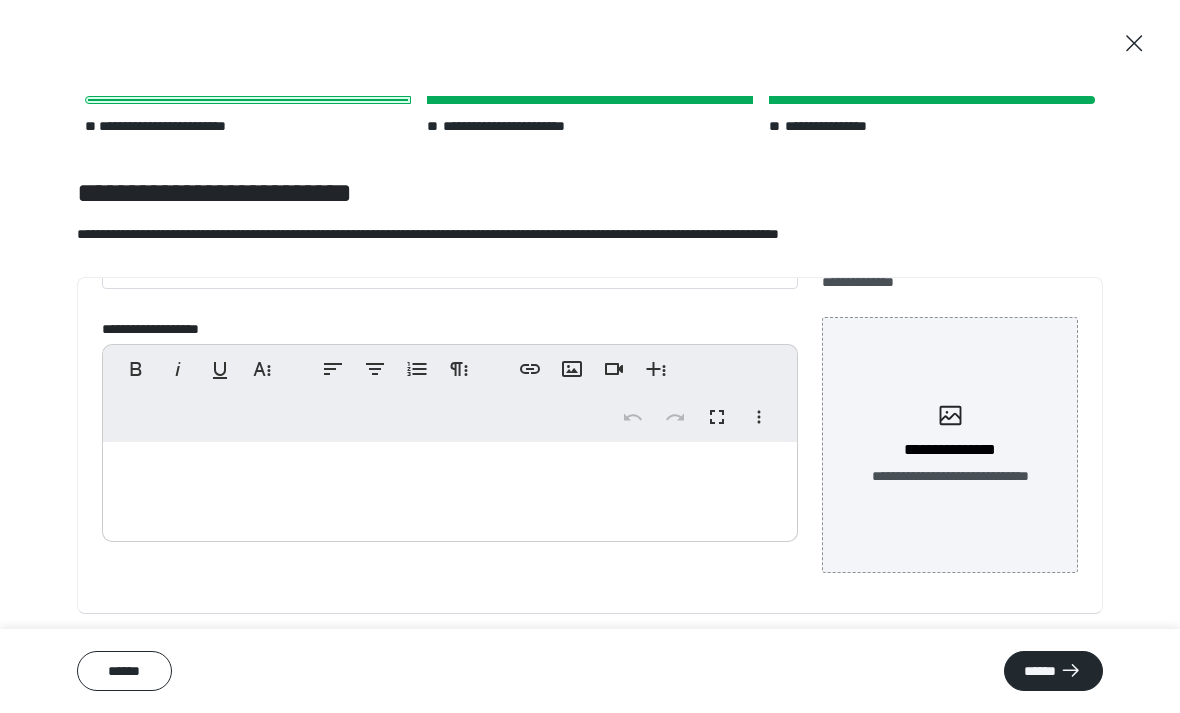 scroll, scrollTop: 102, scrollLeft: 0, axis: vertical 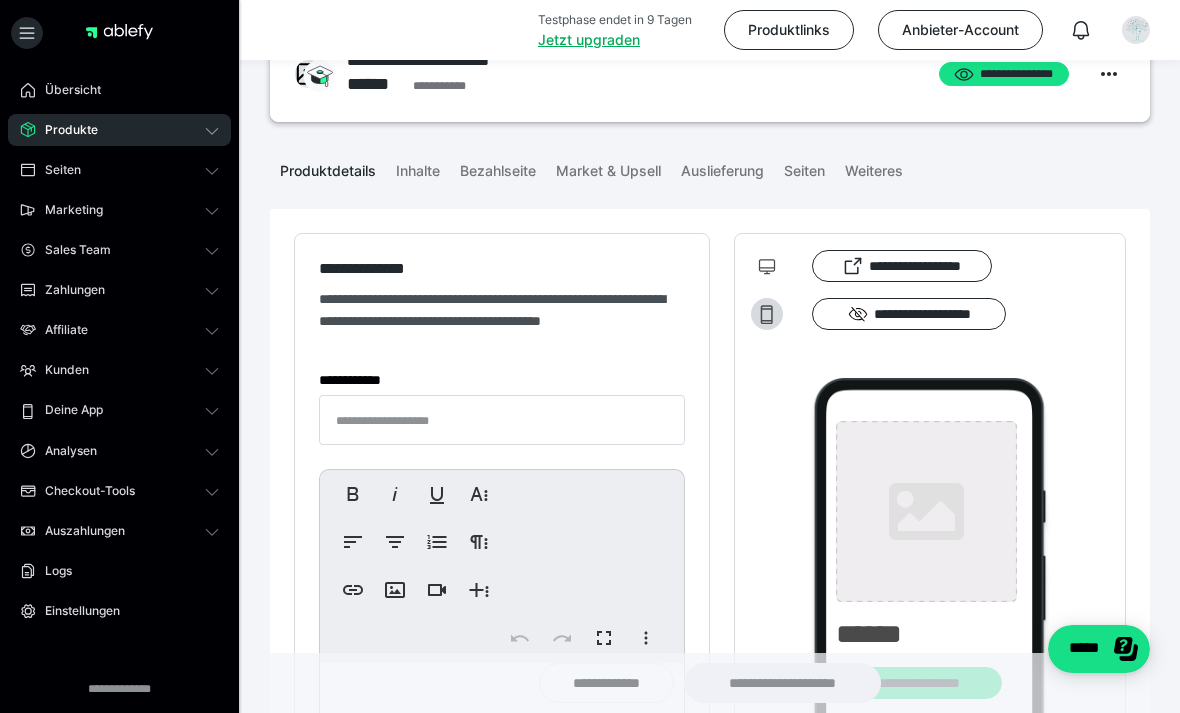type on "**********" 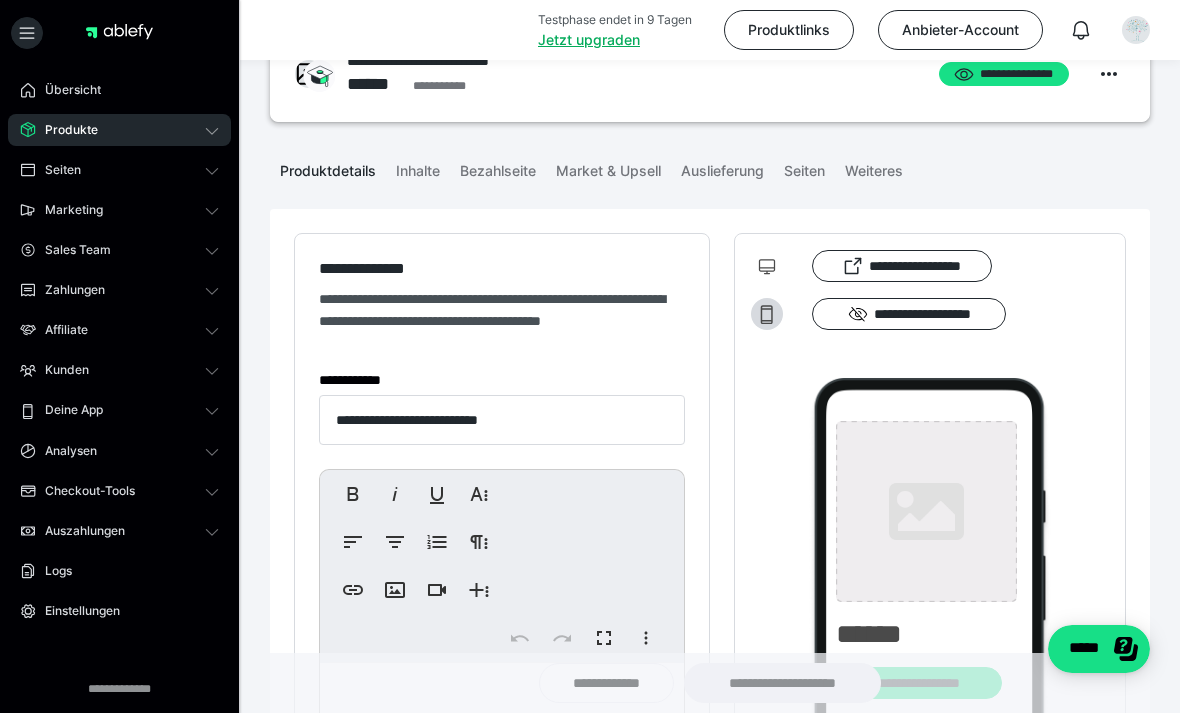 type on "**********" 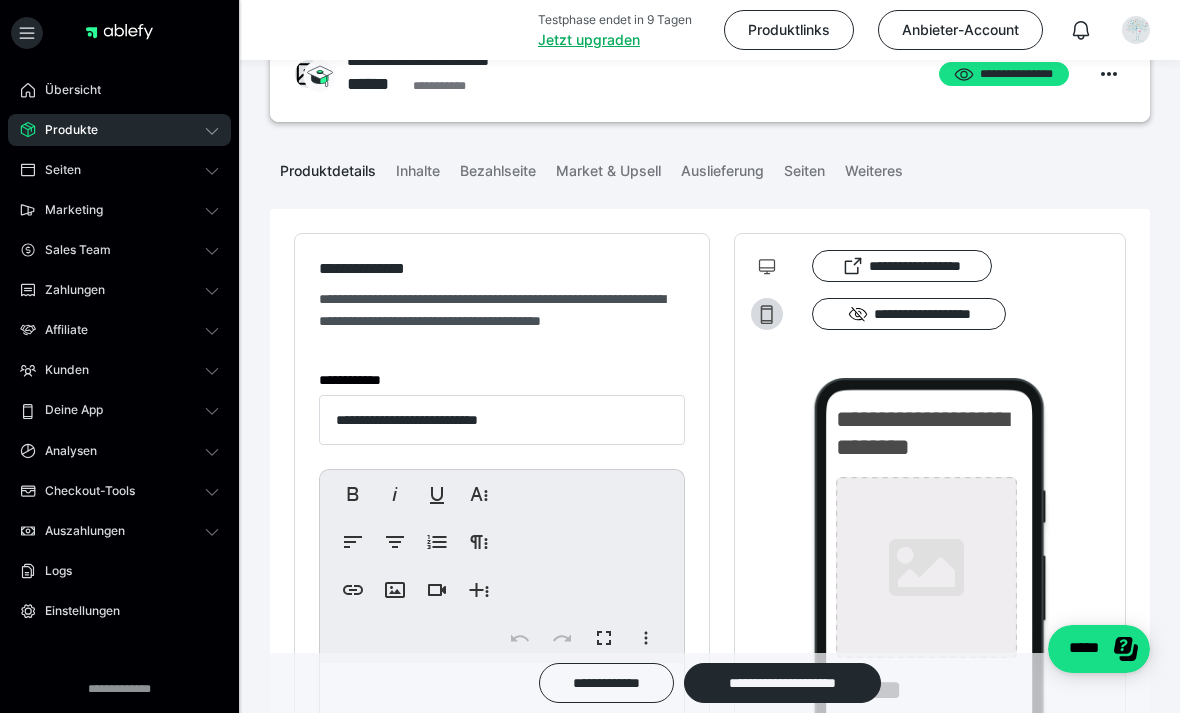 click on "Inhalte" at bounding box center (418, 167) 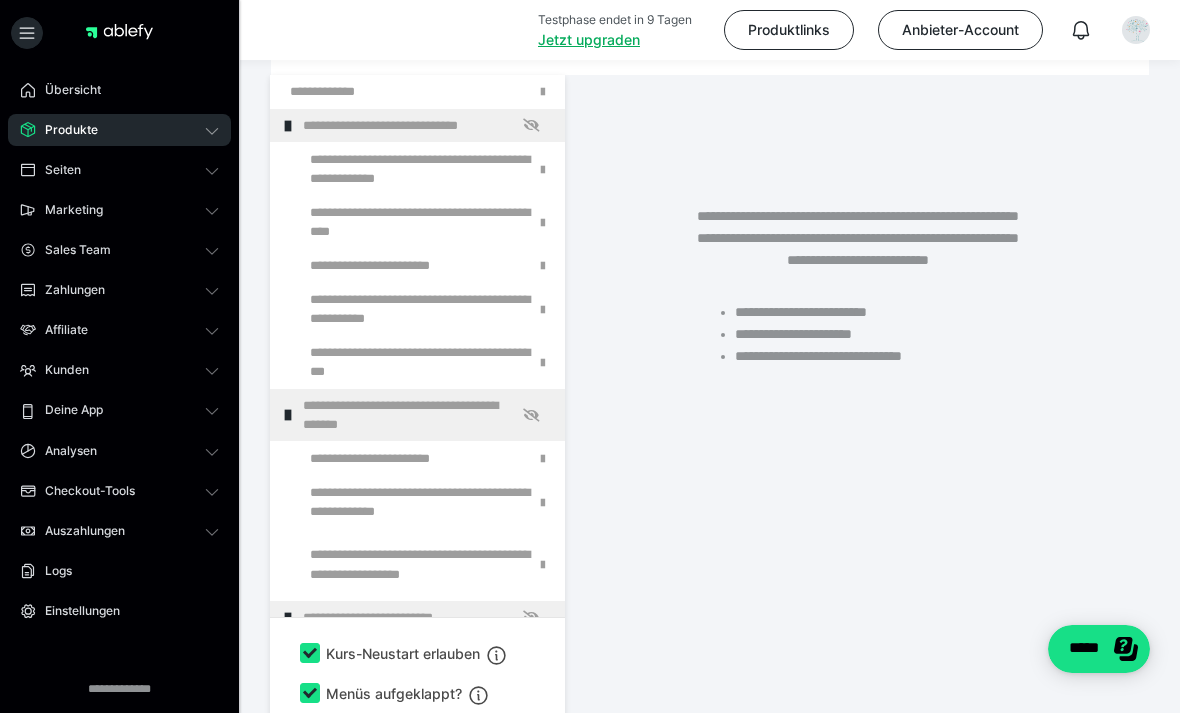scroll, scrollTop: 311, scrollLeft: 0, axis: vertical 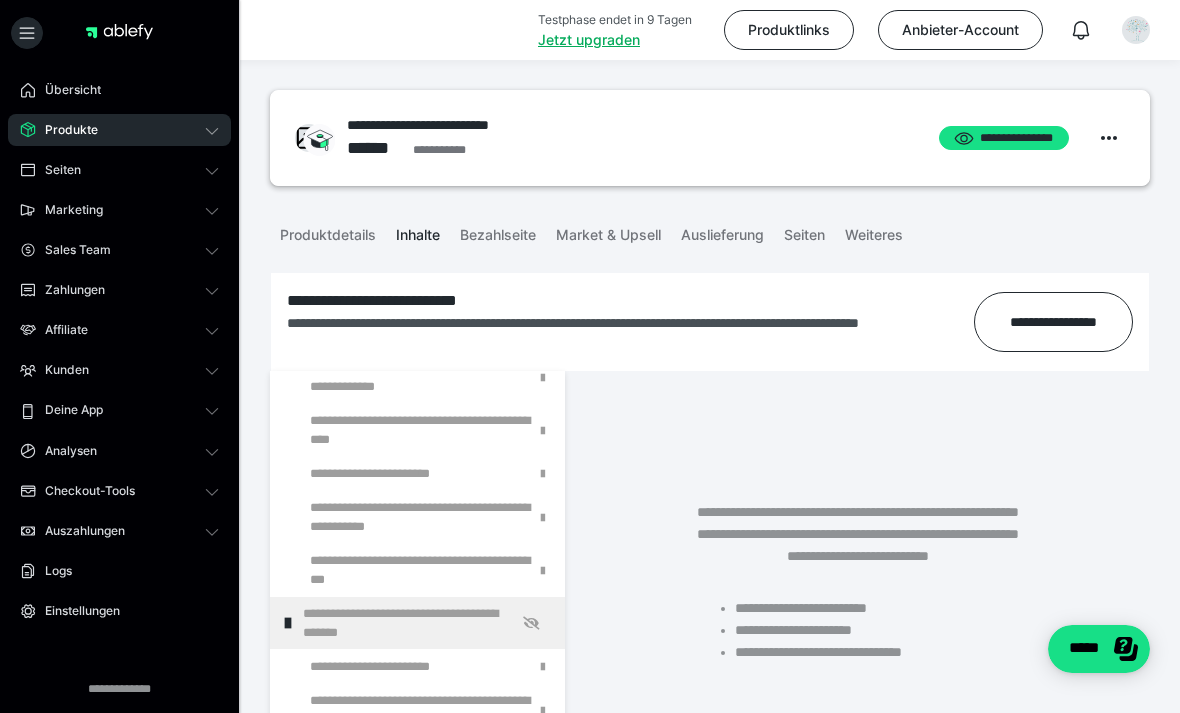 click at bounding box center [0, 0] 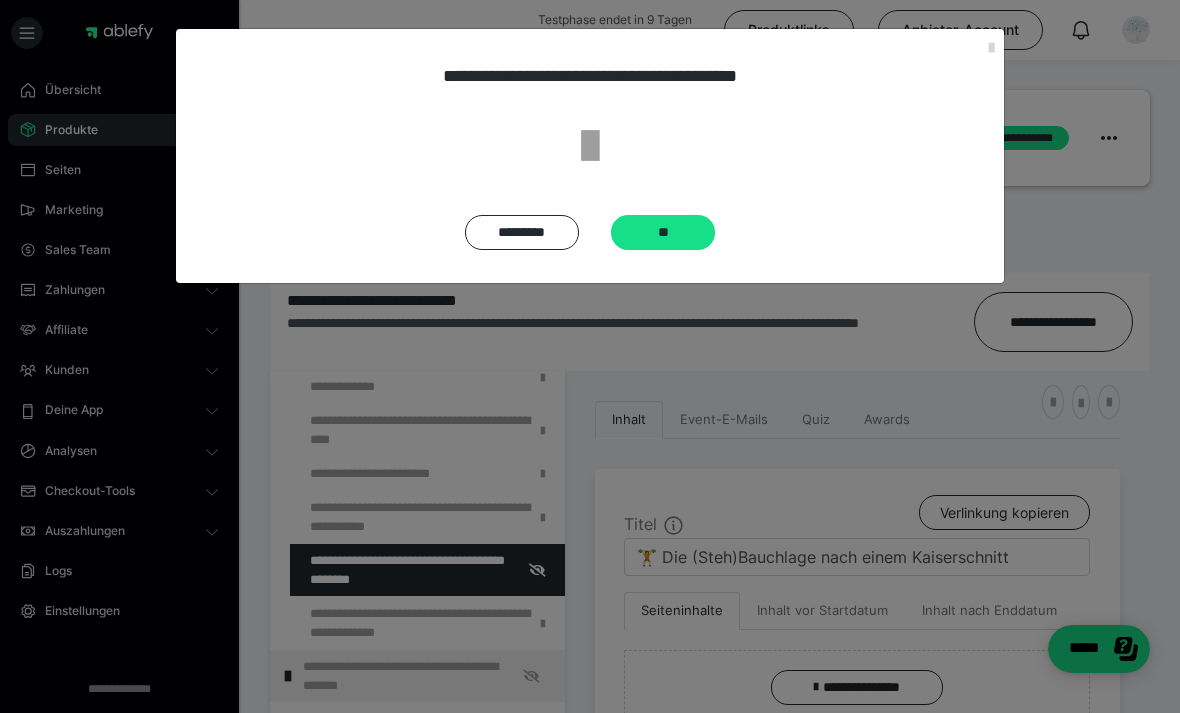click on "**" at bounding box center [663, 232] 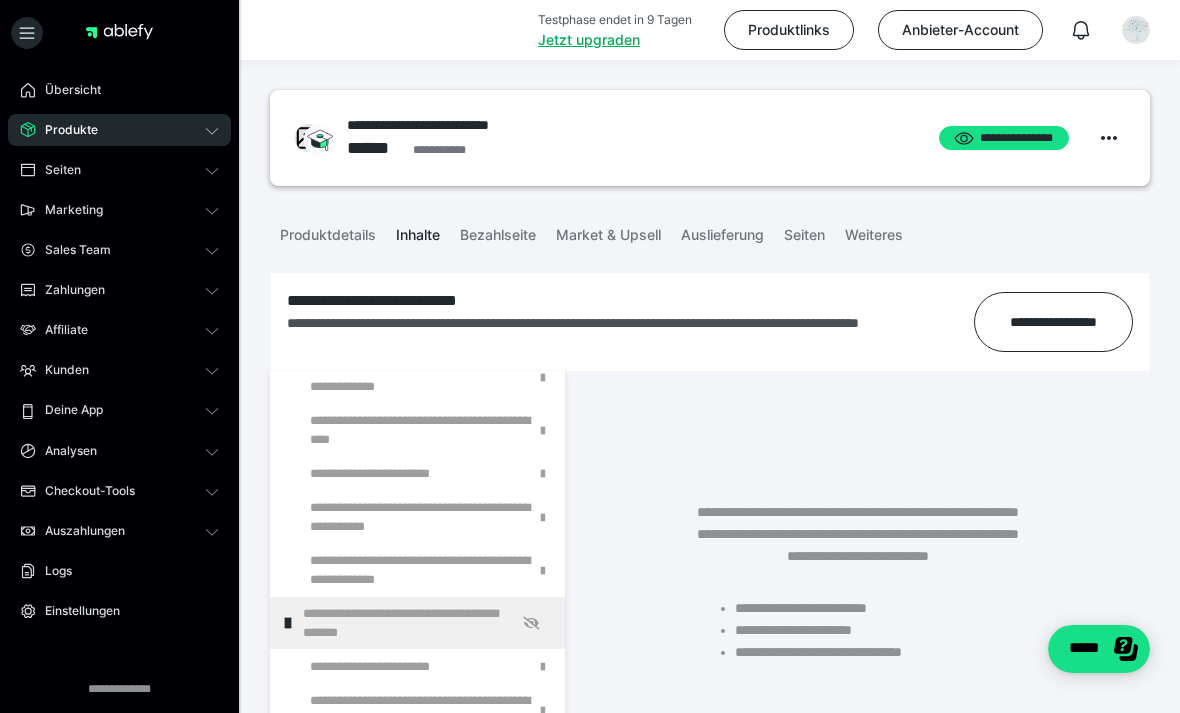 click at bounding box center [0, 0] 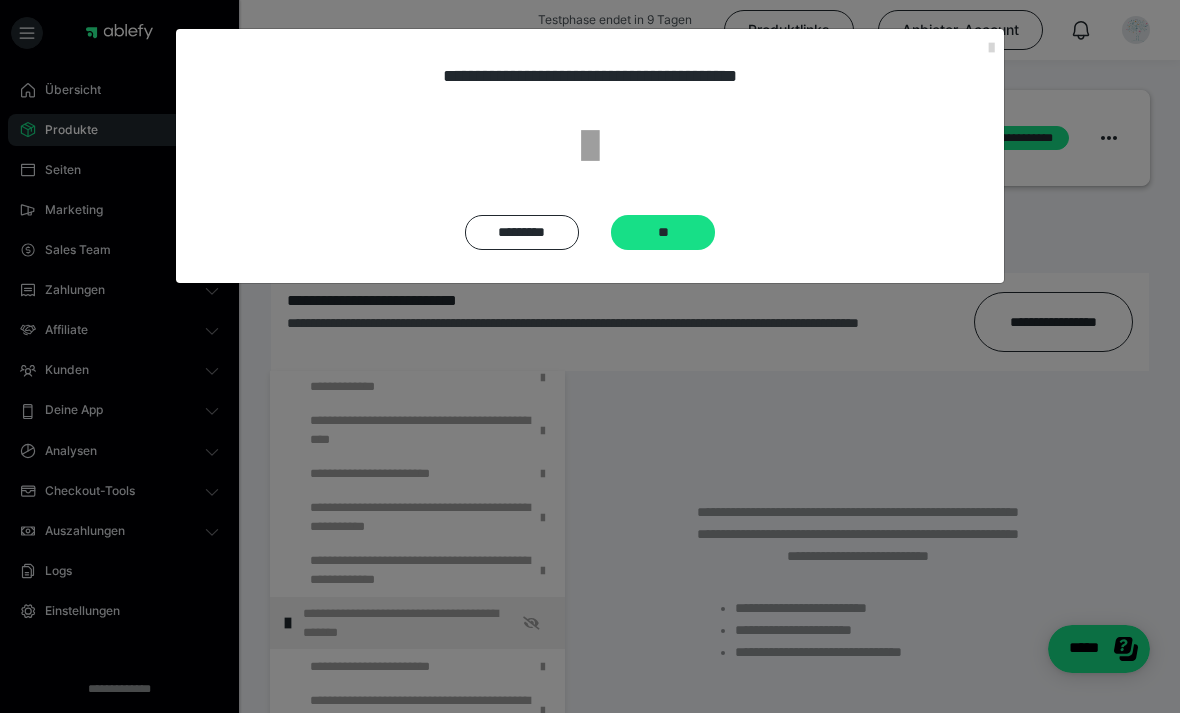 click on "**" at bounding box center (663, 232) 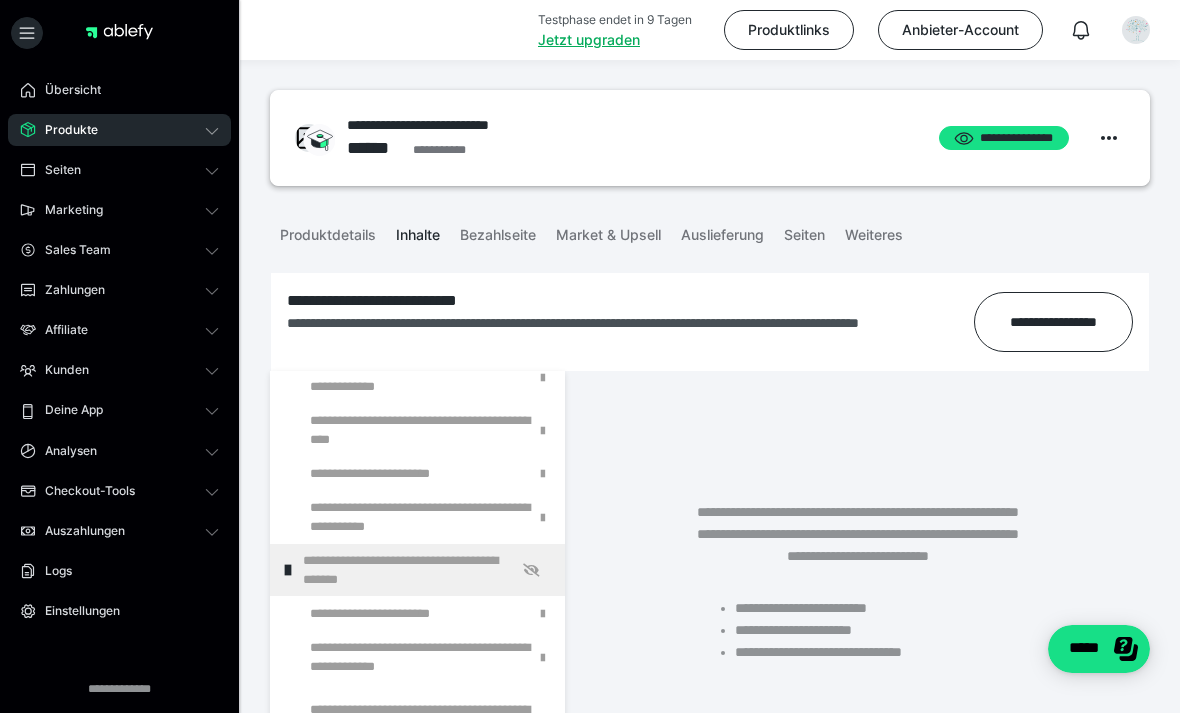 click at bounding box center (0, 0) 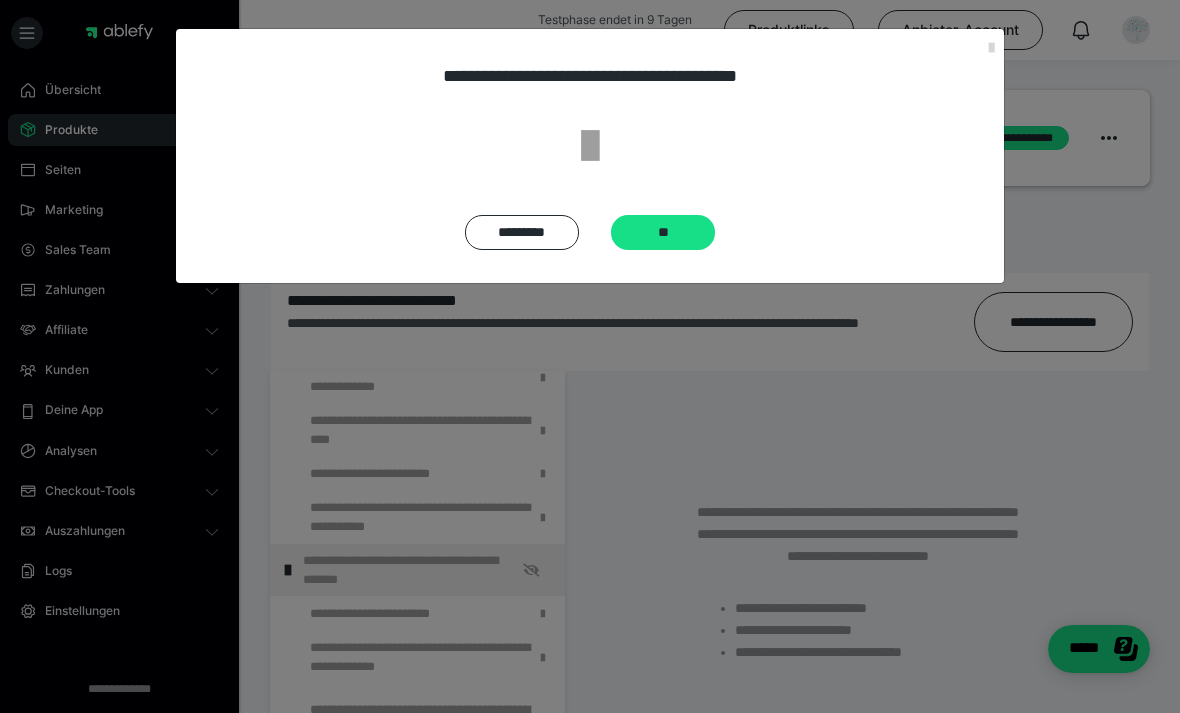 click on "**" at bounding box center [663, 232] 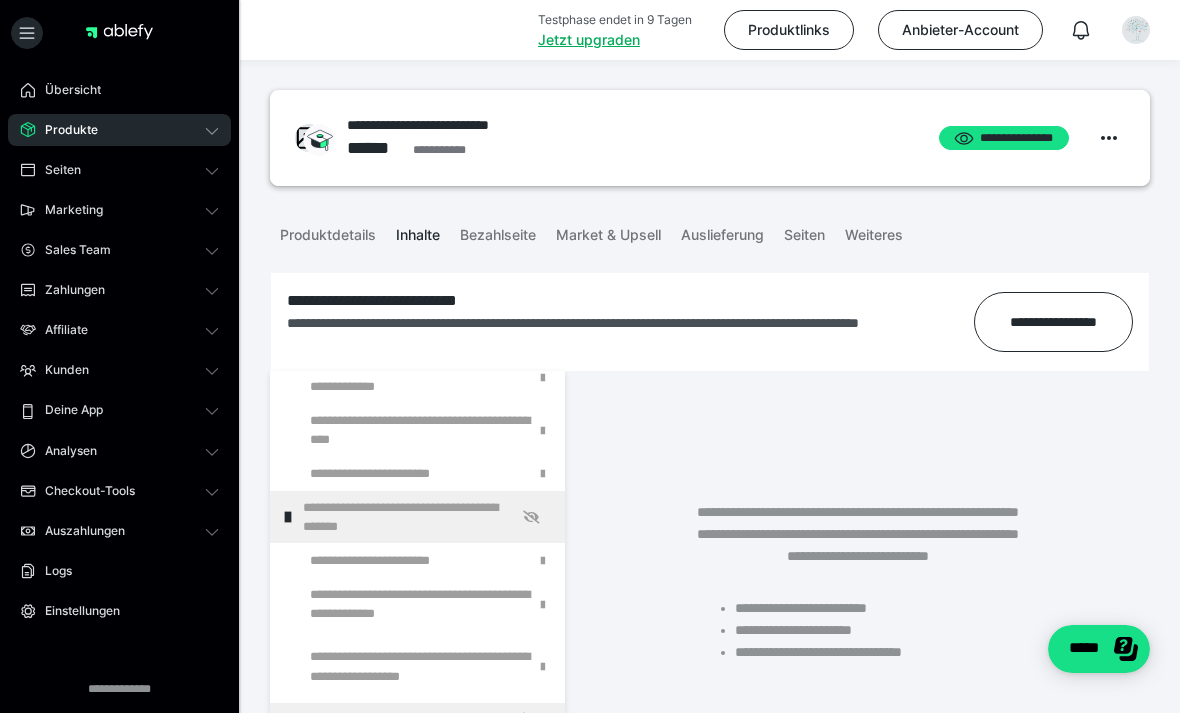 click at bounding box center (0, 0) 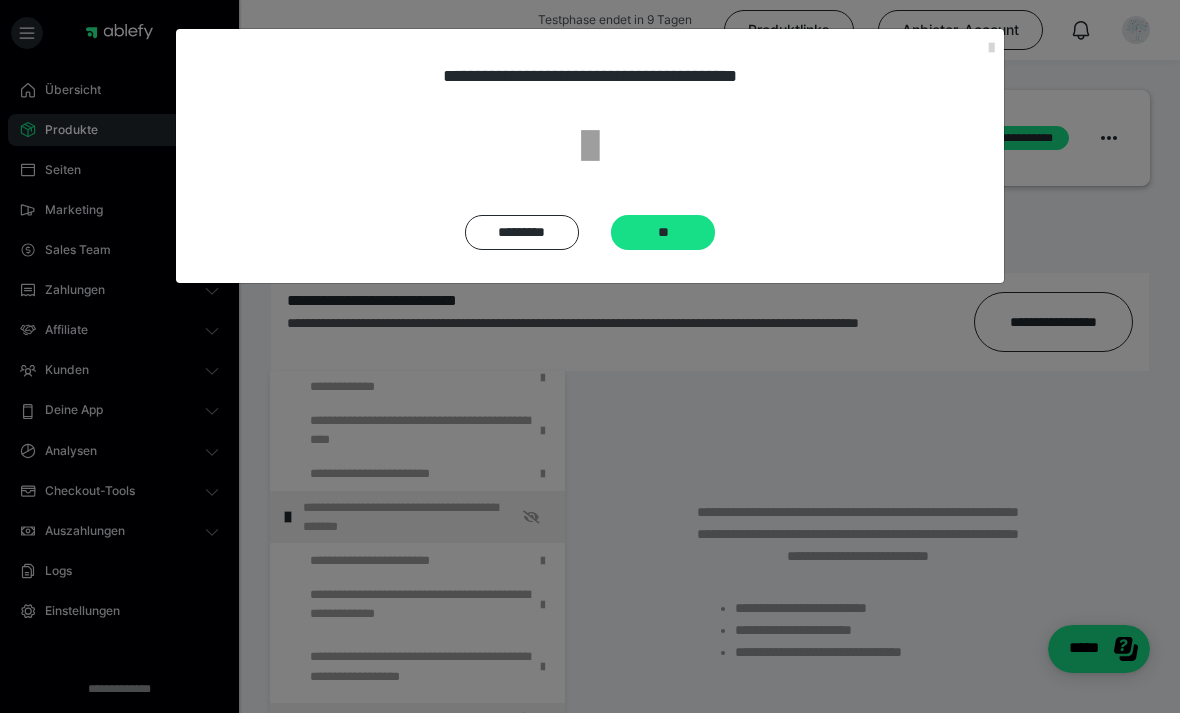 click on "**" at bounding box center (663, 232) 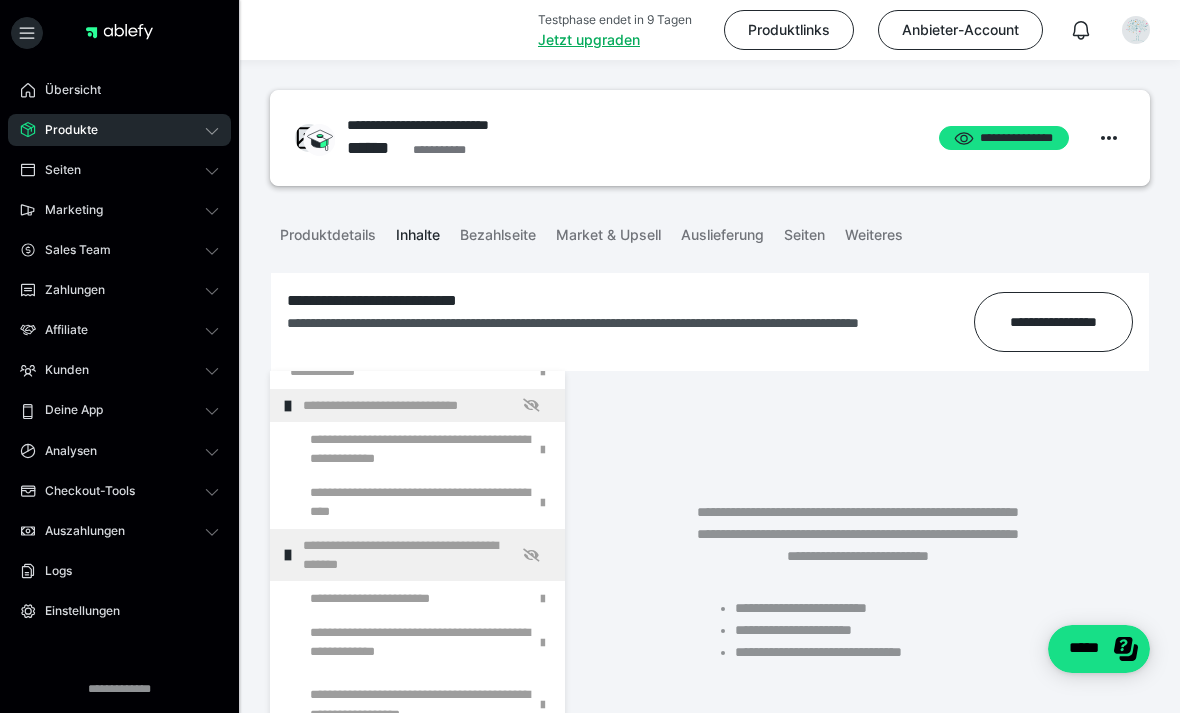 scroll, scrollTop: 5, scrollLeft: 0, axis: vertical 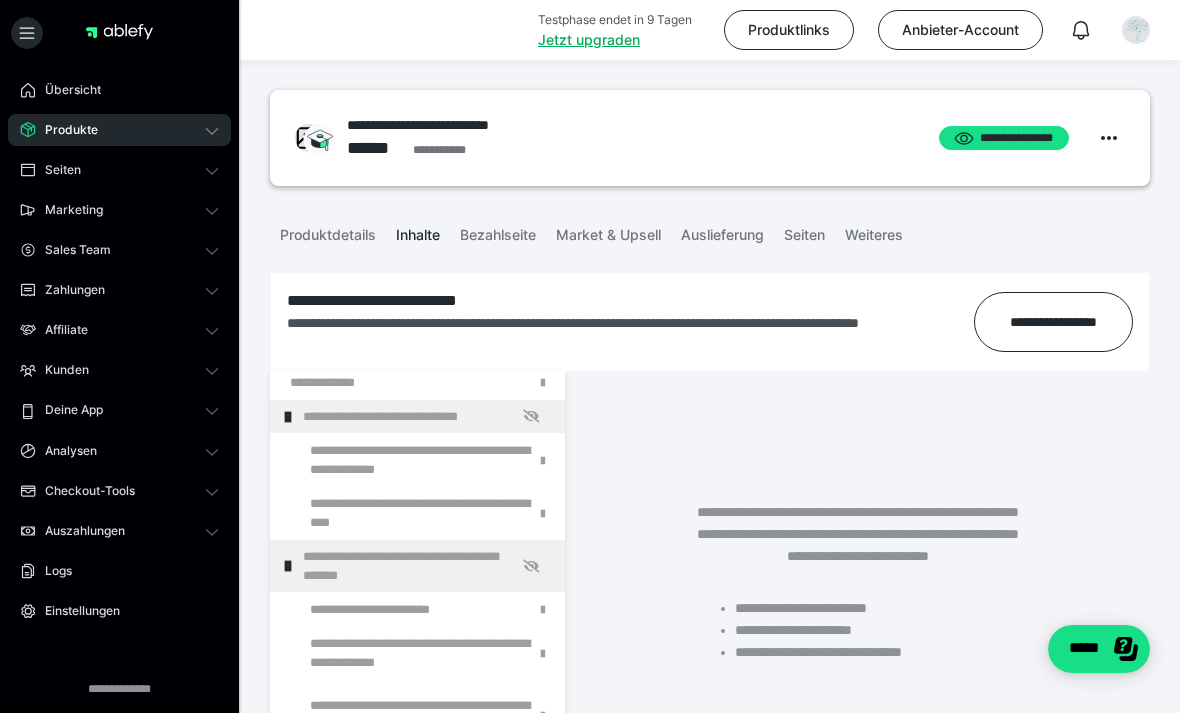 click at bounding box center [0, 0] 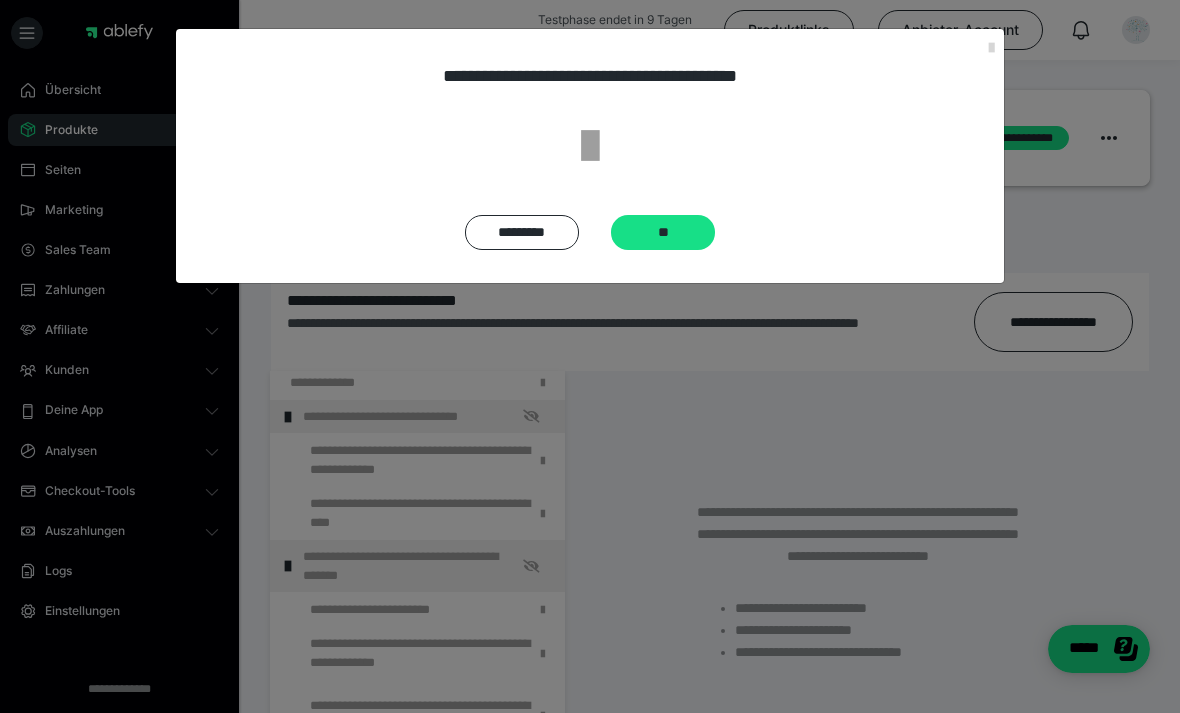 click on "**" at bounding box center [663, 232] 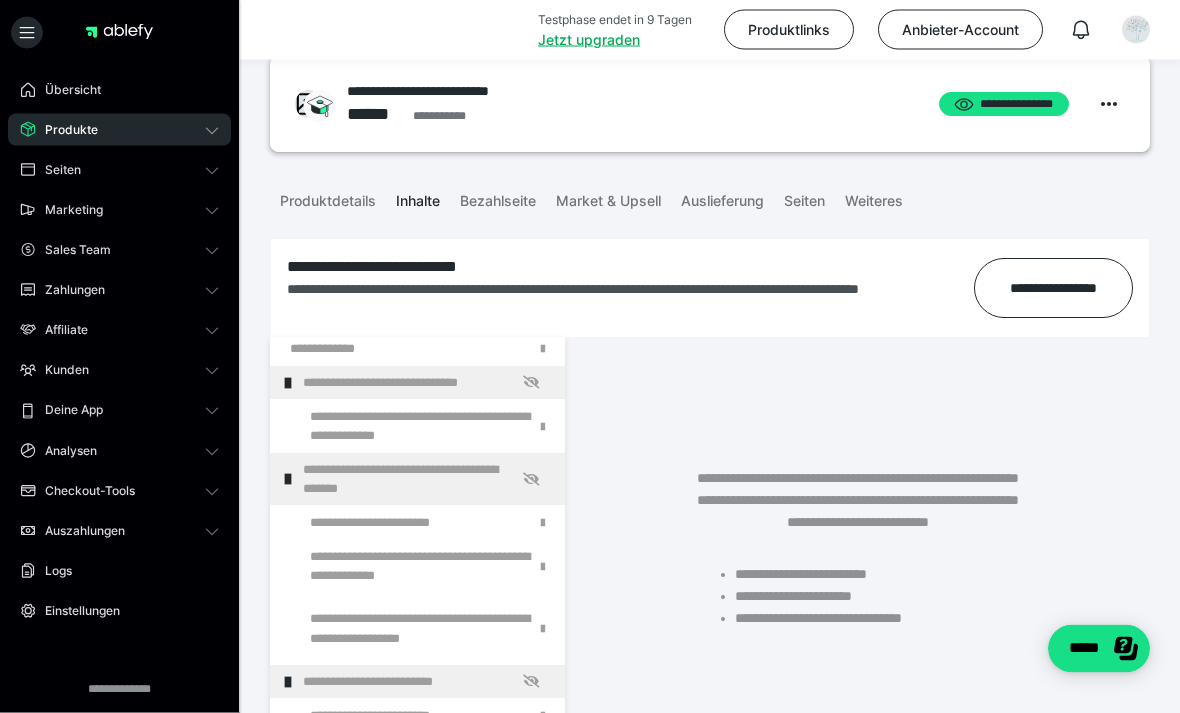 scroll, scrollTop: 34, scrollLeft: 0, axis: vertical 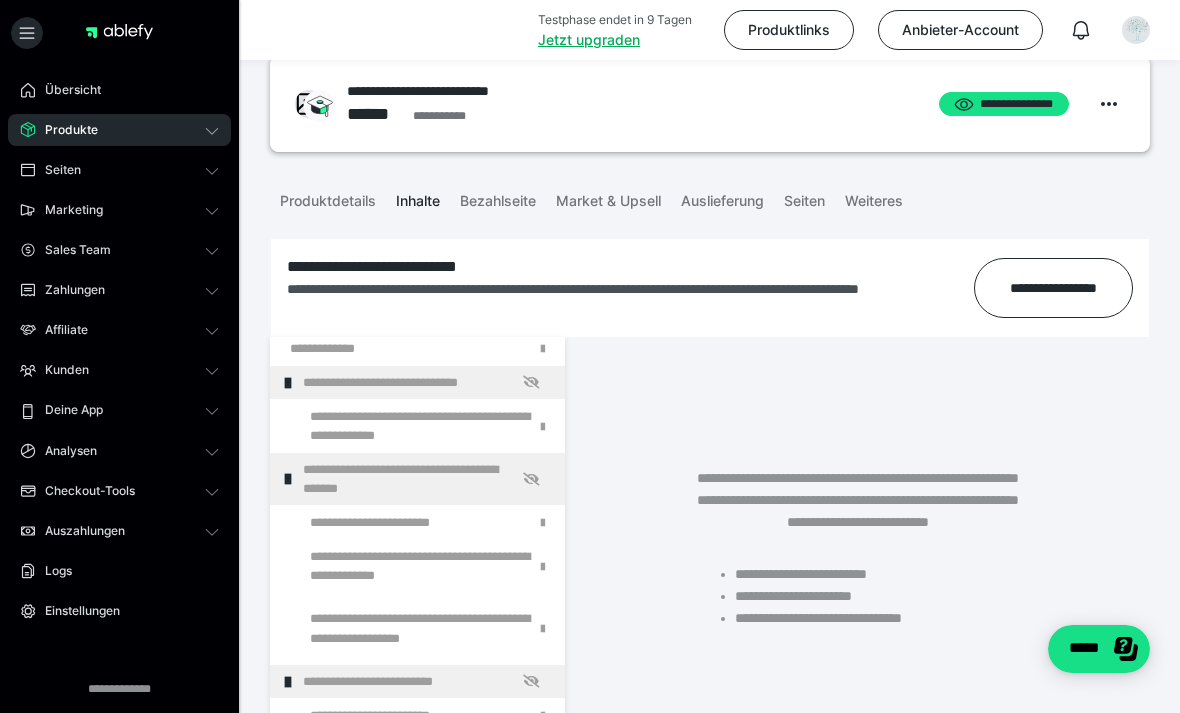 click at bounding box center (0, 0) 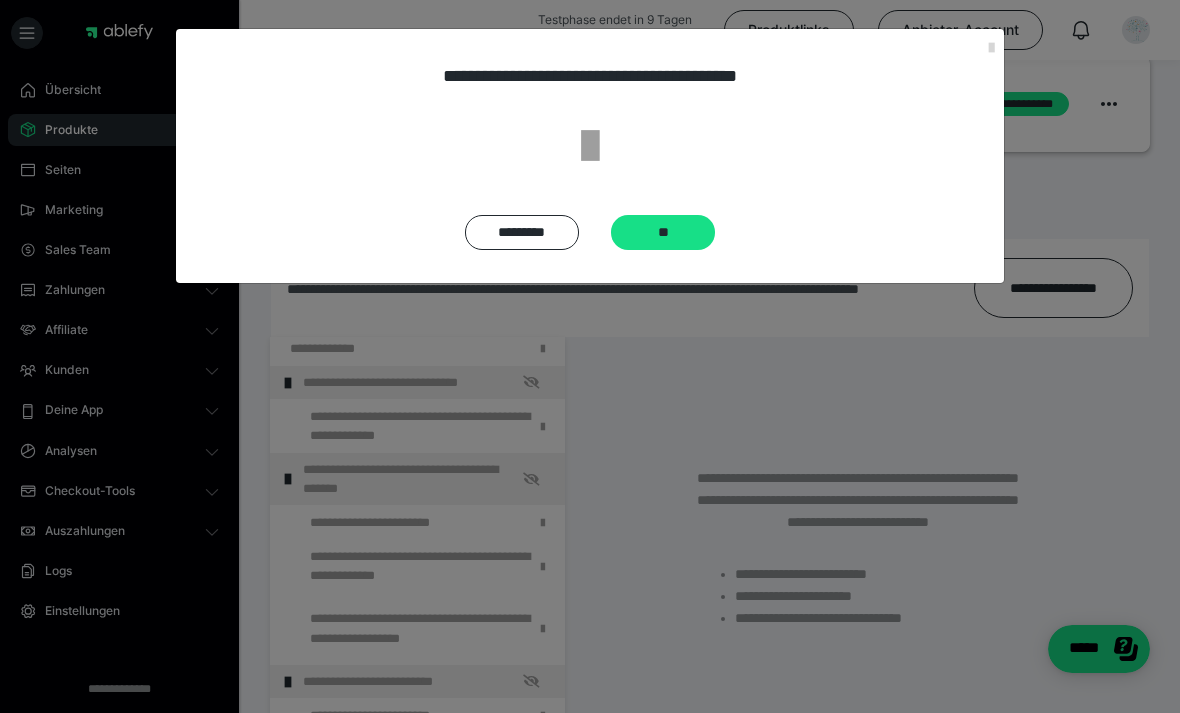 click on "**" at bounding box center [663, 232] 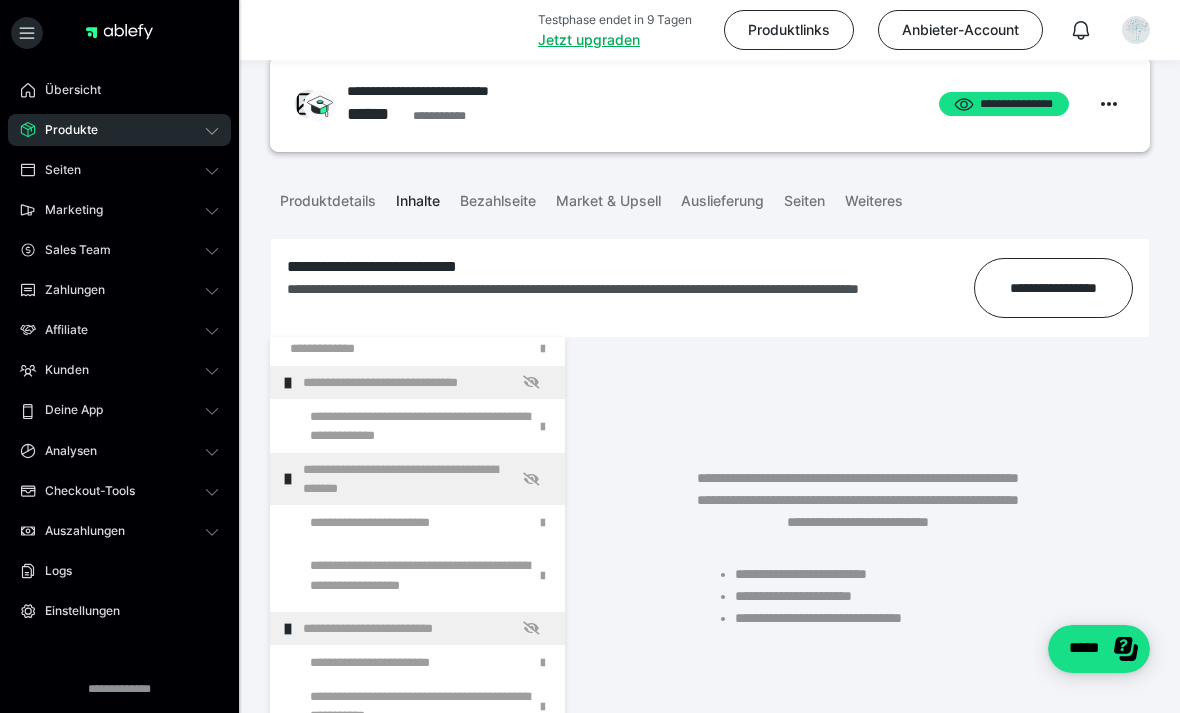 click at bounding box center [0, 0] 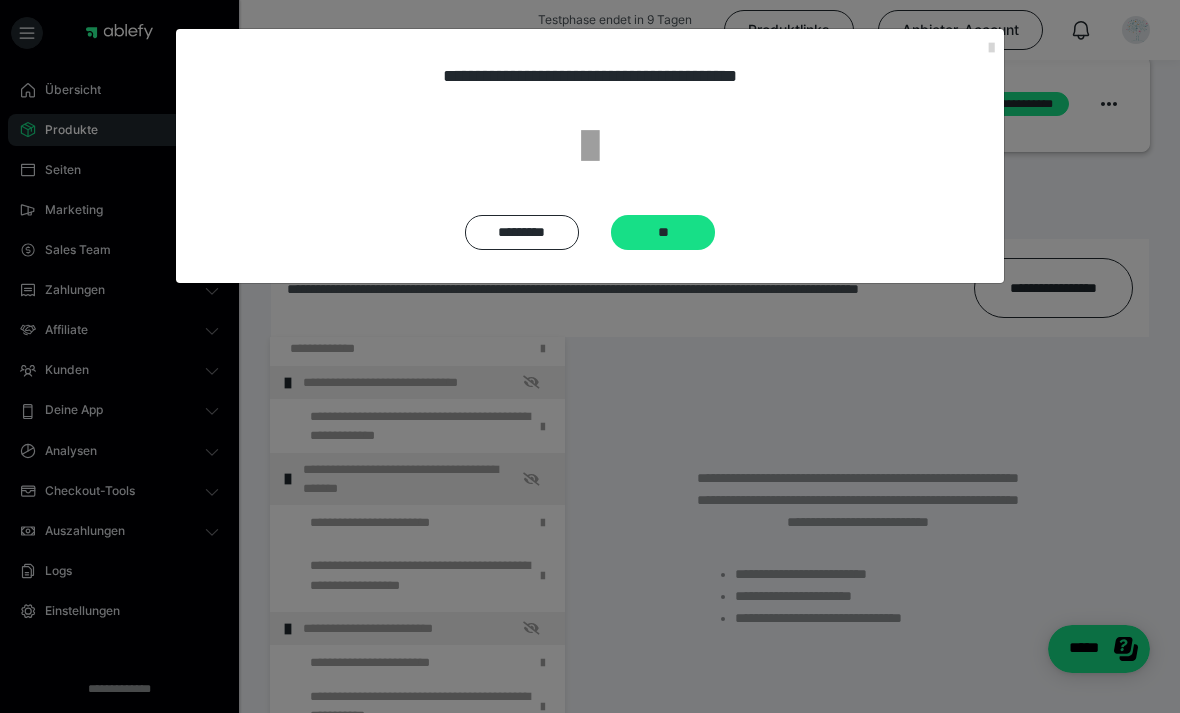 click on "**" at bounding box center [663, 232] 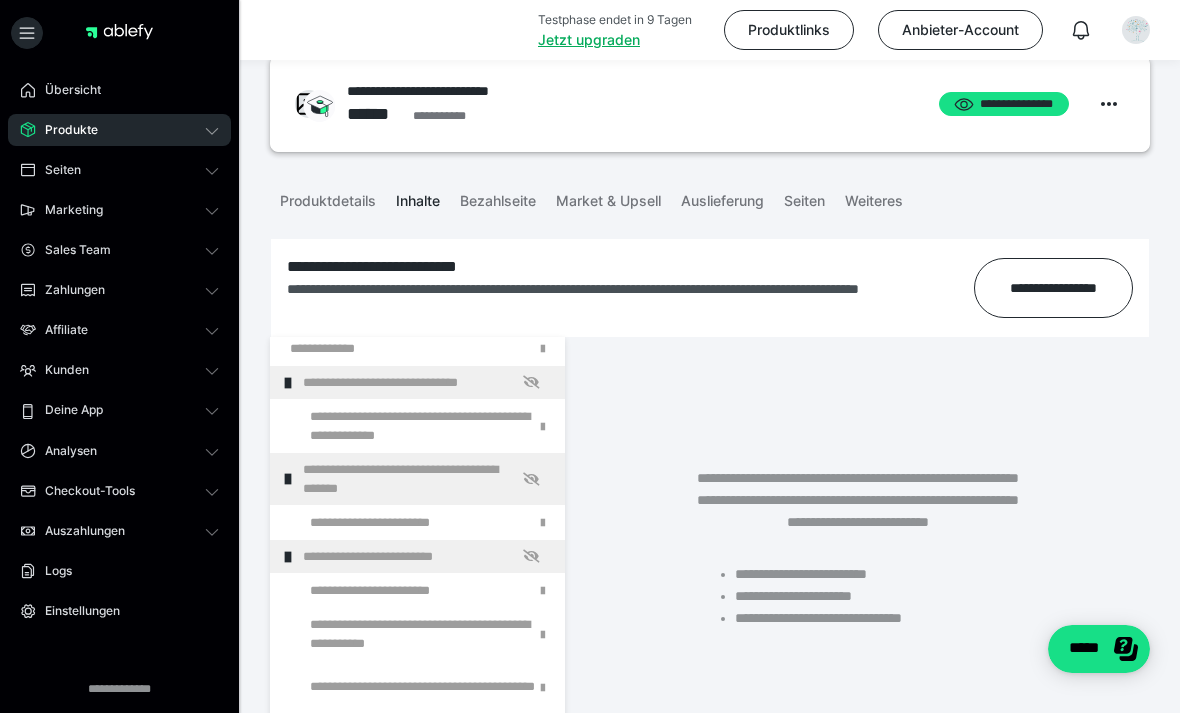 click at bounding box center [0, 0] 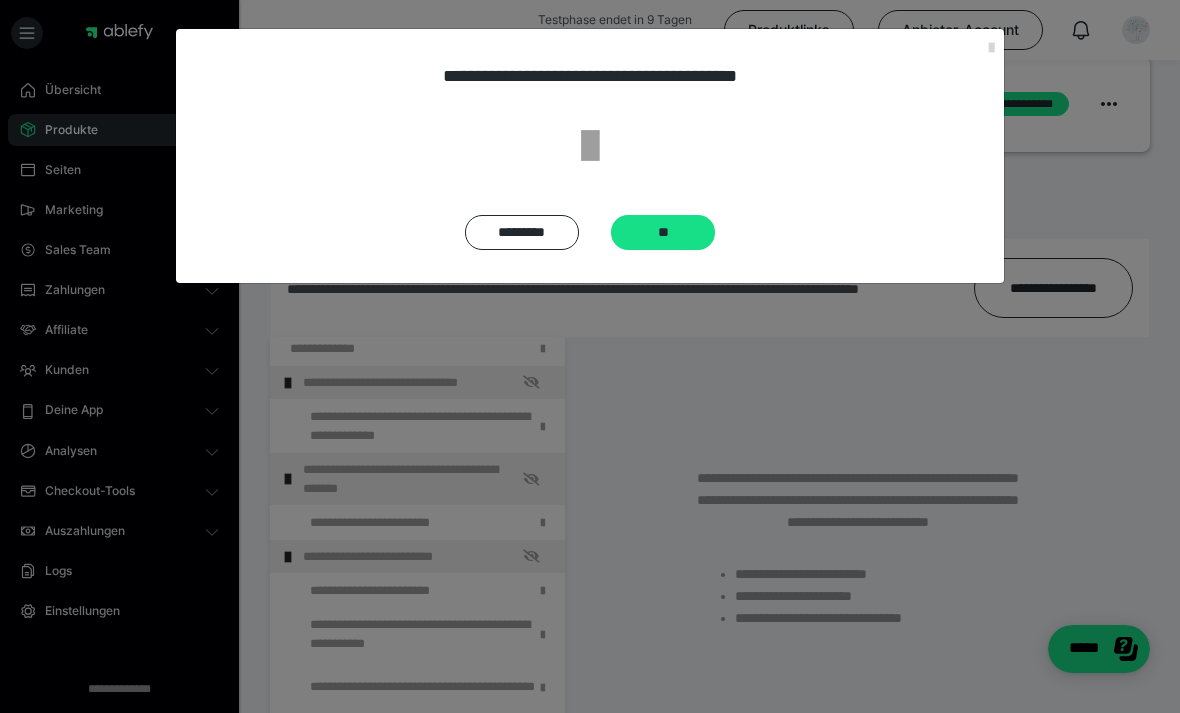 click on "**" at bounding box center (663, 232) 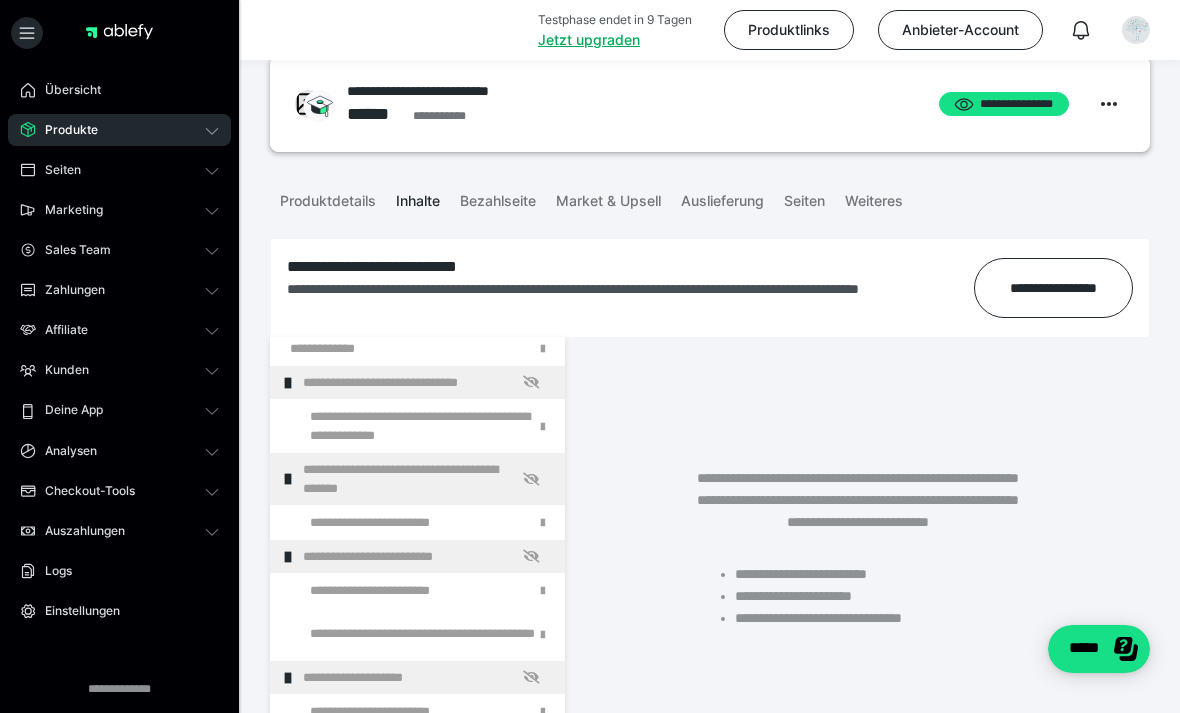 click at bounding box center (0, 0) 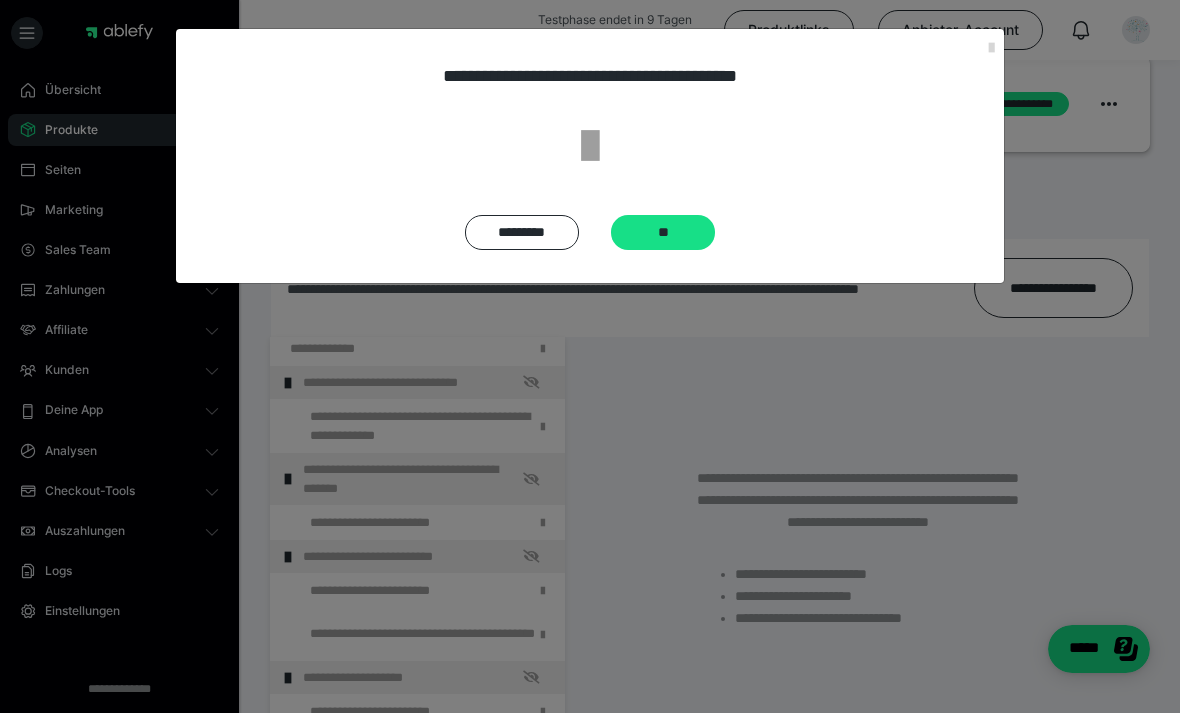 click on "**" at bounding box center [663, 232] 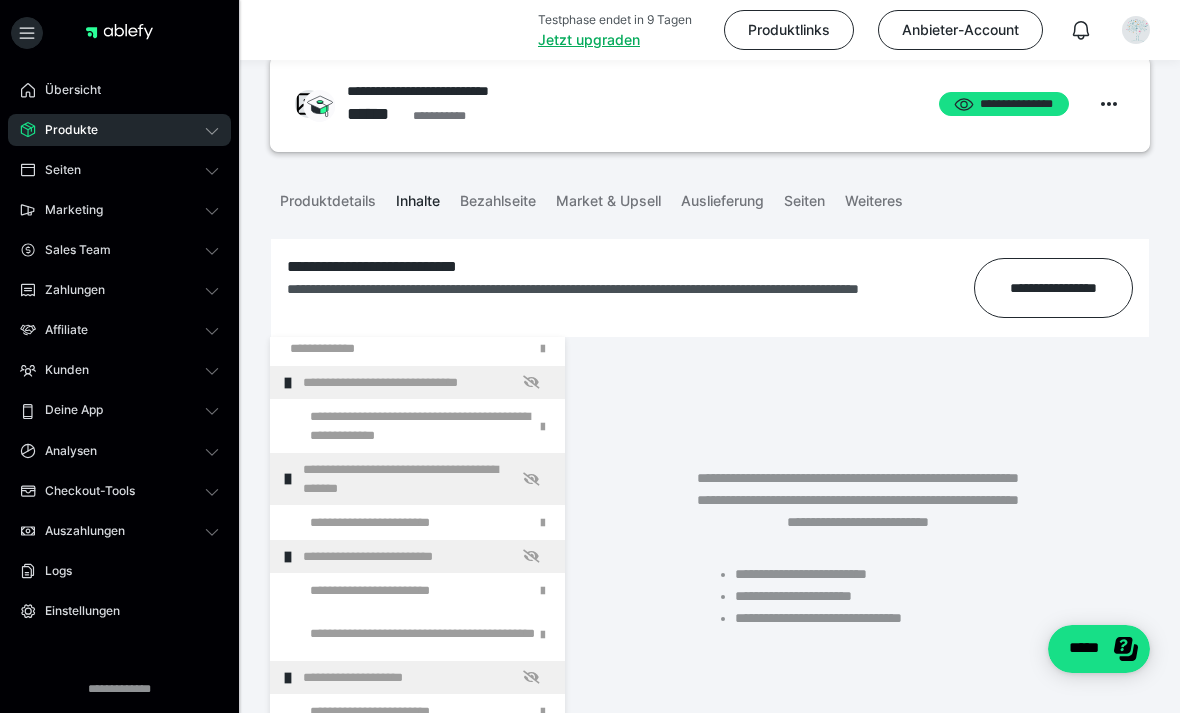 scroll, scrollTop: 0, scrollLeft: 0, axis: both 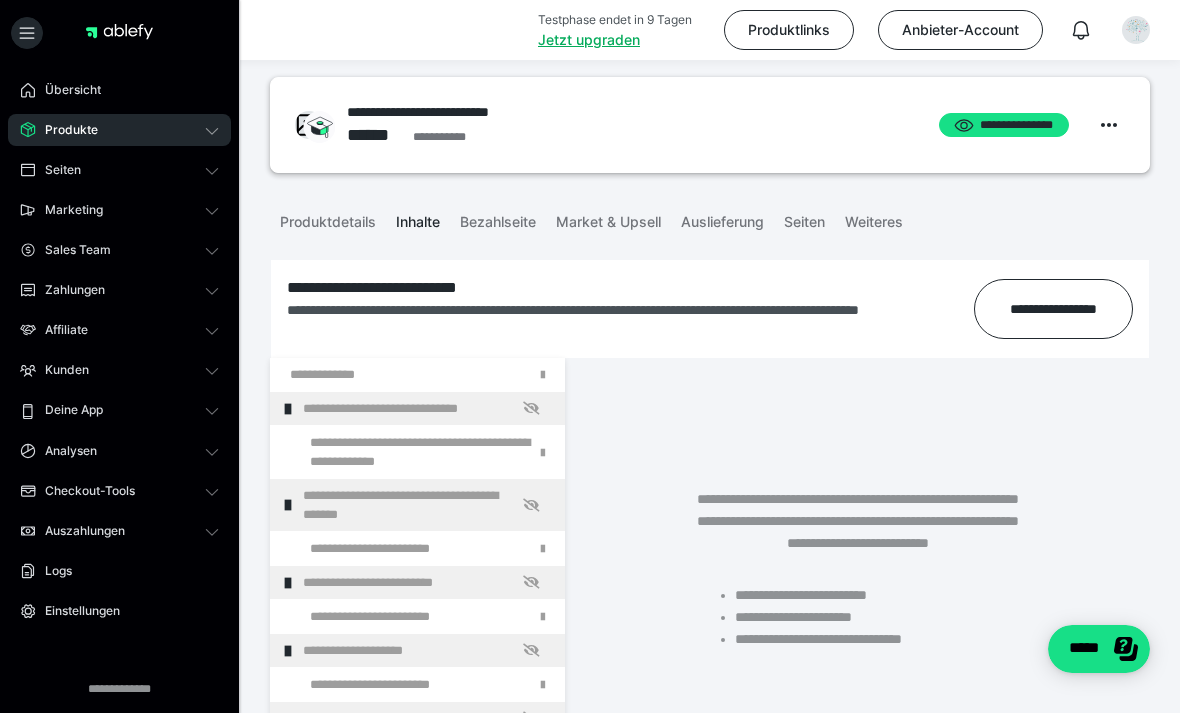 click at bounding box center (0, 0) 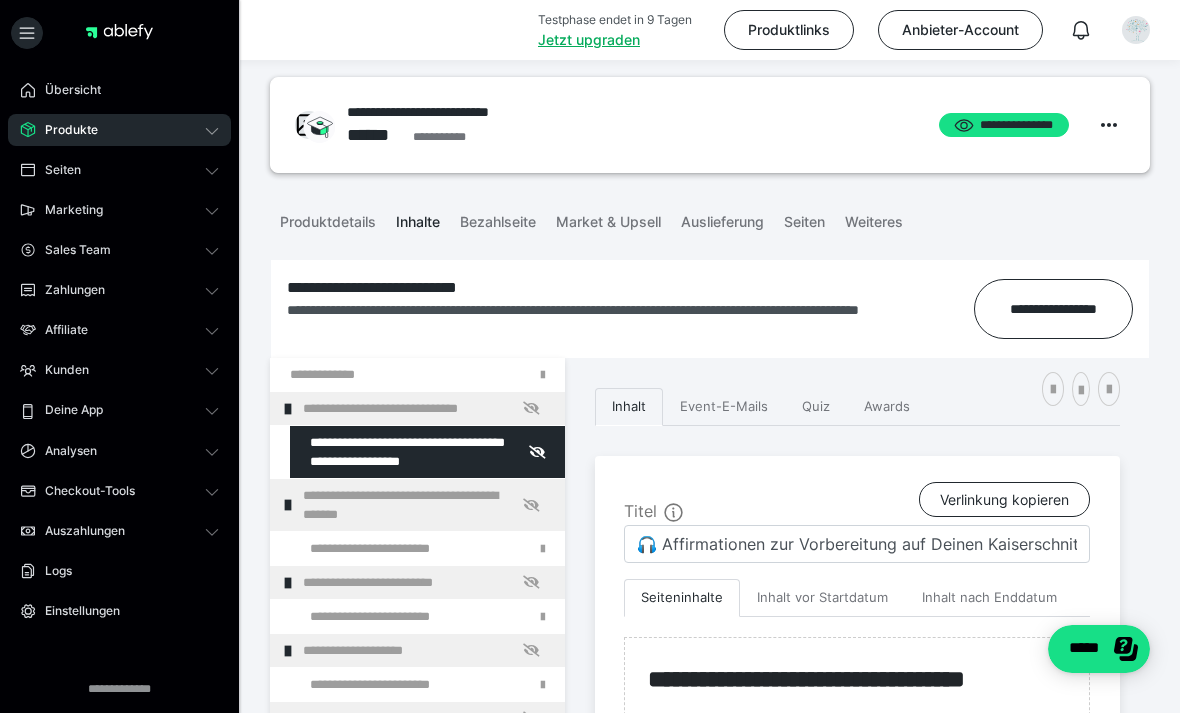 click at bounding box center [0, 0] 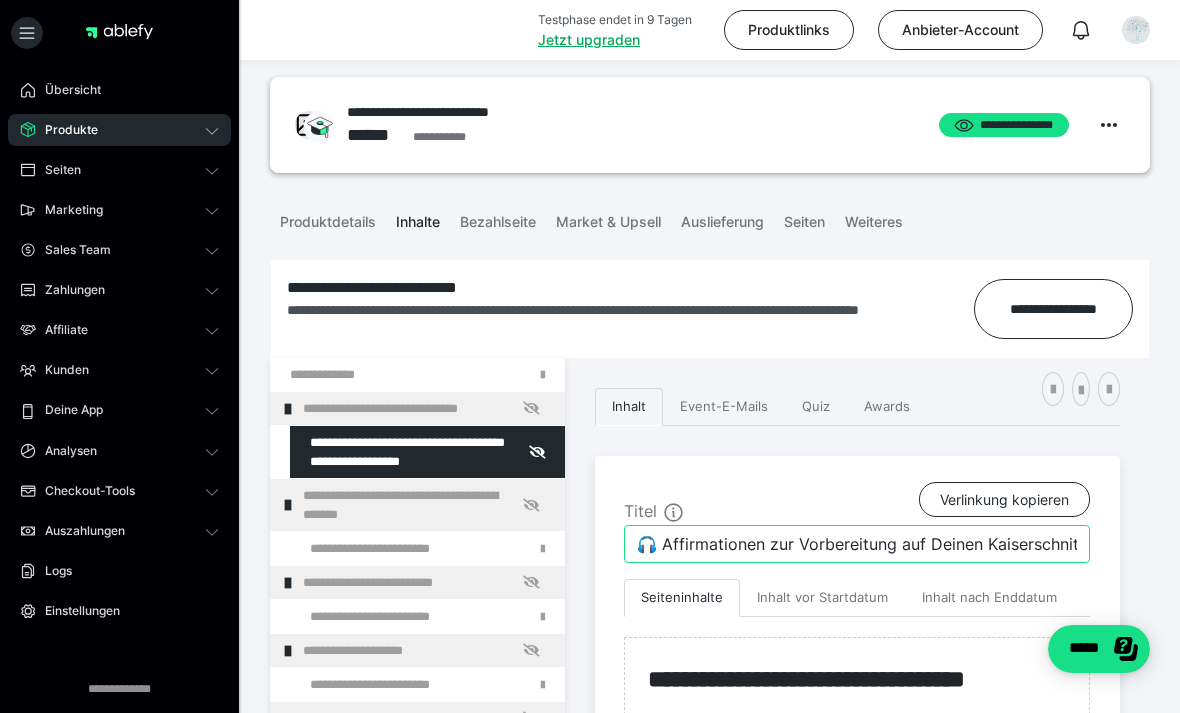 click on "🎧 Affirmationen zur Vorbereitung auf Deinen Kaiserschnitt" at bounding box center (857, 544) 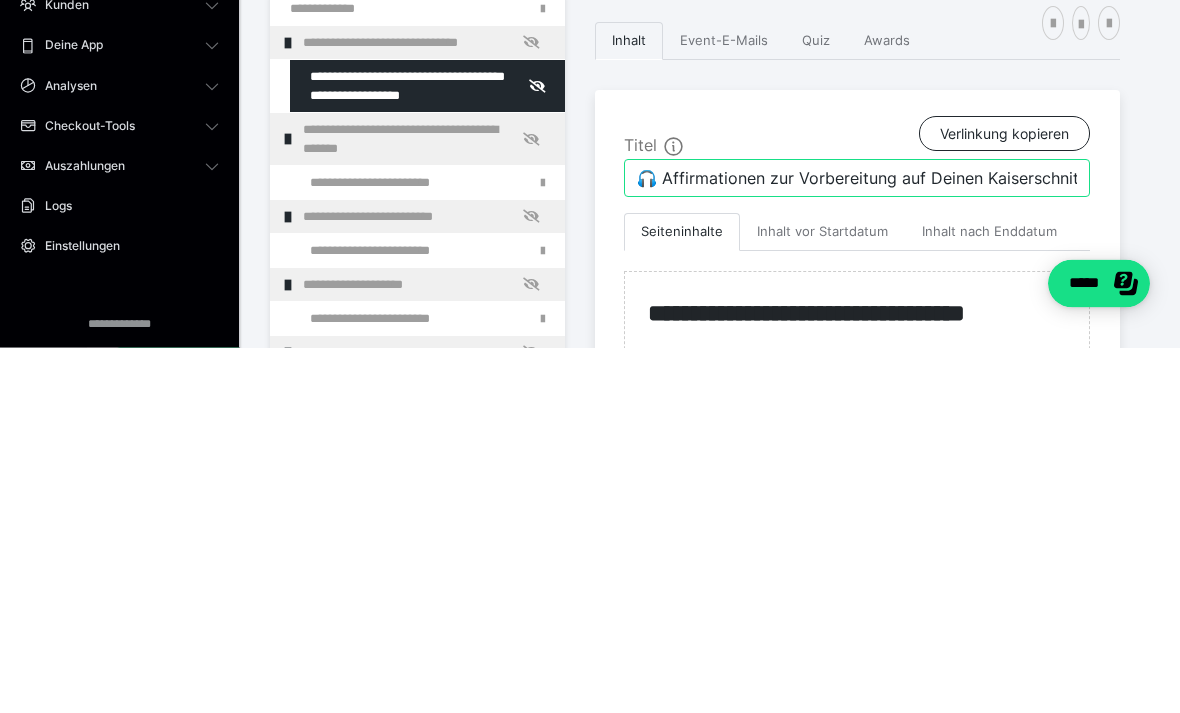 click on "🎧 Affirmationen zur Vorbereitung auf Deinen Kaiserschnitt" at bounding box center (857, 544) 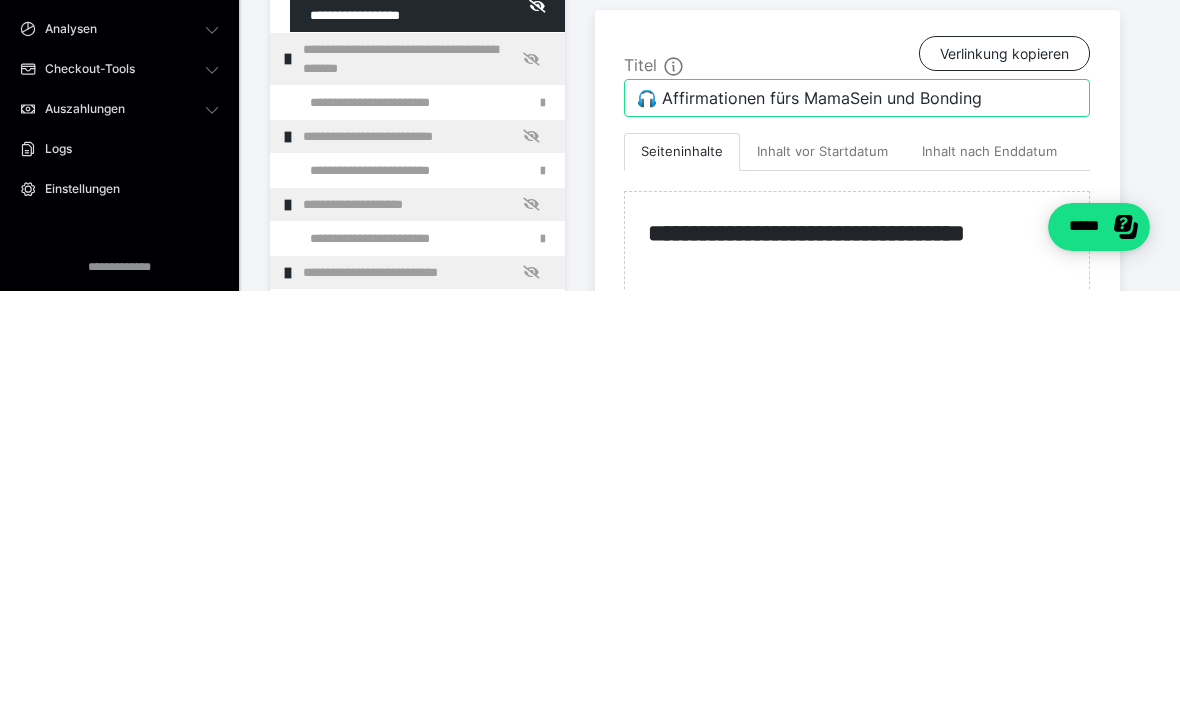 scroll, scrollTop: 49, scrollLeft: 0, axis: vertical 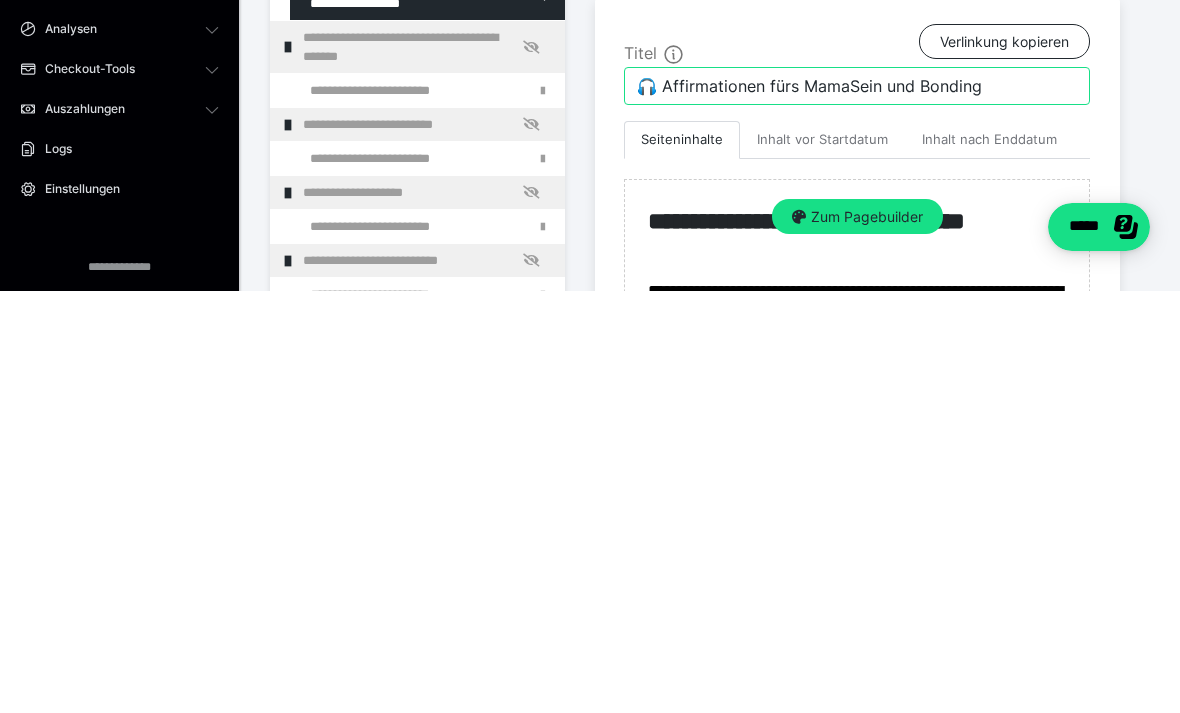 type on "🎧 Affirmationen fürs MamaSein und Bonding" 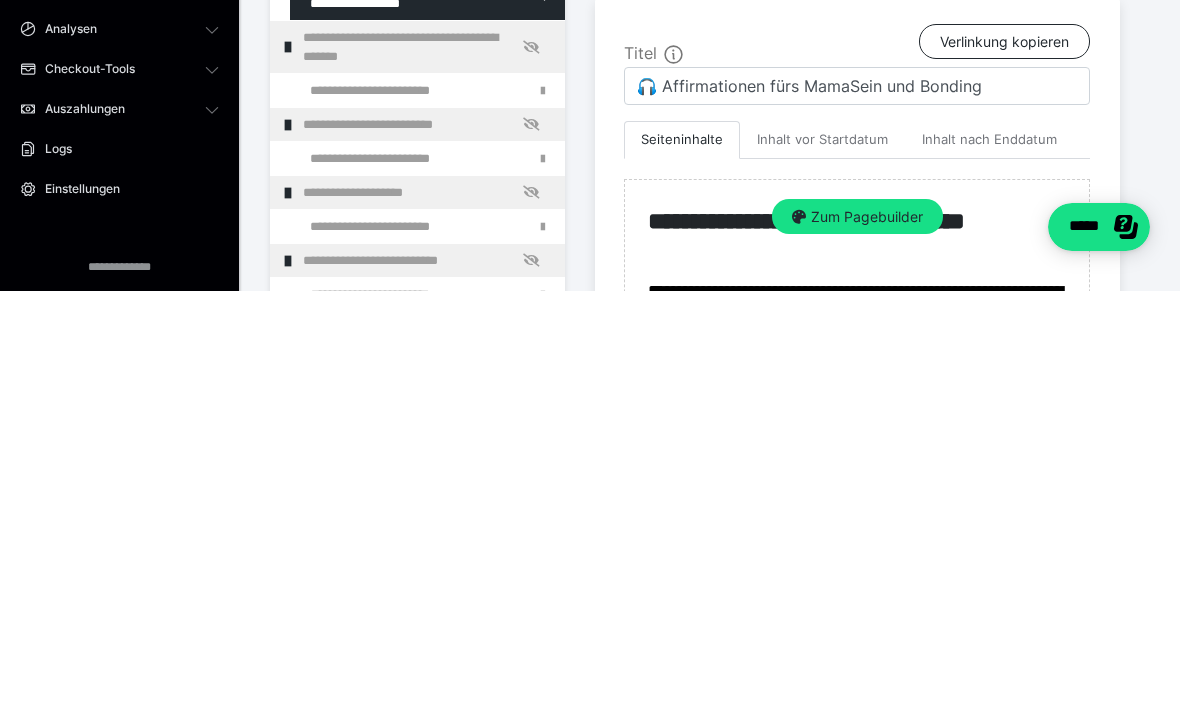 click on "Zum Pagebuilder" at bounding box center (857, 639) 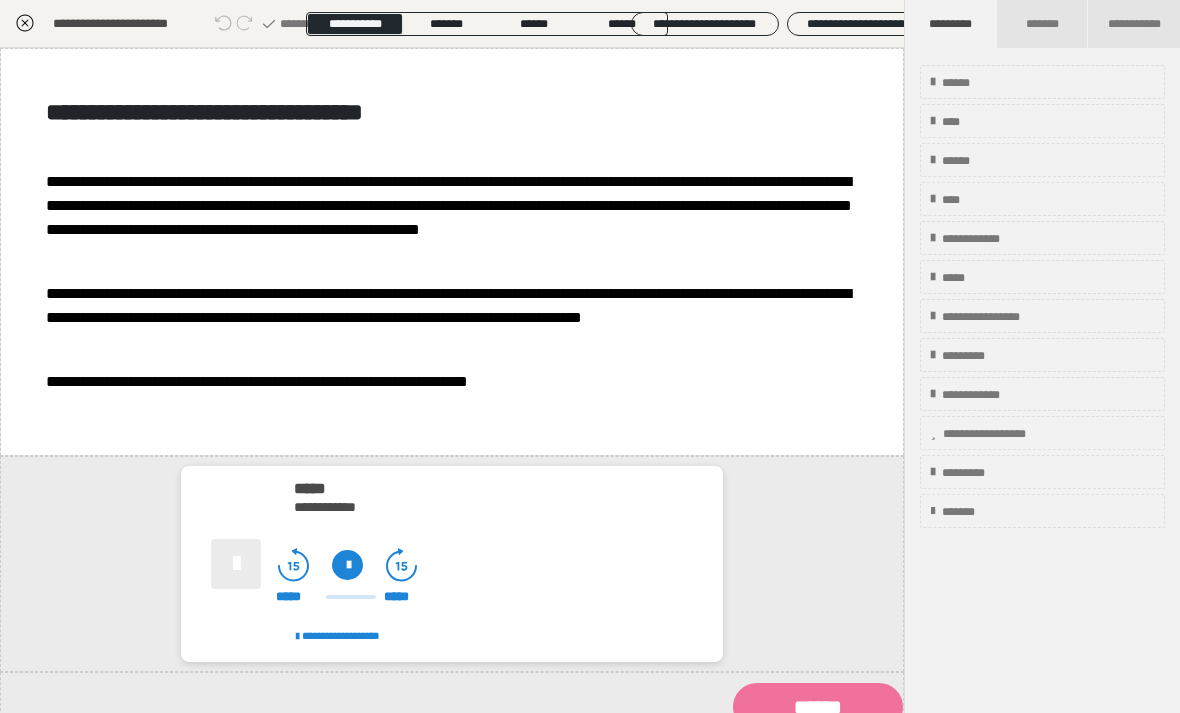 click on "**********" at bounding box center (204, 112) 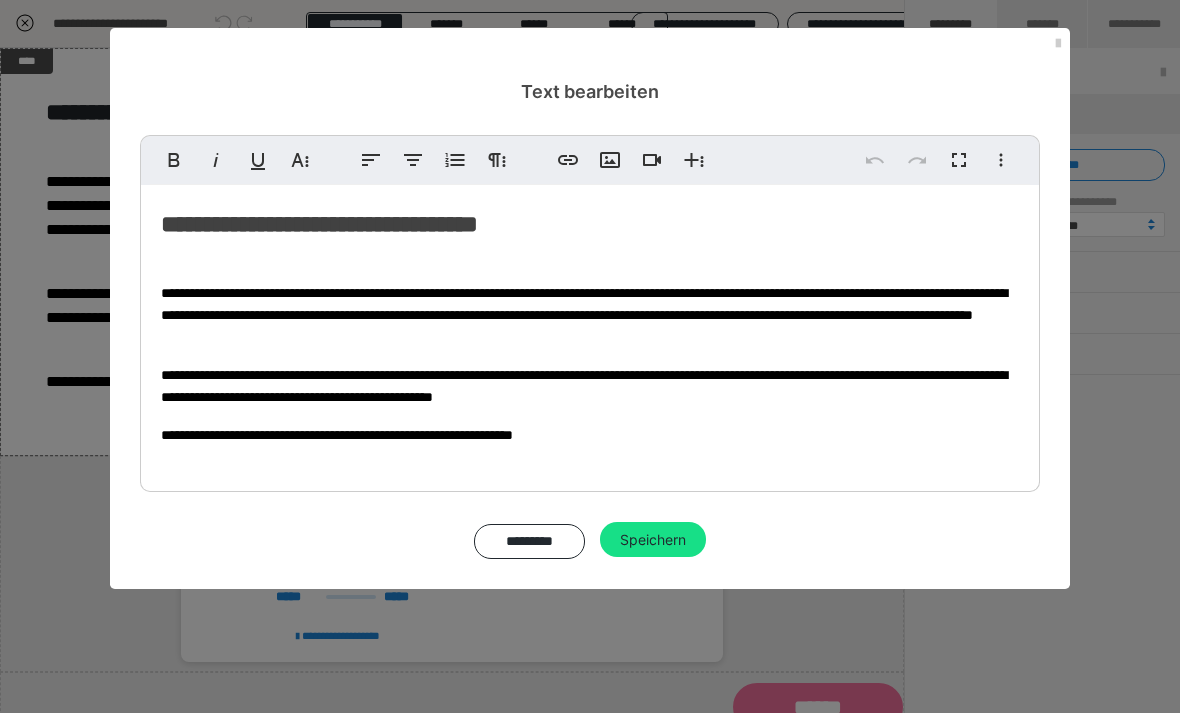 click on "**********" at bounding box center (319, 224) 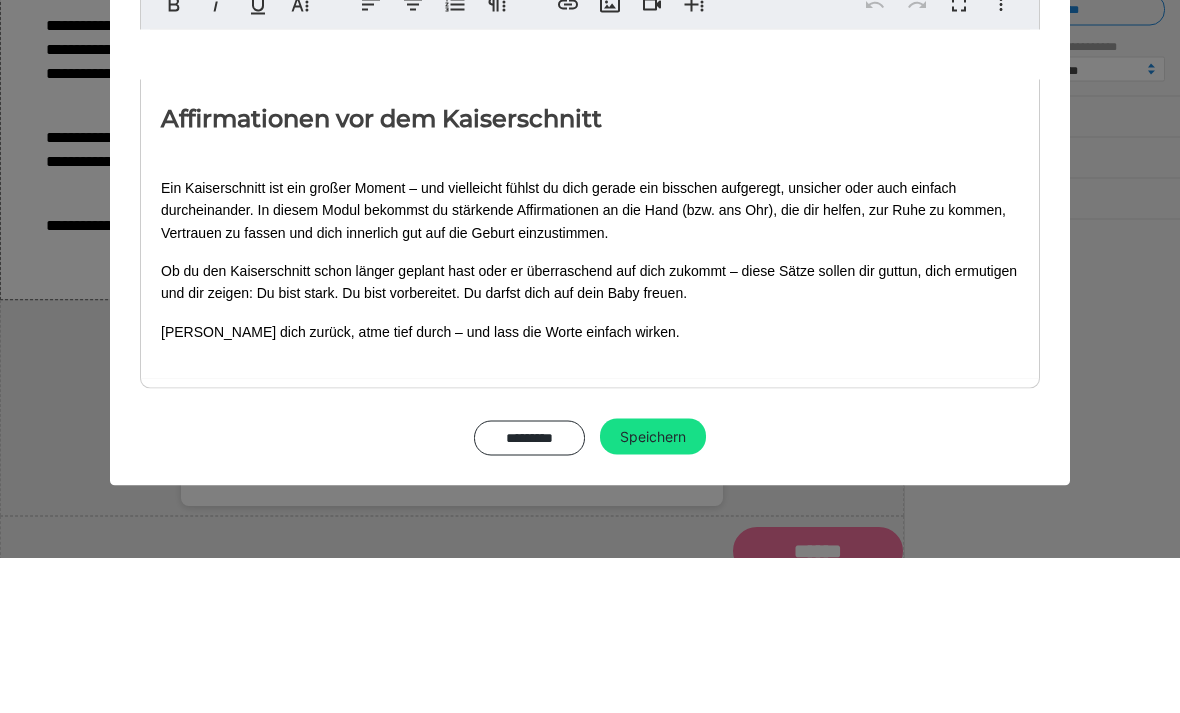 click on "Affirmationen vor dem Kaiserschnitt" at bounding box center (381, 273) 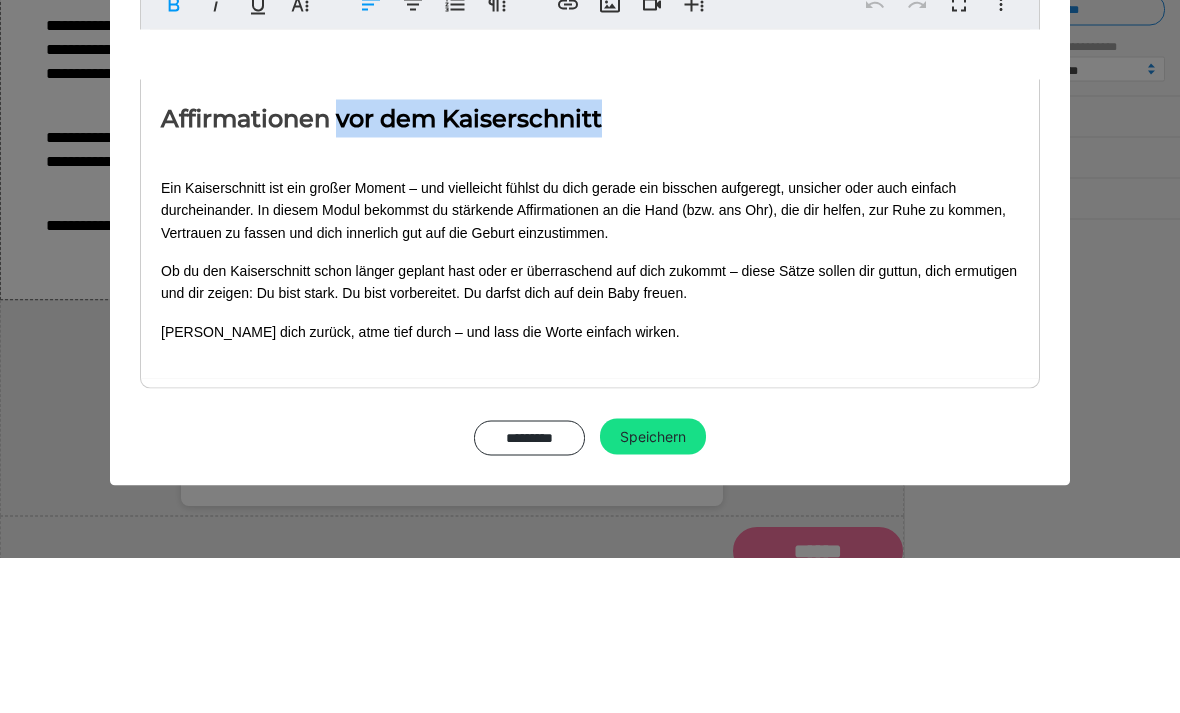 type 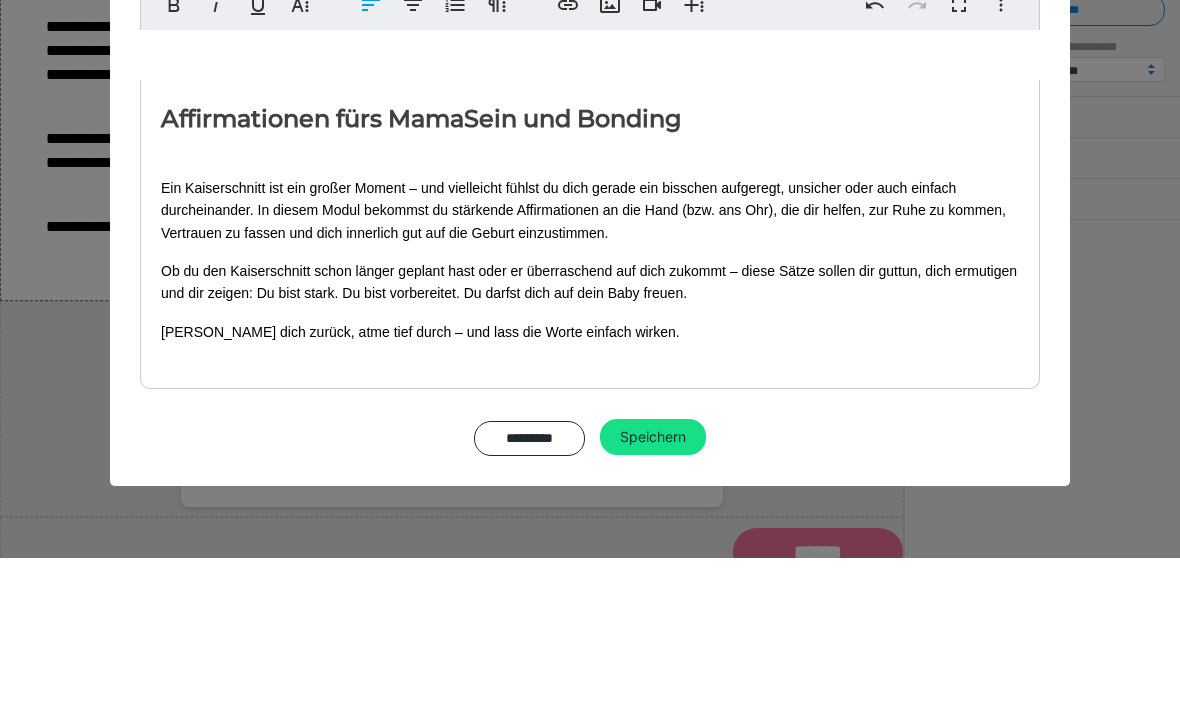 click on "Lehn dich zurück, atme tief durch – und lass die Worte einfach wirken." at bounding box center [590, 487] 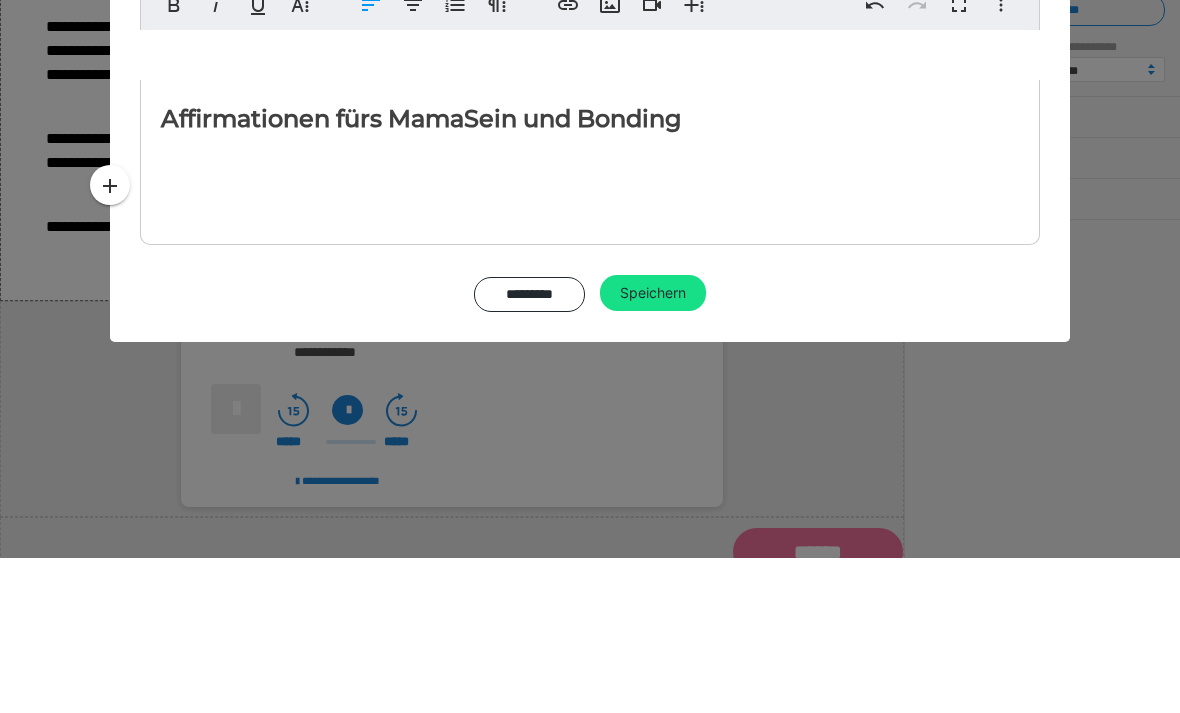 click on "Speichern" at bounding box center [653, 448] 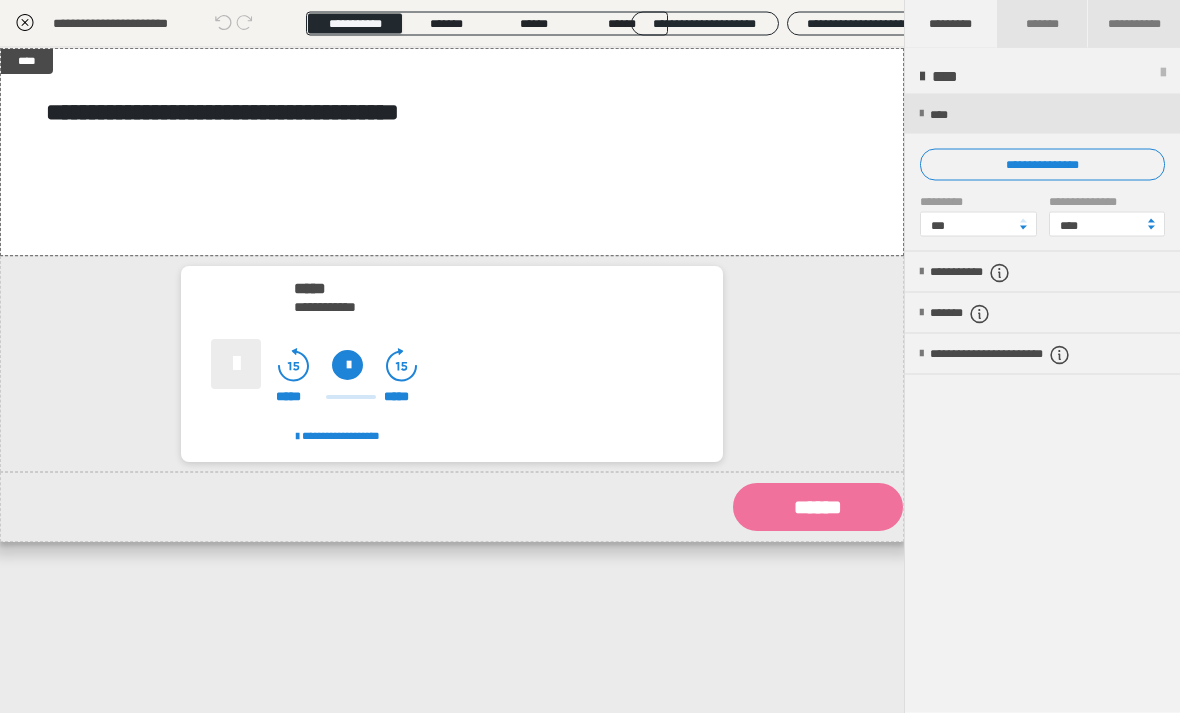 scroll, scrollTop: 0, scrollLeft: 0, axis: both 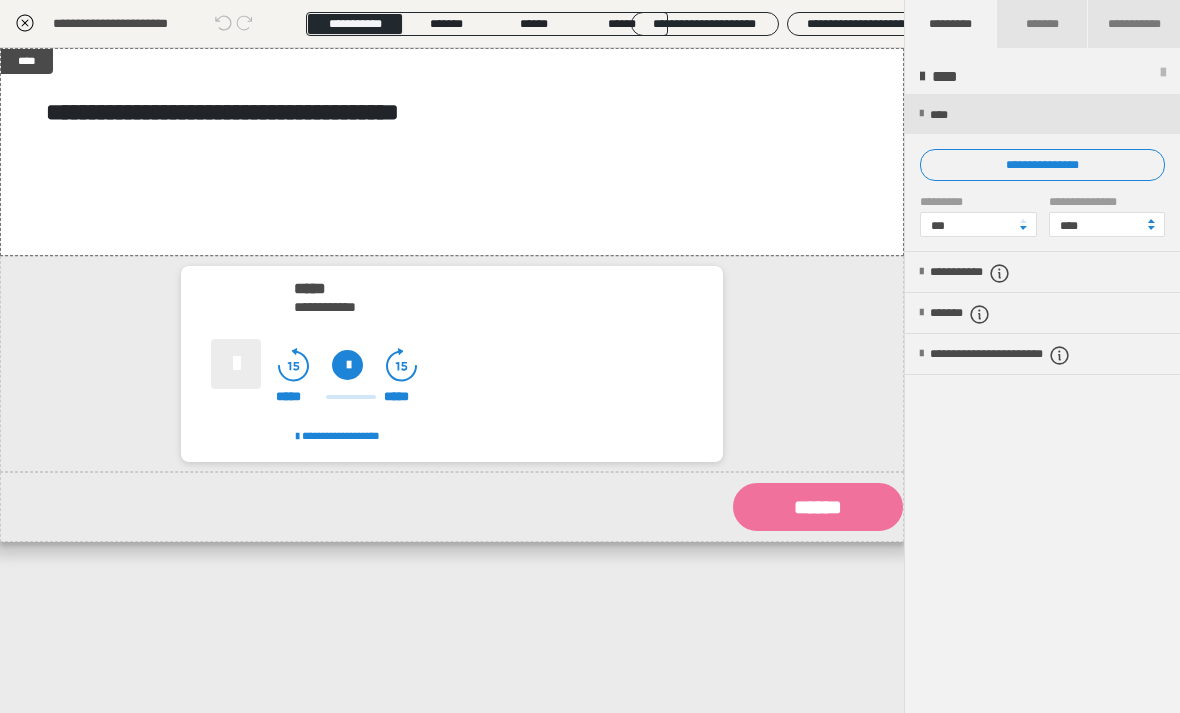 click 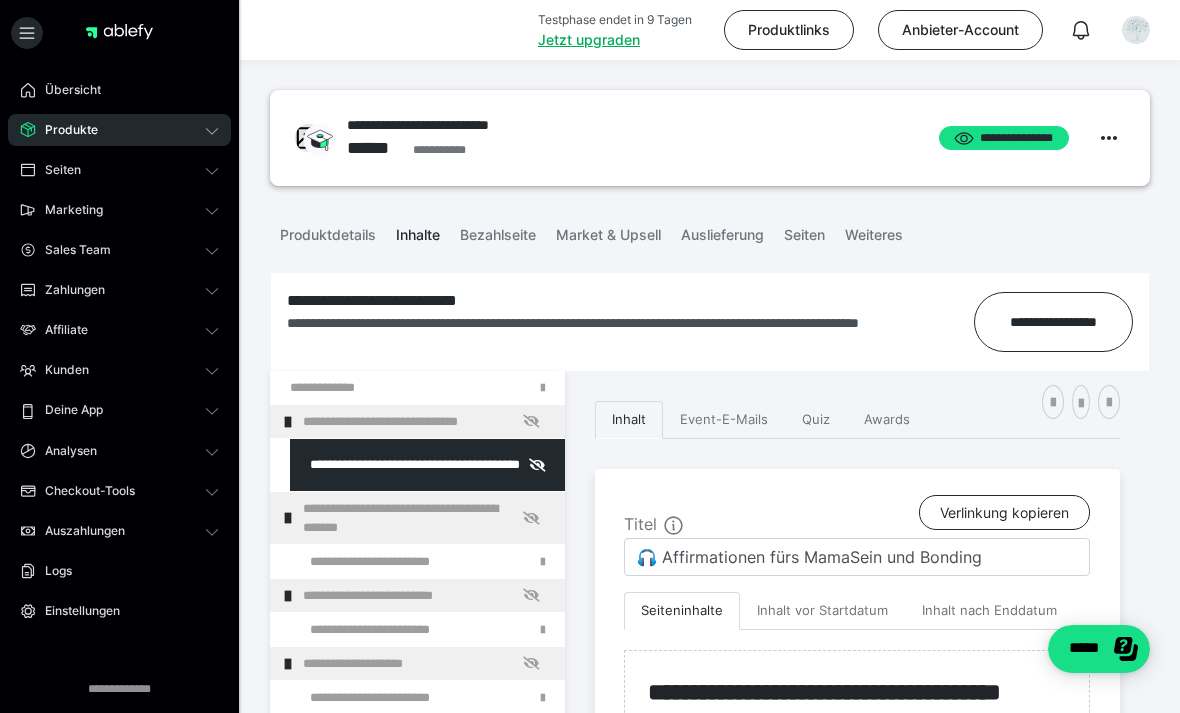 click on "**********" at bounding box center [426, 518] 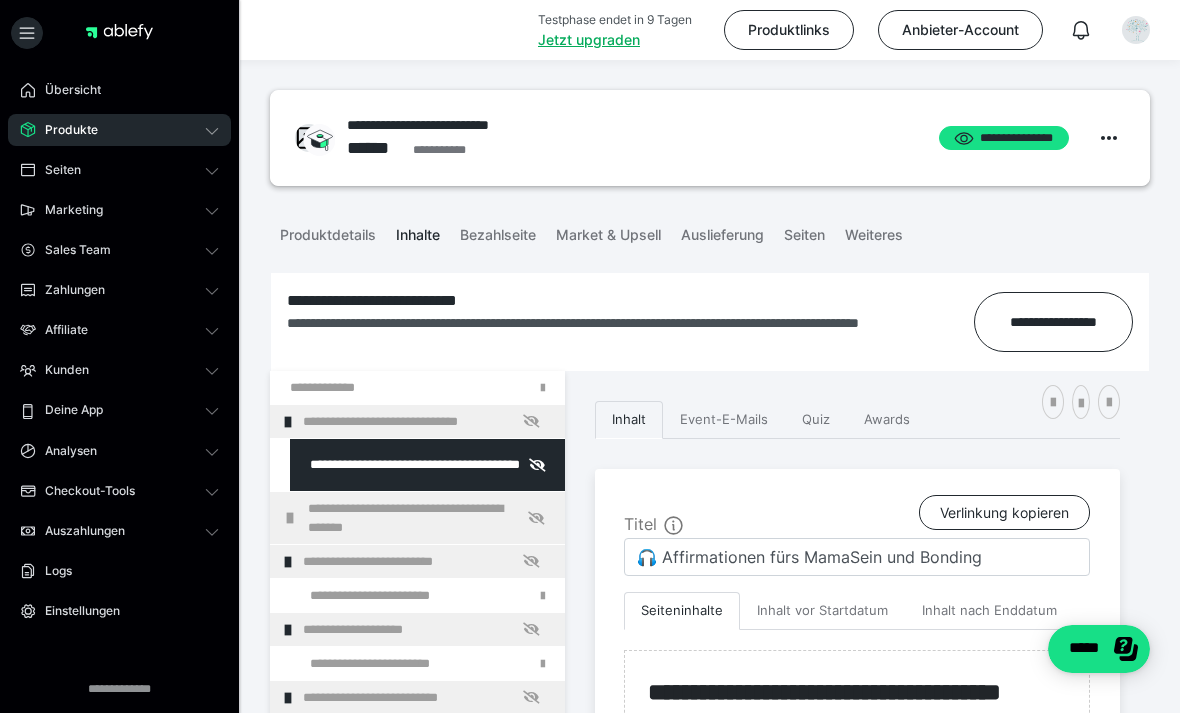 click at bounding box center [0, 0] 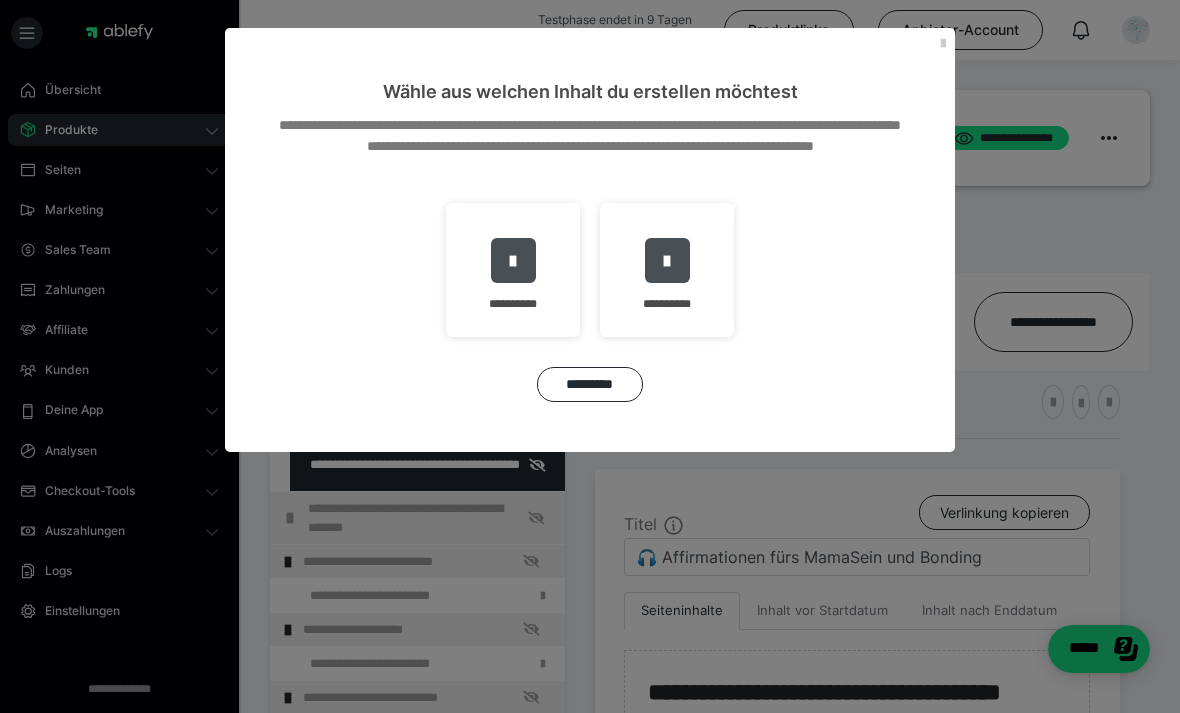 click on "*********" at bounding box center [590, 384] 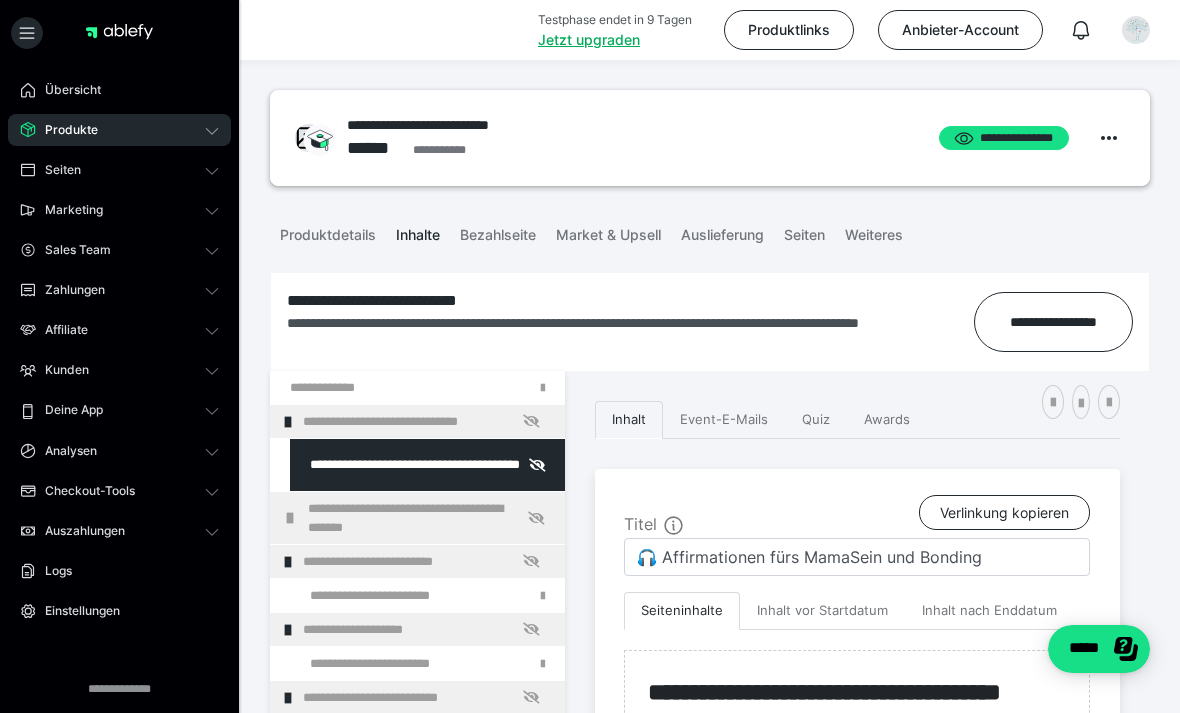 click at bounding box center [0, 0] 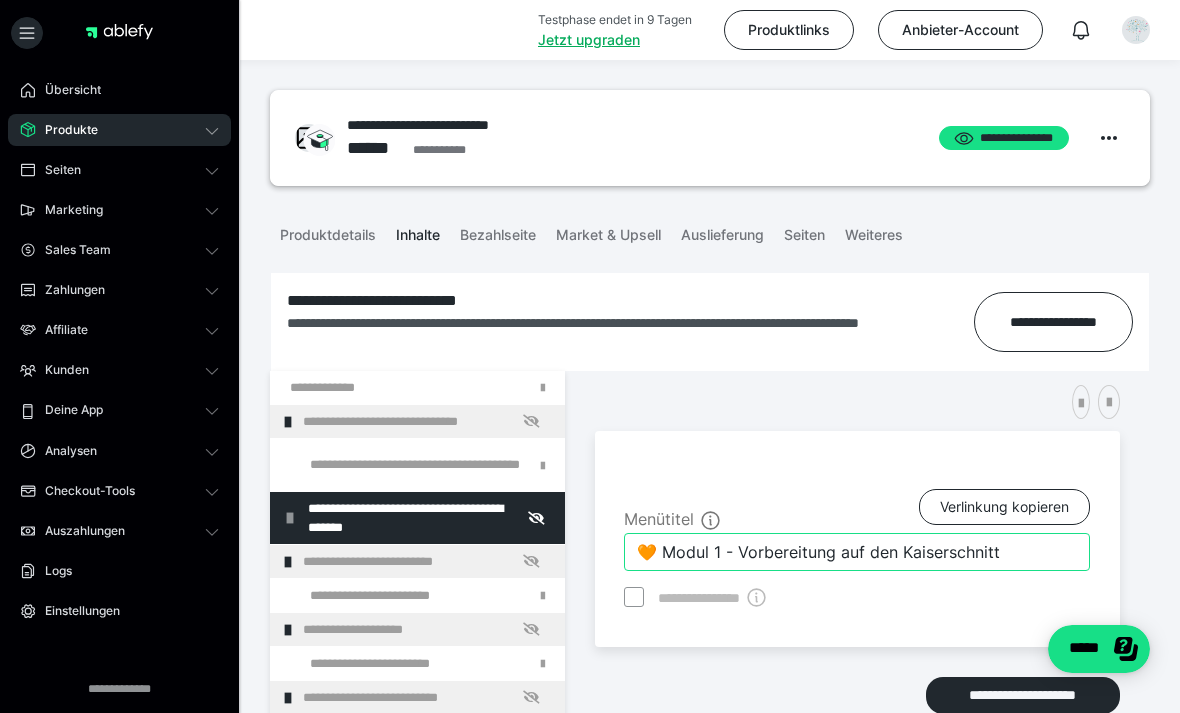 click on "🧡 Modul 1 - Vorbereitung auf den Kaiserschnitt" at bounding box center (857, 552) 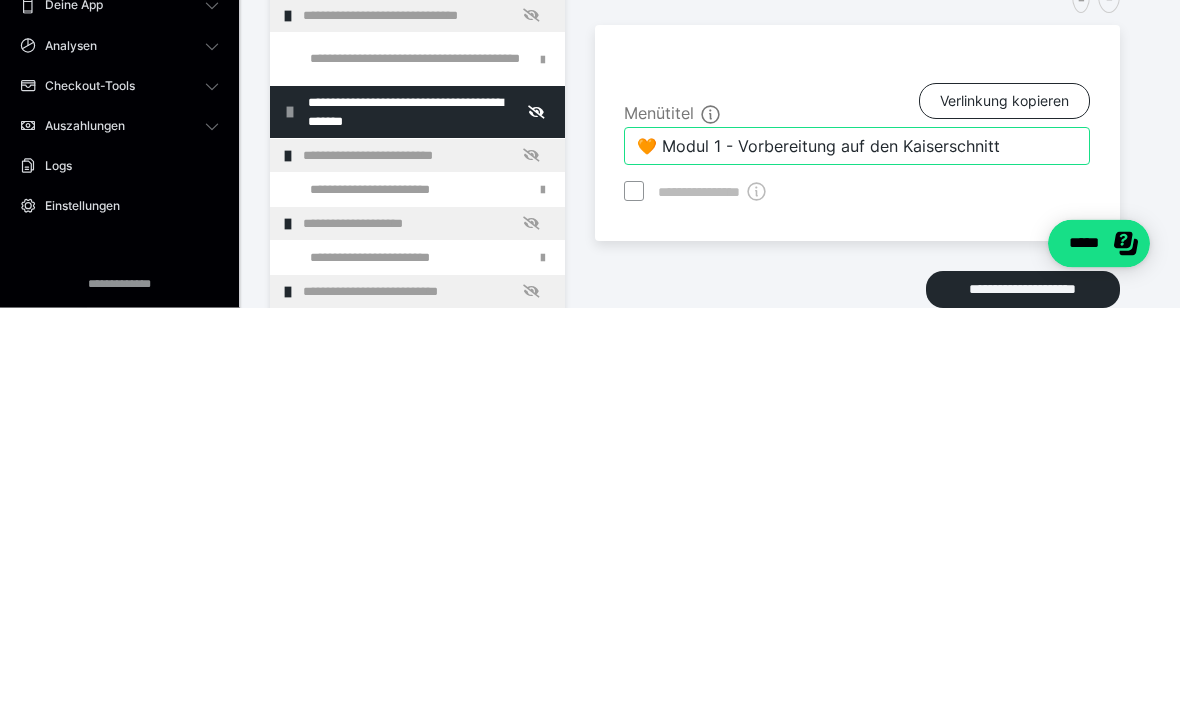 click on "🧡 Modul 1 - Vorbereitung auf den Kaiserschnitt" at bounding box center [857, 552] 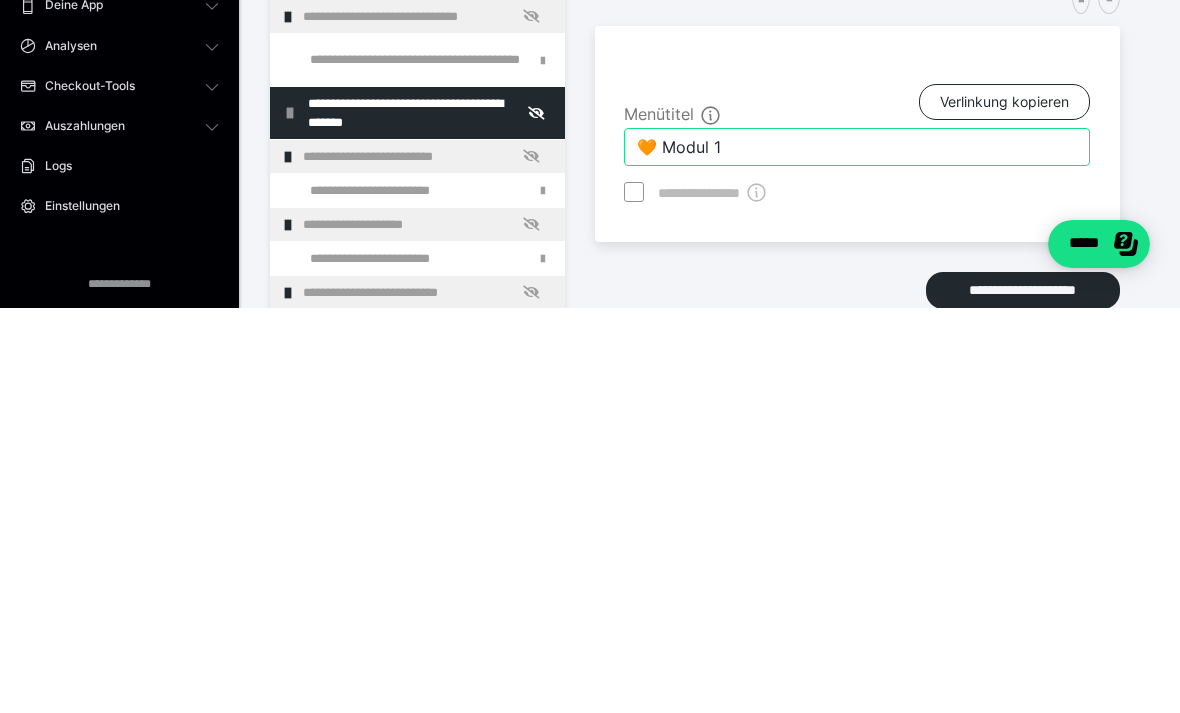 type on "🧡 Modul 1" 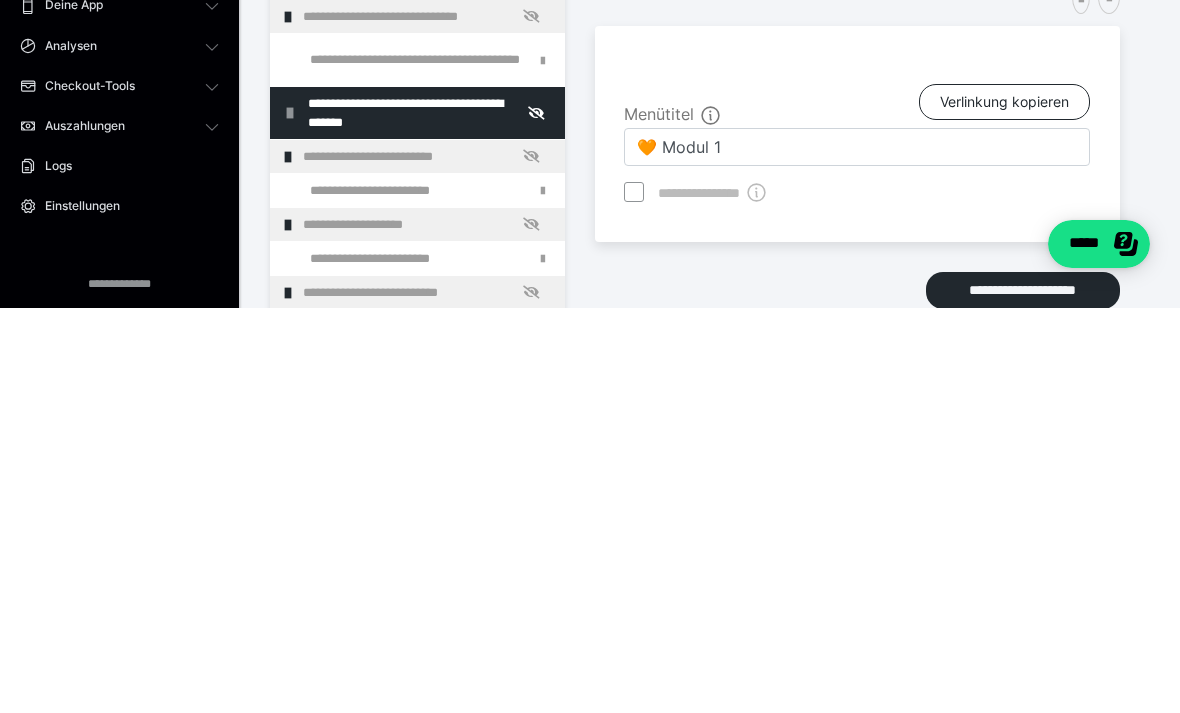 click at bounding box center [0, 0] 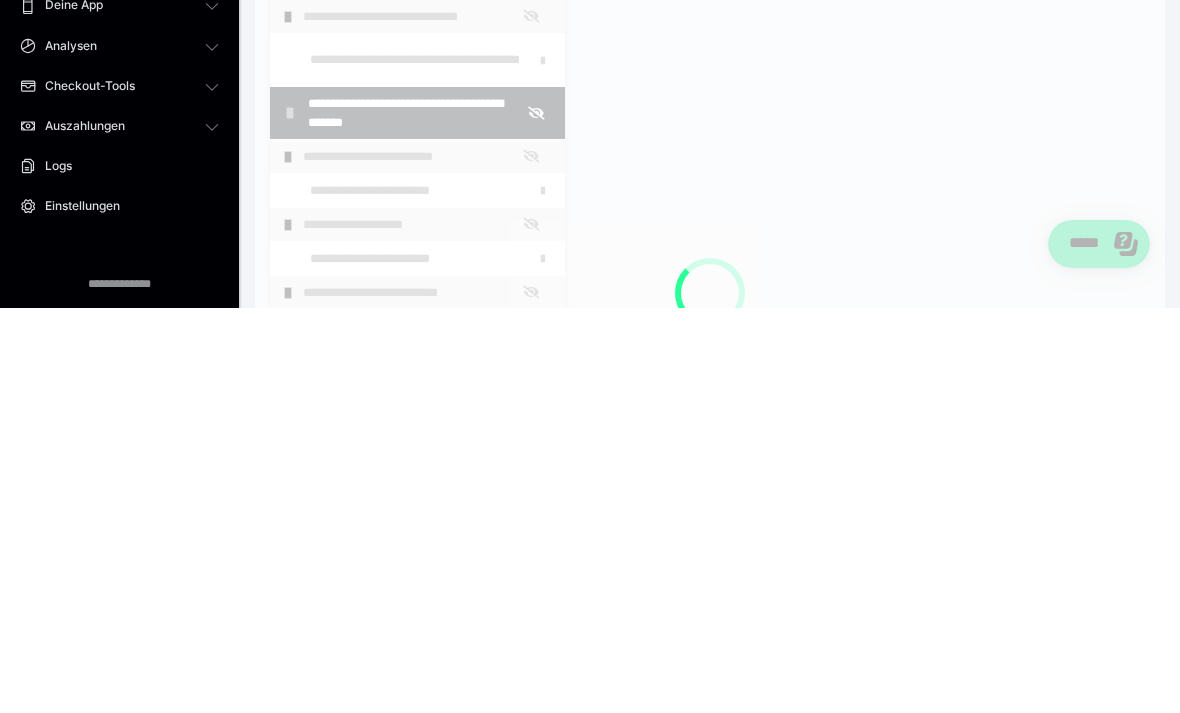scroll, scrollTop: 375, scrollLeft: 0, axis: vertical 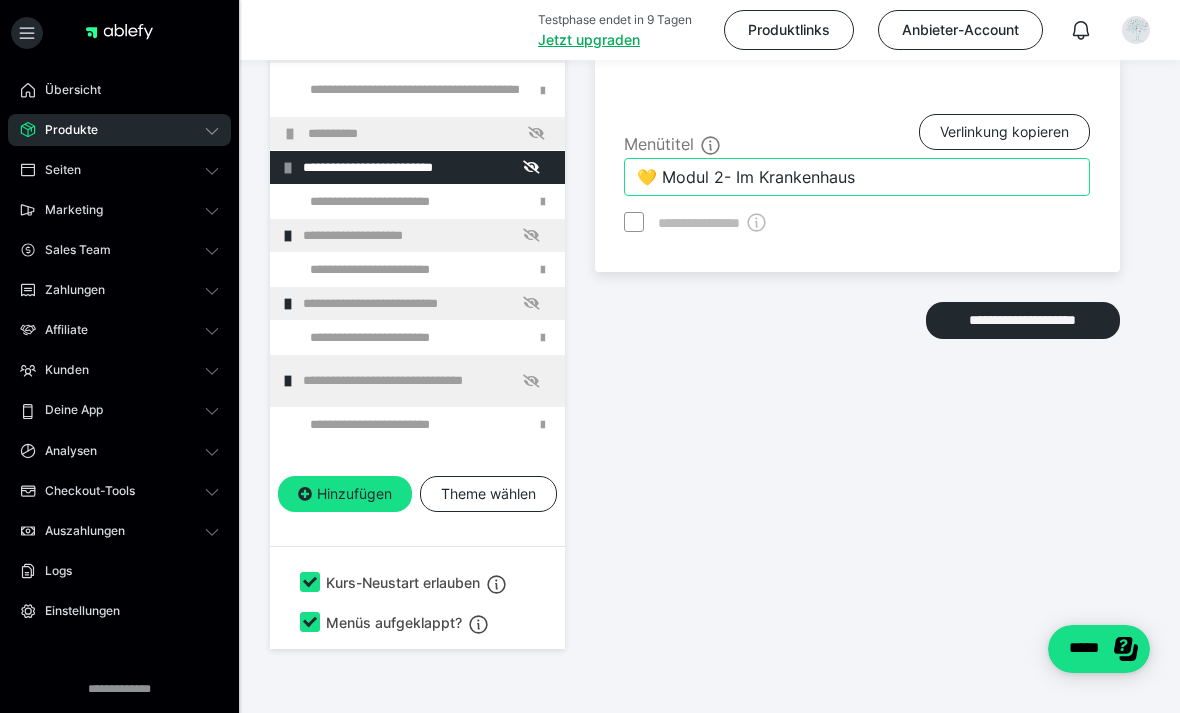 click on "💛 Modul 2- Im Krankenhaus" at bounding box center (857, 177) 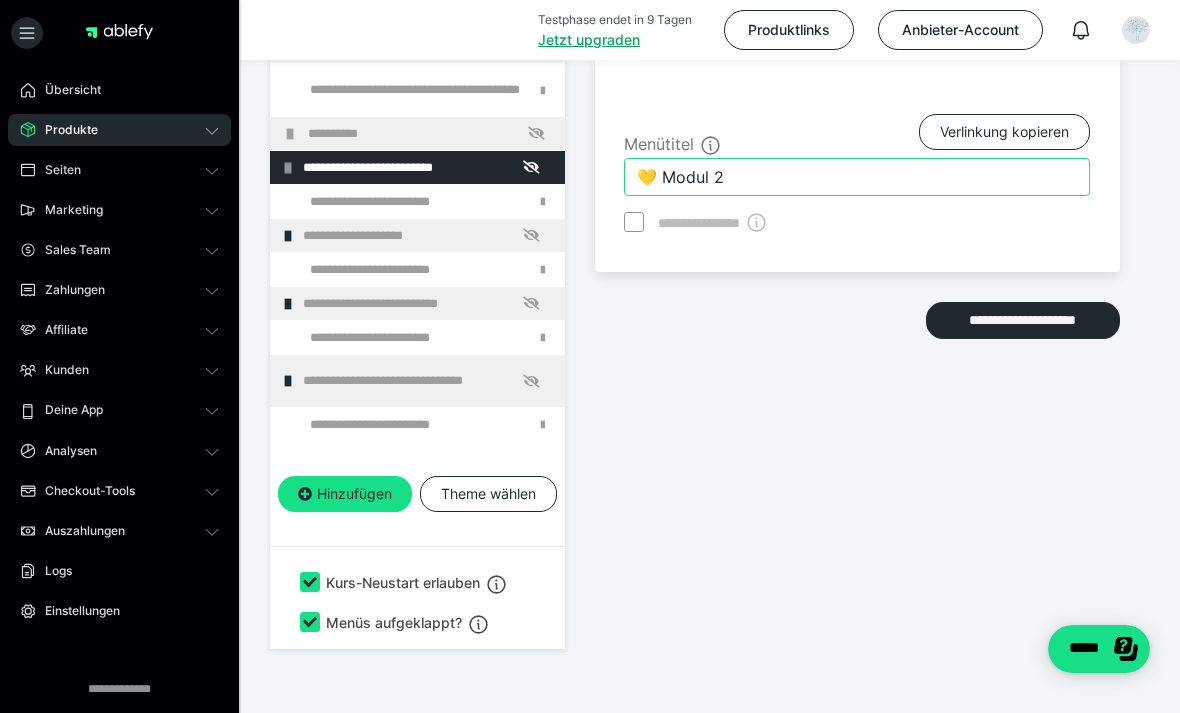 type on "💛 Modul 2" 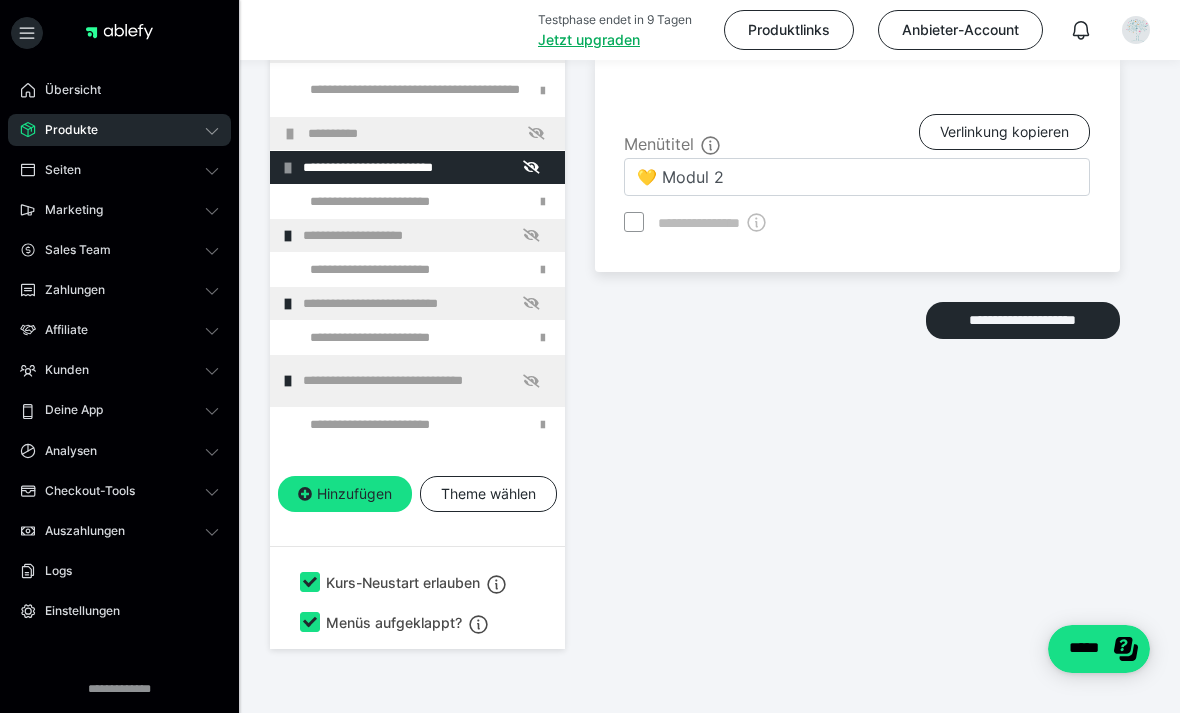 click at bounding box center (0, 0) 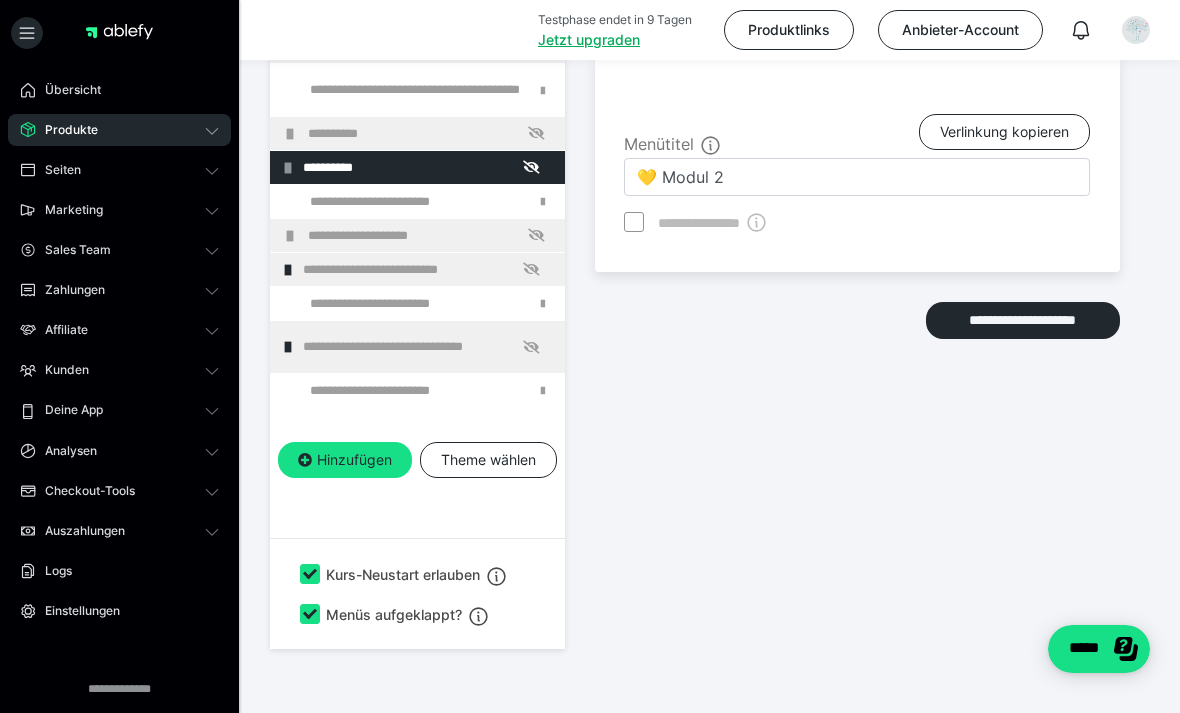 click at bounding box center (0, 0) 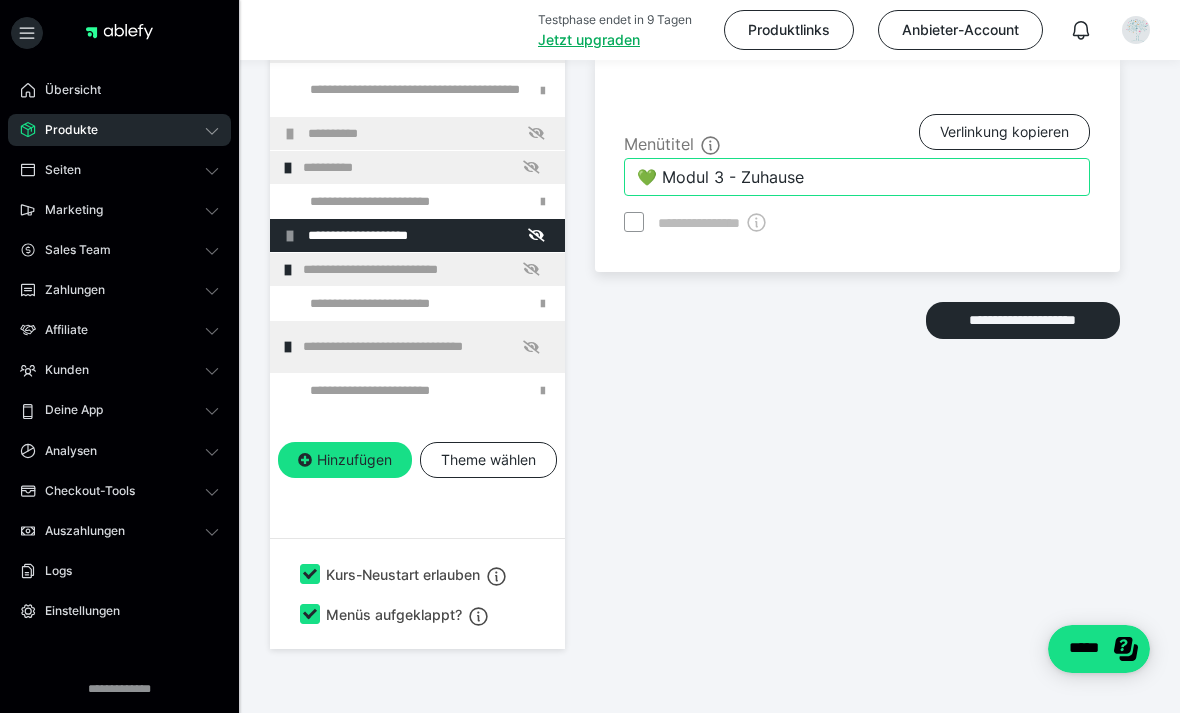 click on "💚 Modul 3 - Zuhause" at bounding box center (857, 177) 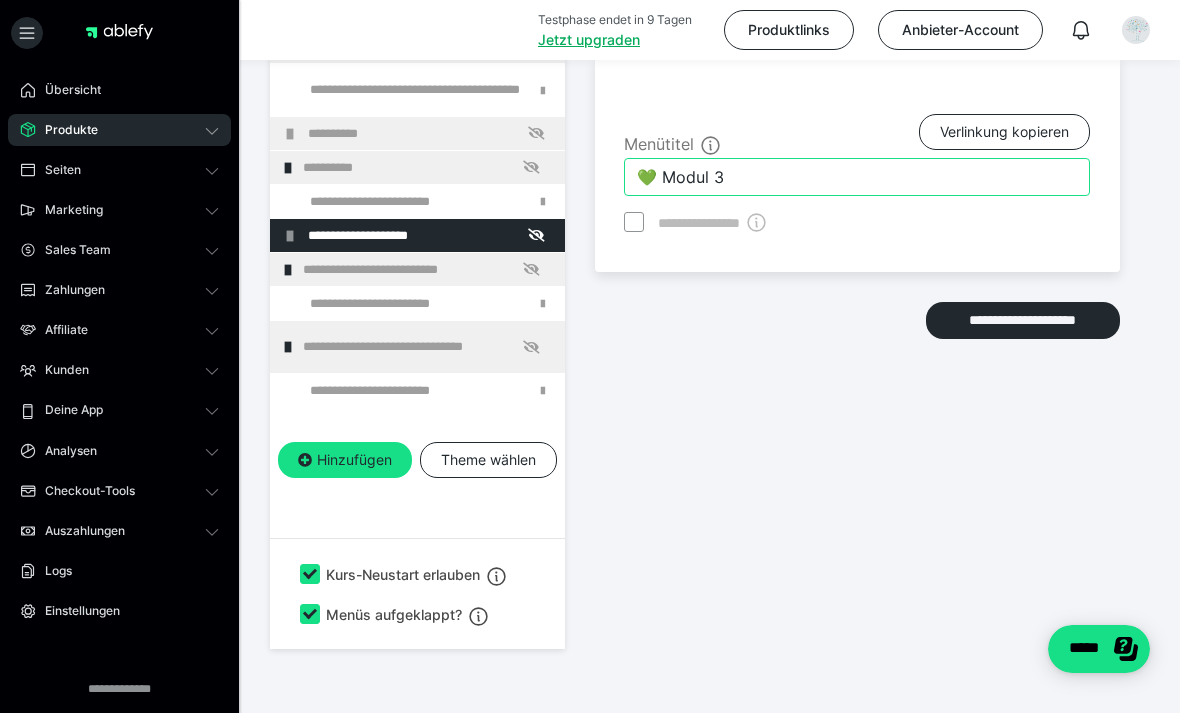 type on "💚 Modul 3" 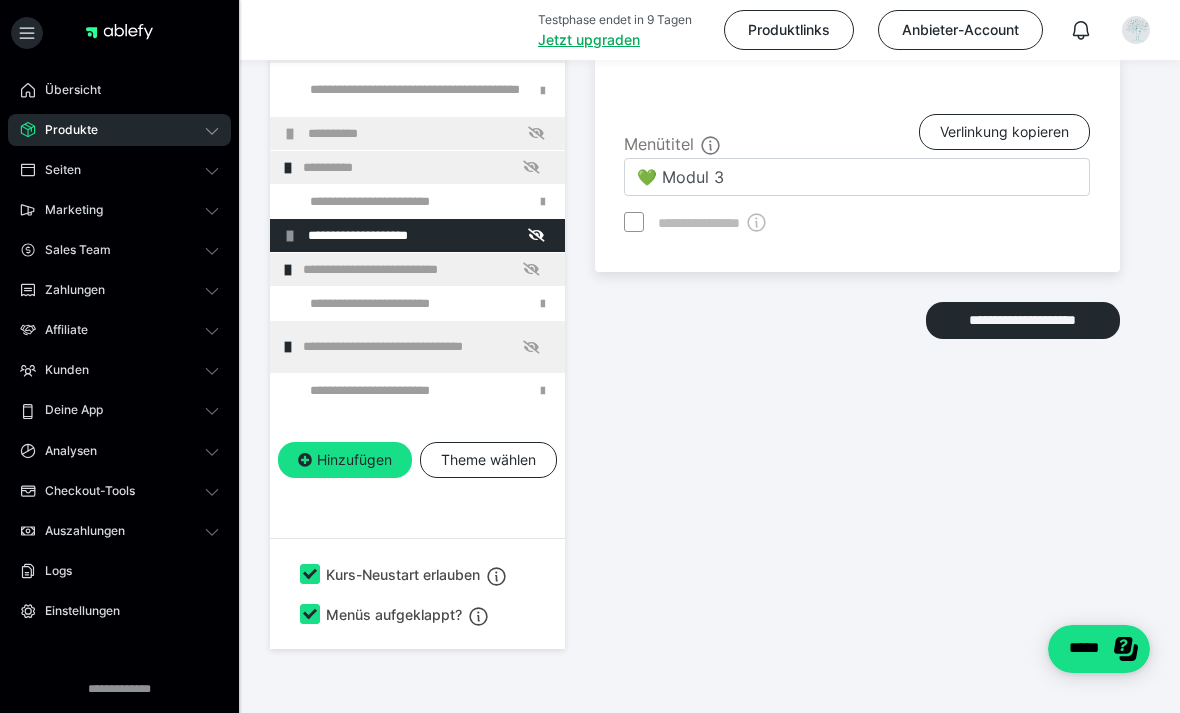 click on "**********" at bounding box center (426, 269) 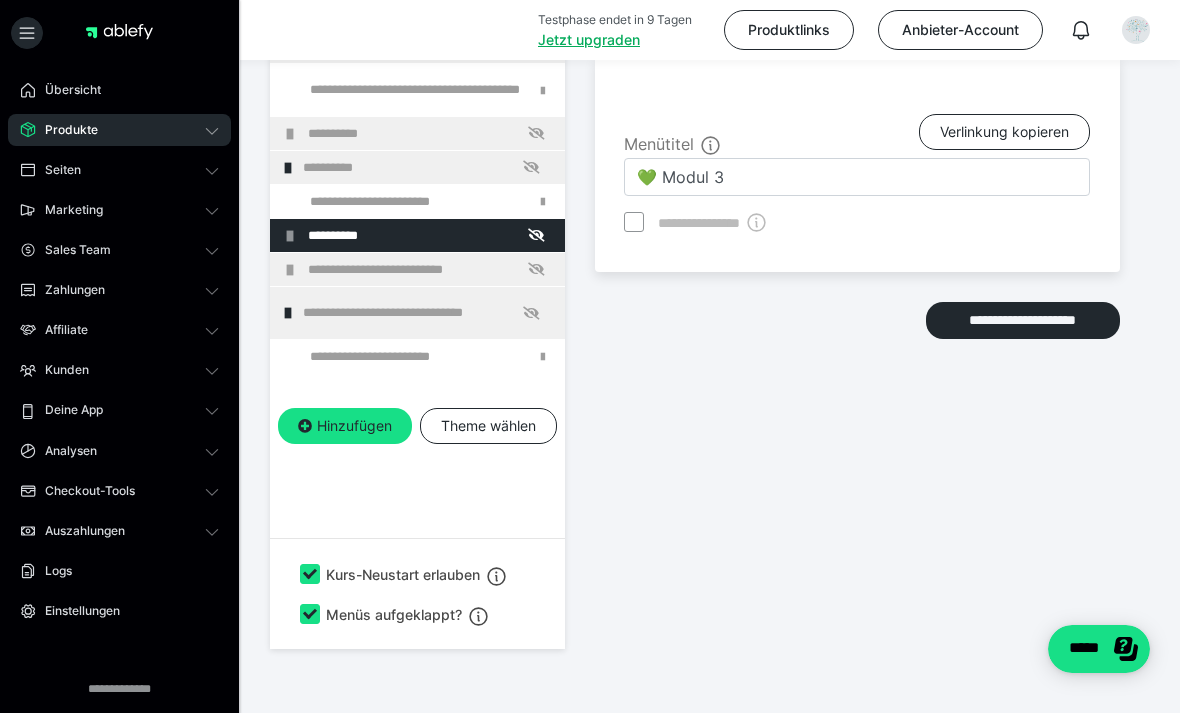 click on "**********" at bounding box center (431, 269) 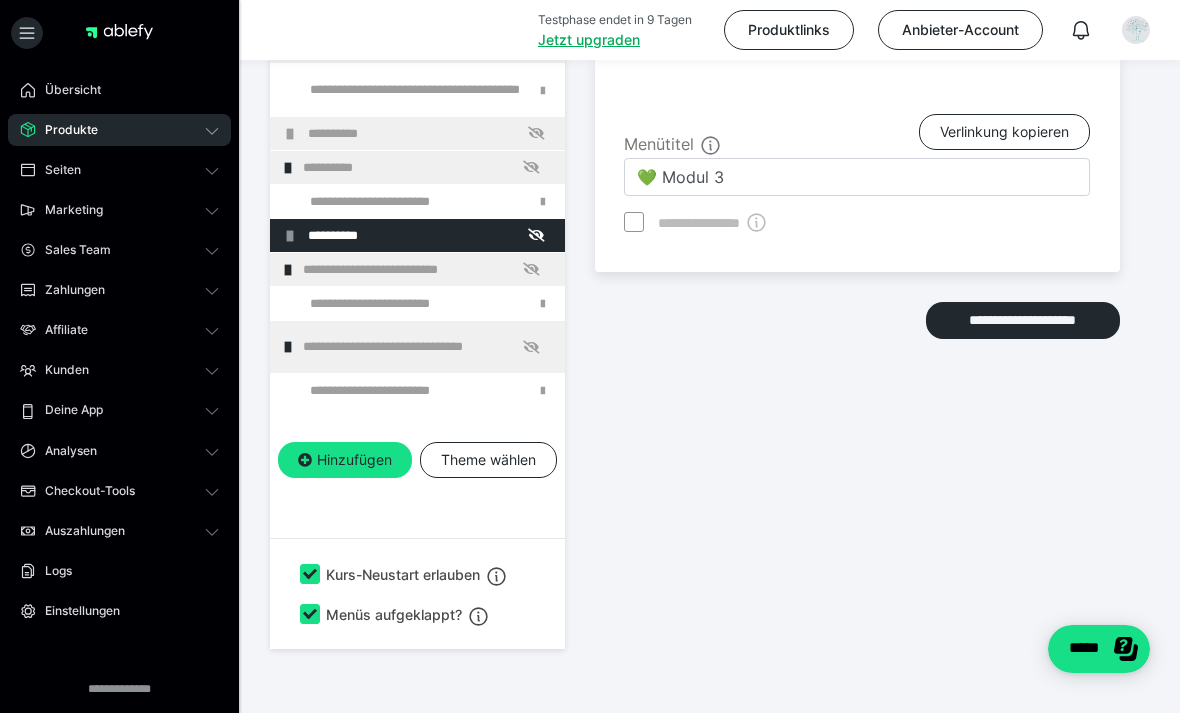 click on "**********" at bounding box center [426, 269] 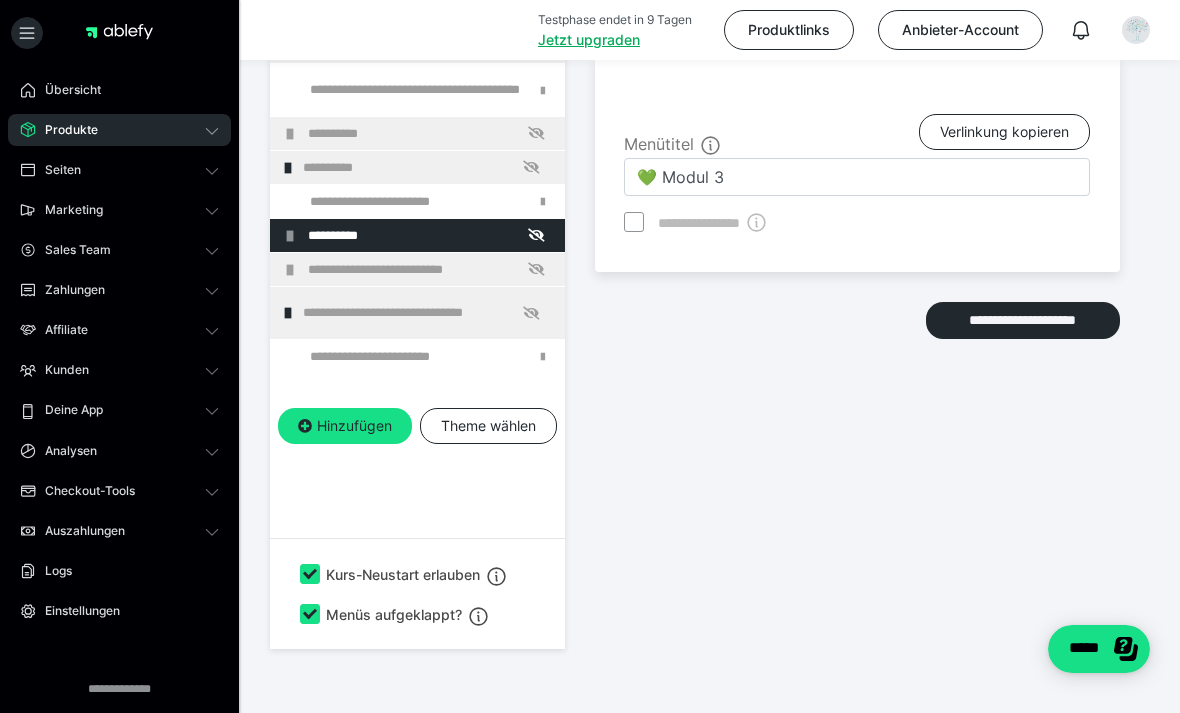 click at bounding box center (0, 0) 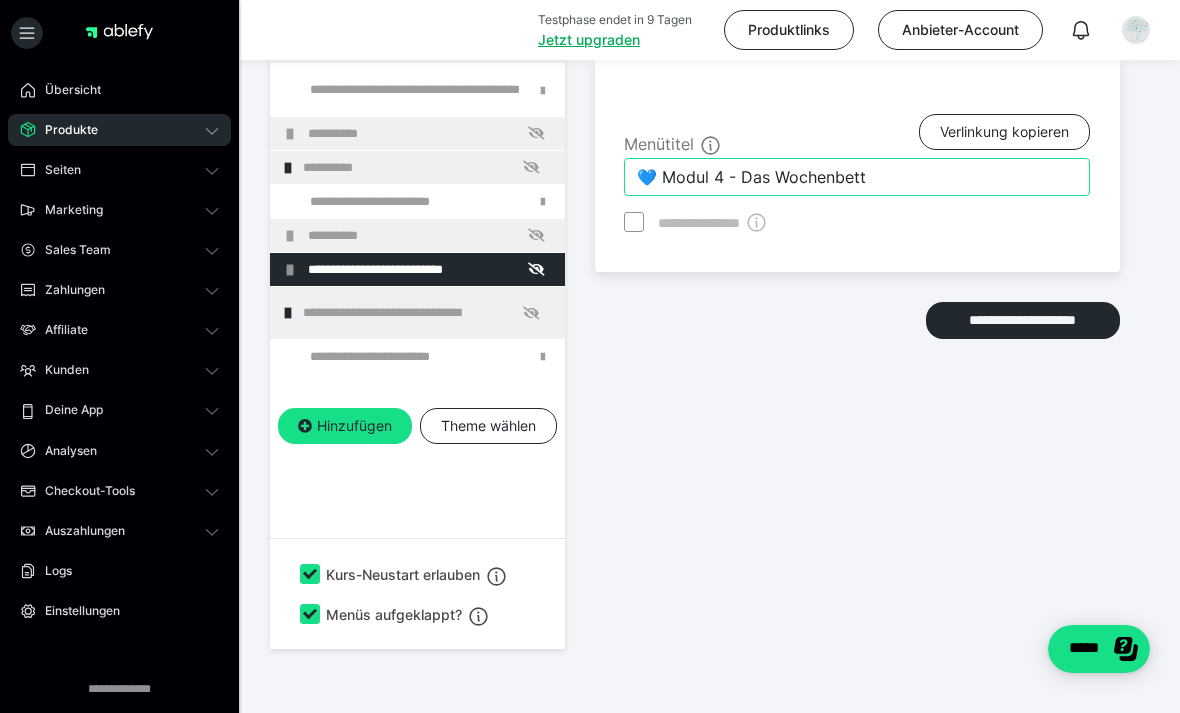 click on "💙 Modul 4 - Das Wochenbett" at bounding box center (857, 177) 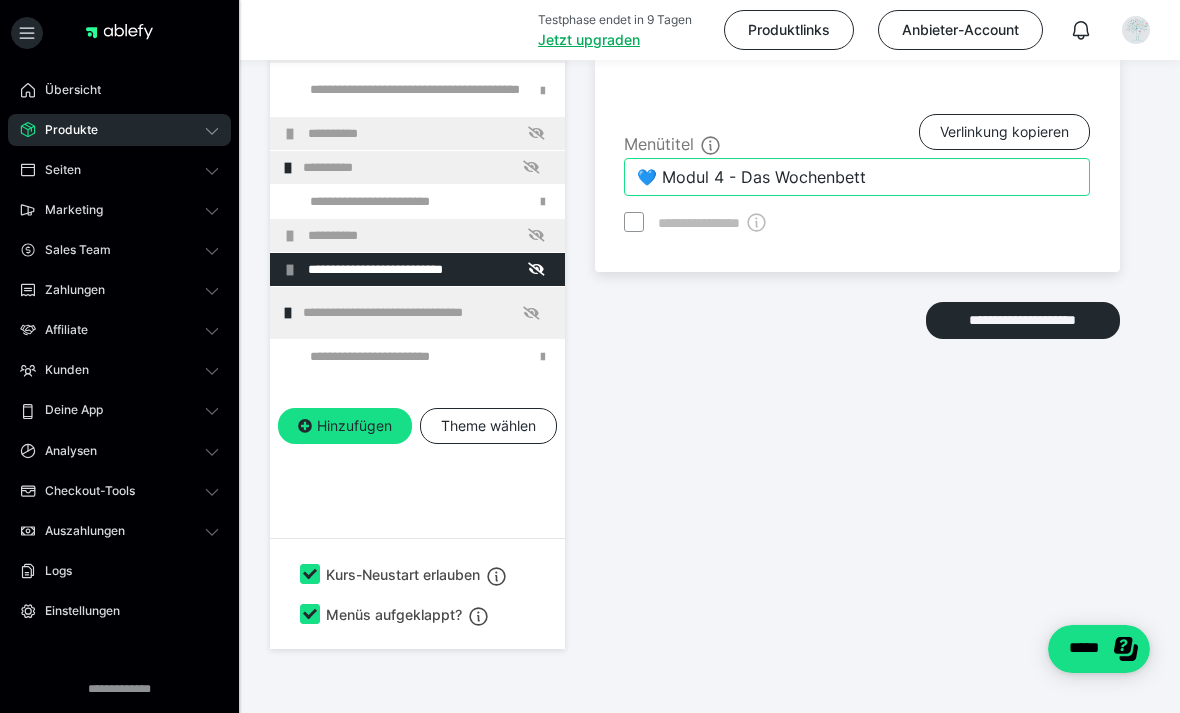 type on "💙 Modul 4" 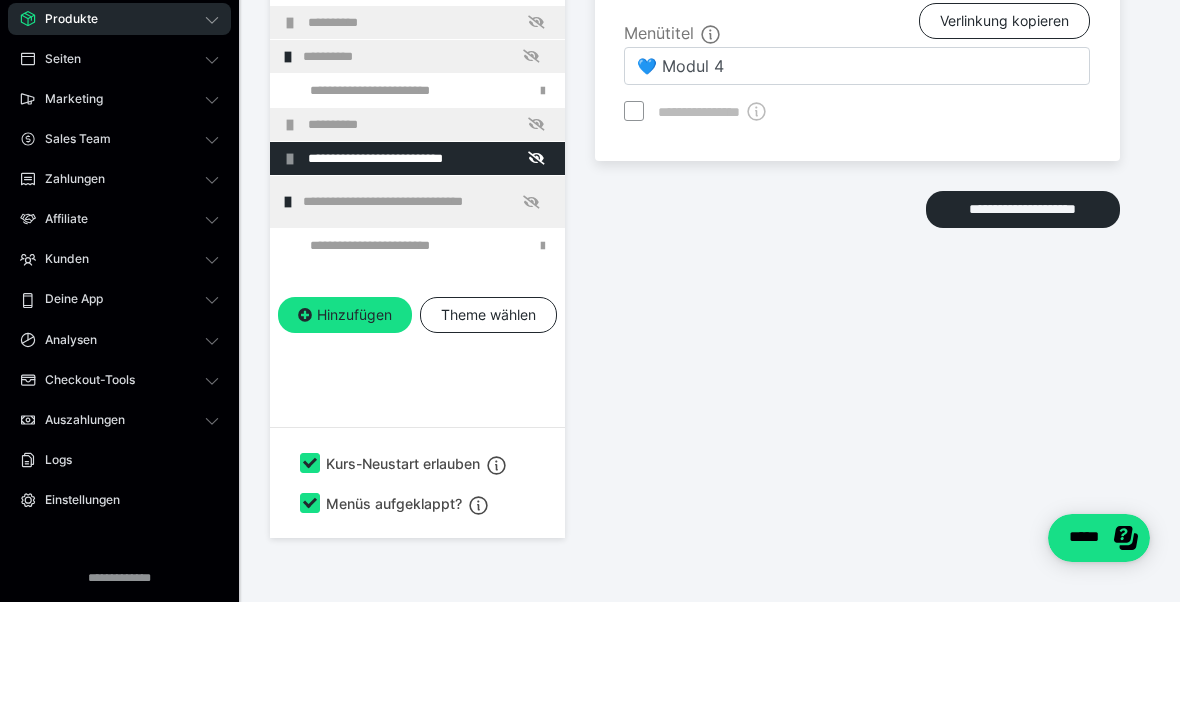 click at bounding box center (0, 0) 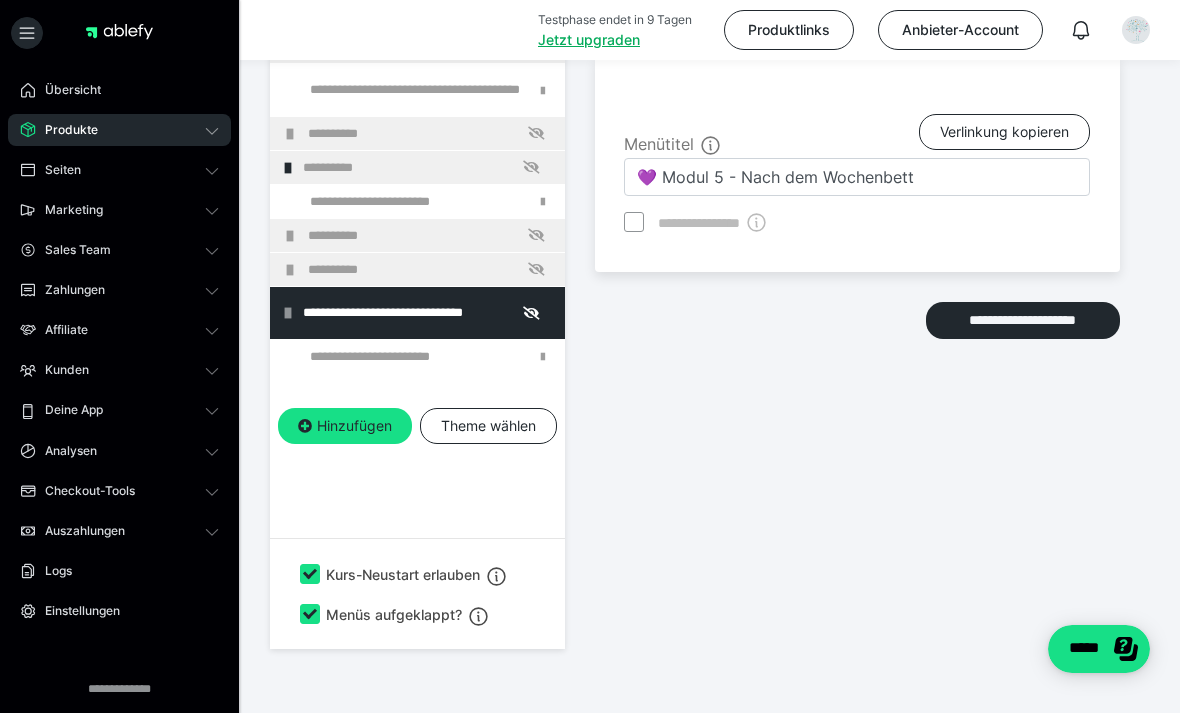 click at bounding box center [0, 0] 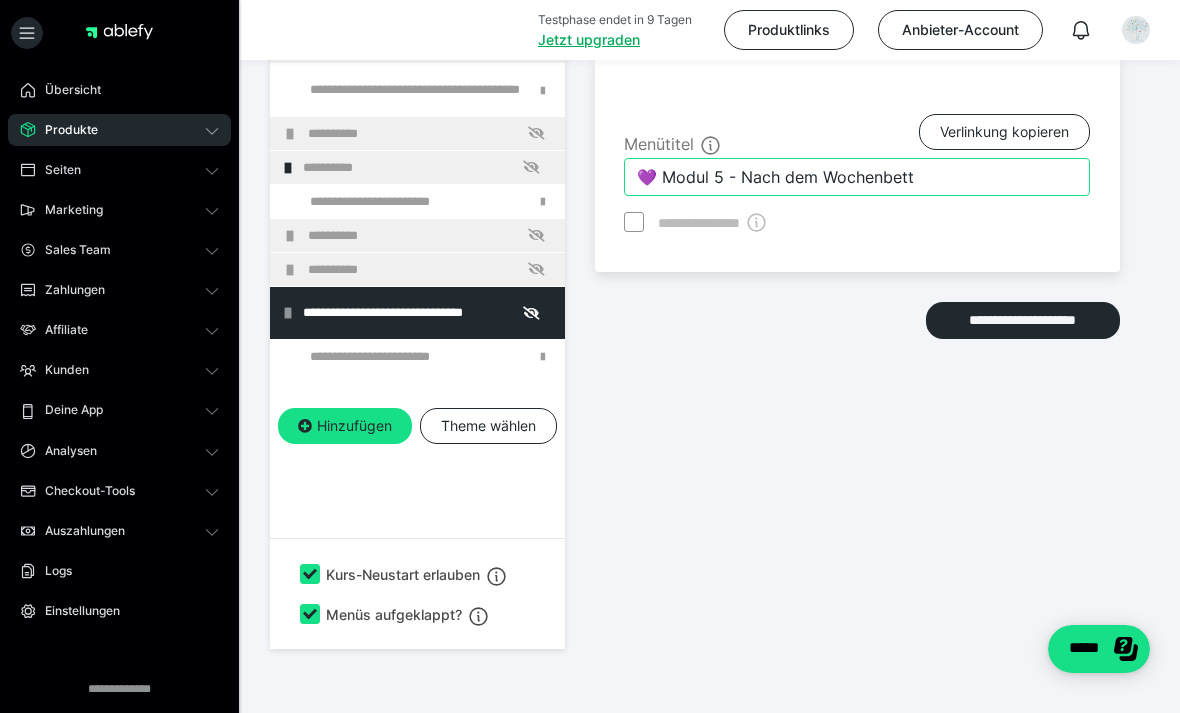 click on "💜 Modul 5 - Nach dem Wochenbett" at bounding box center [857, 177] 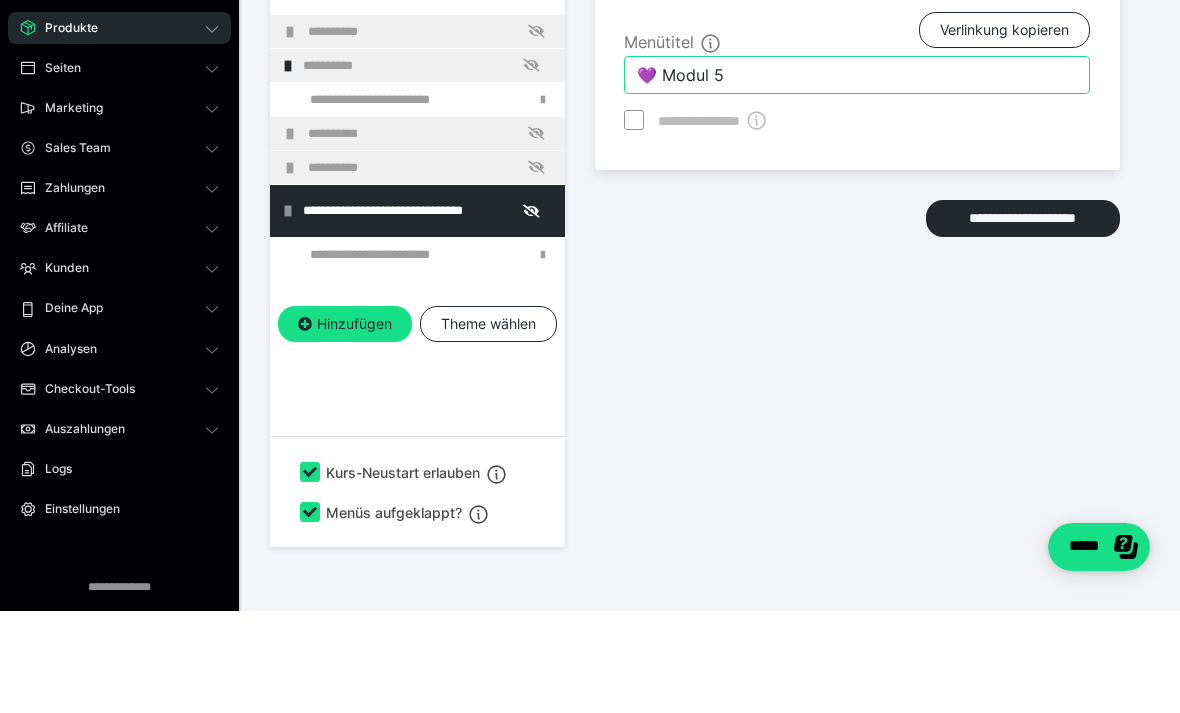 type on "💜 Modul 5" 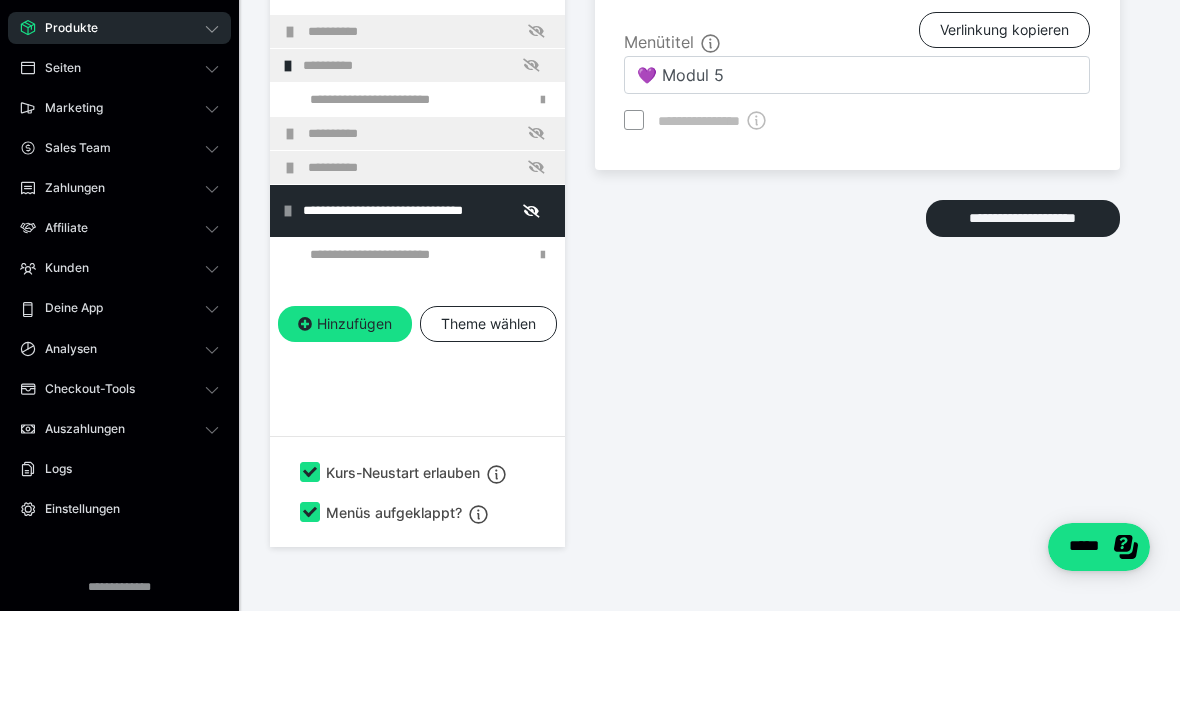 click at bounding box center (290, 236) 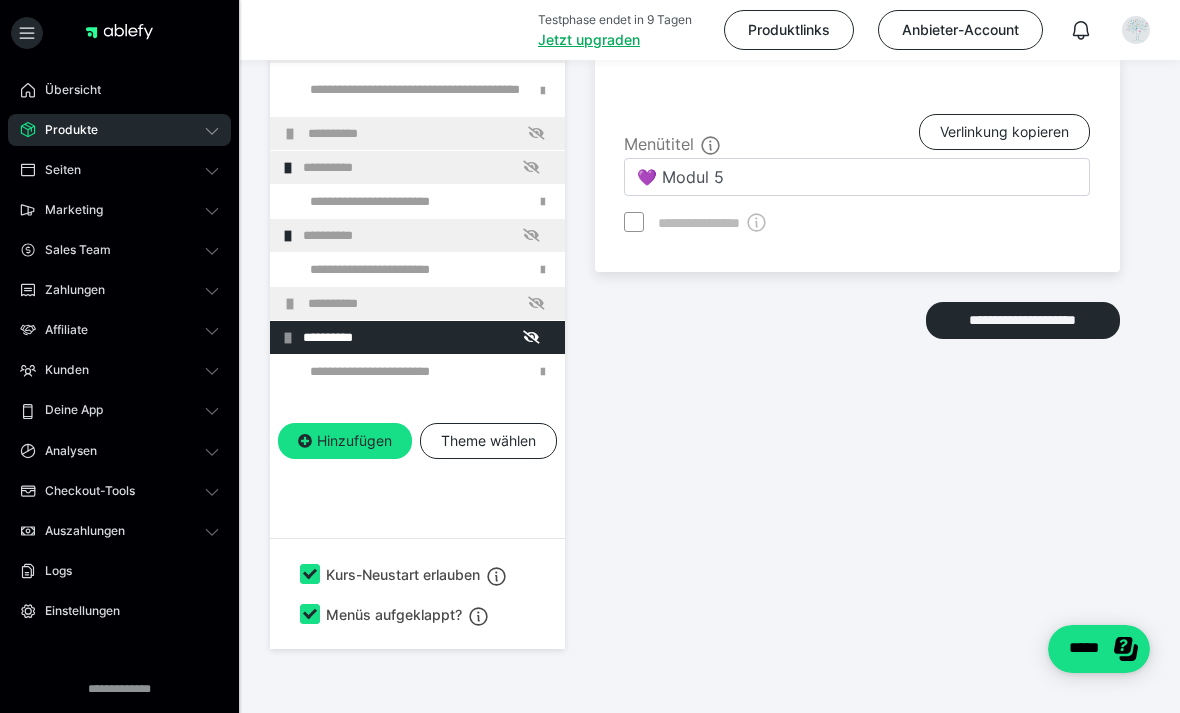 click on "**********" at bounding box center [417, 303] 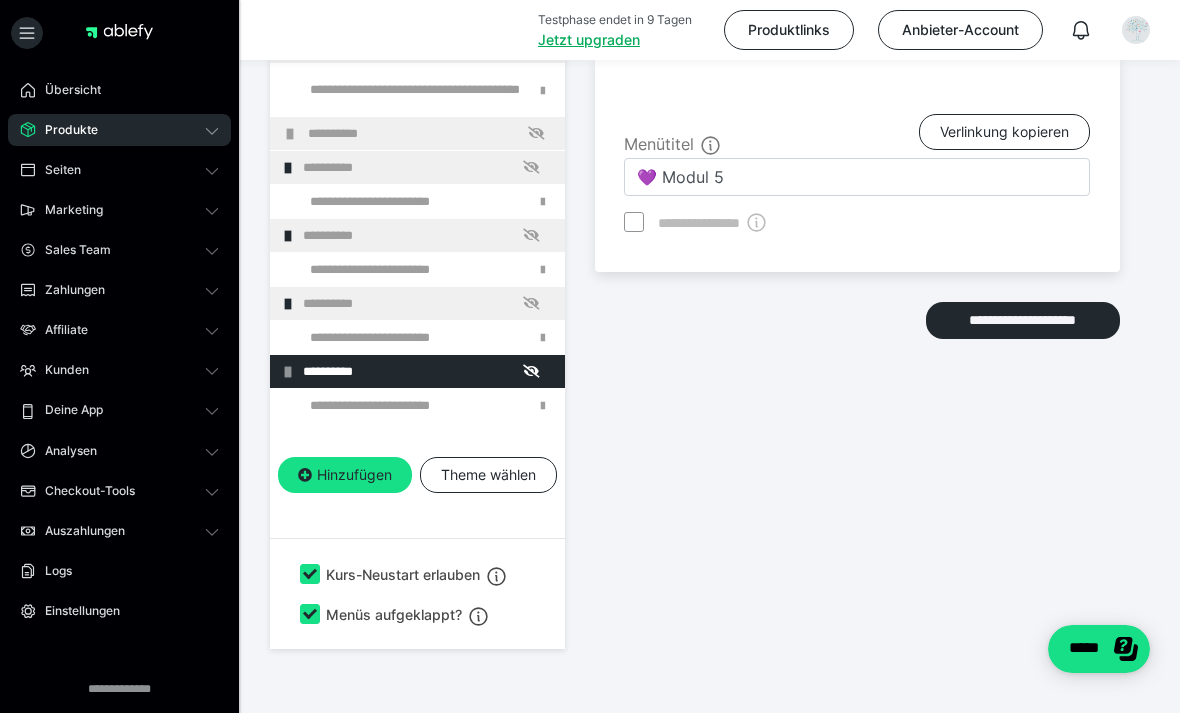 click on "**********" at bounding box center (417, 133) 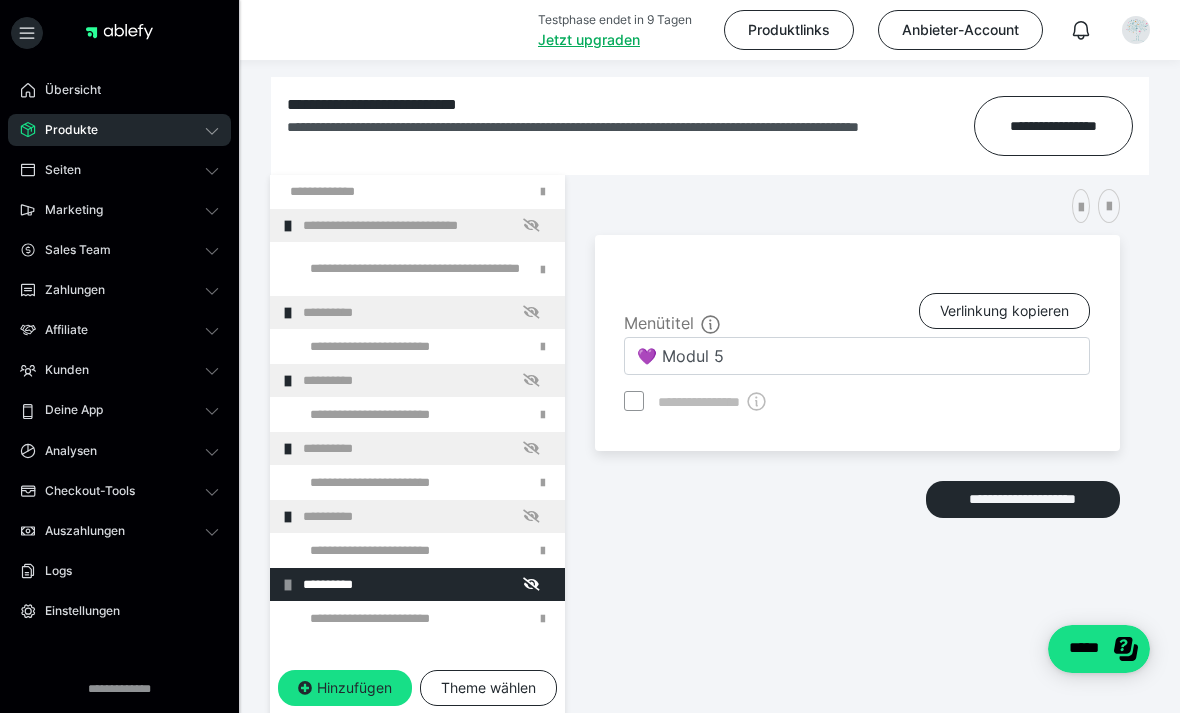 scroll, scrollTop: 0, scrollLeft: 0, axis: both 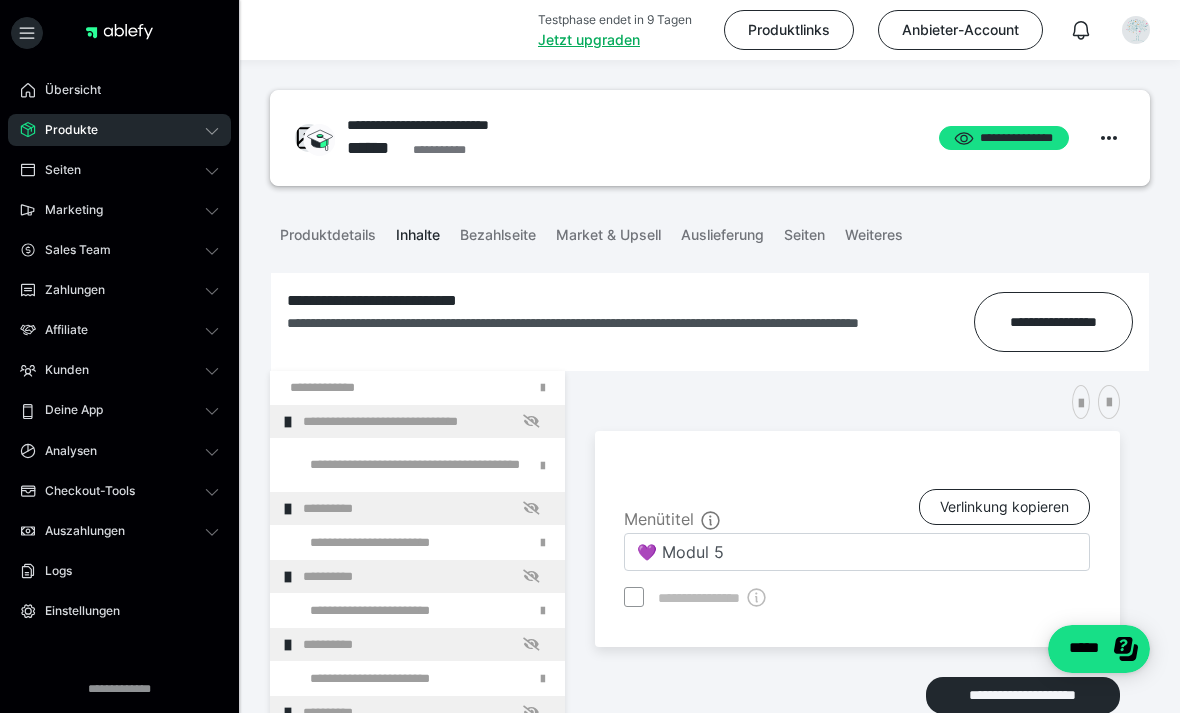 click on "Bezahlseite" at bounding box center [498, 231] 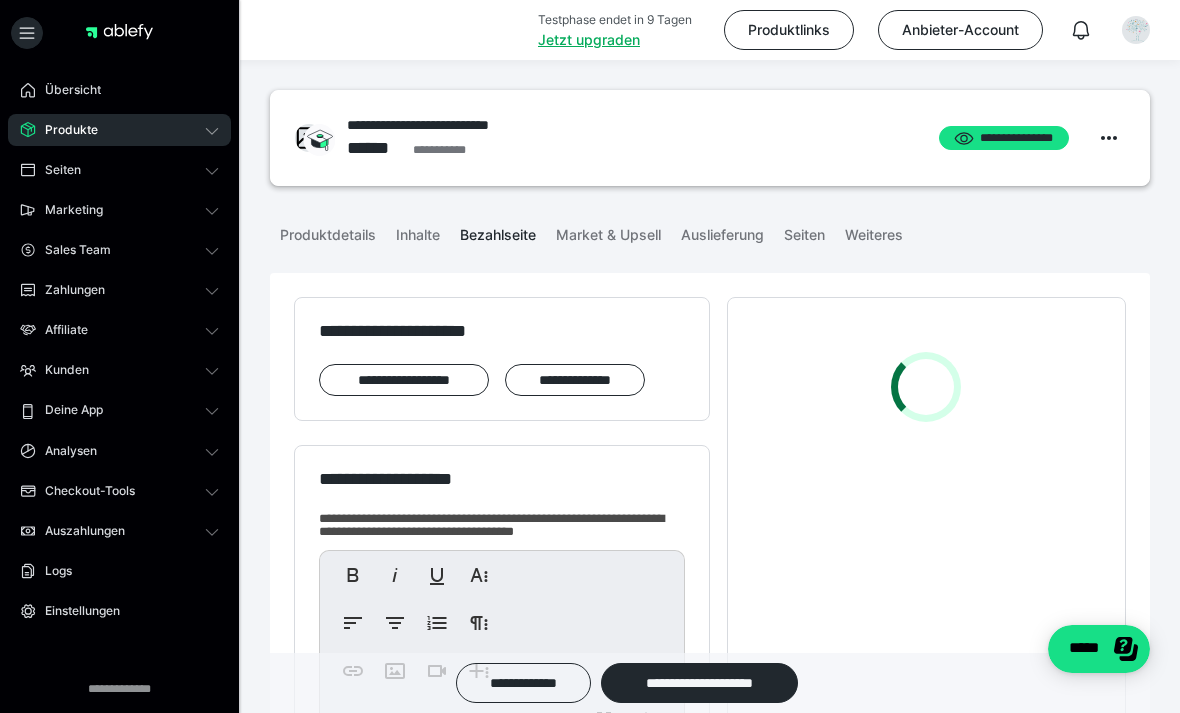 click on "**********" at bounding box center [404, 380] 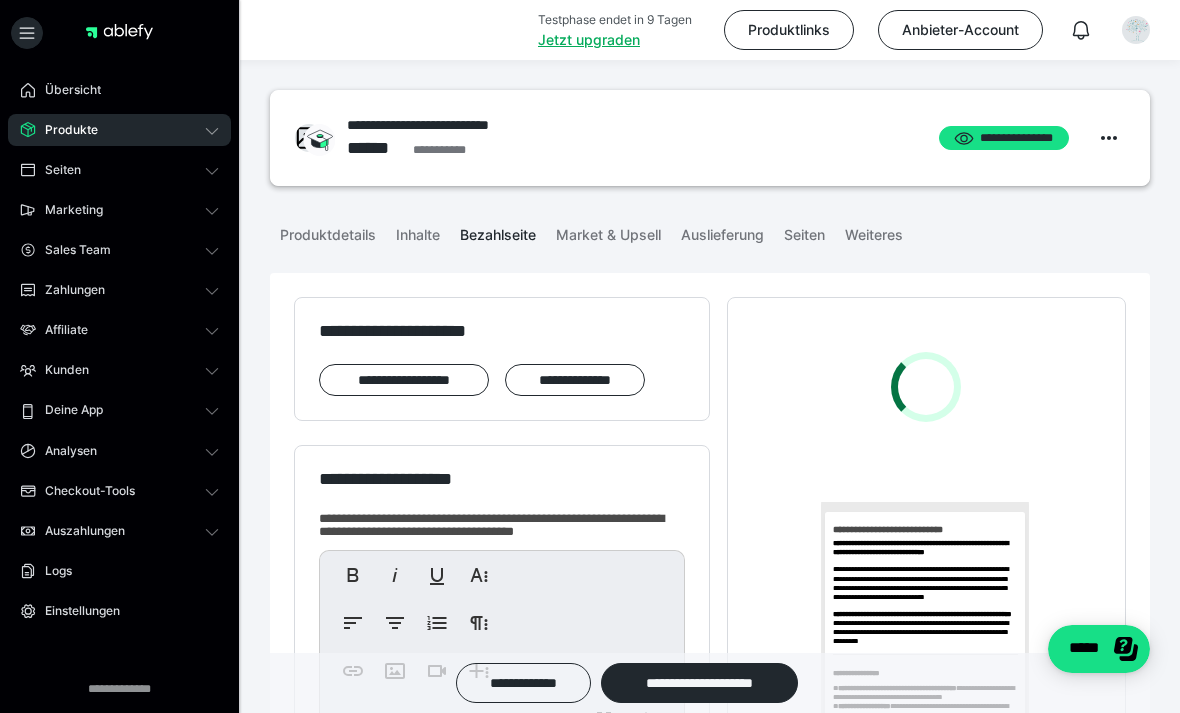 scroll, scrollTop: 0, scrollLeft: 0, axis: both 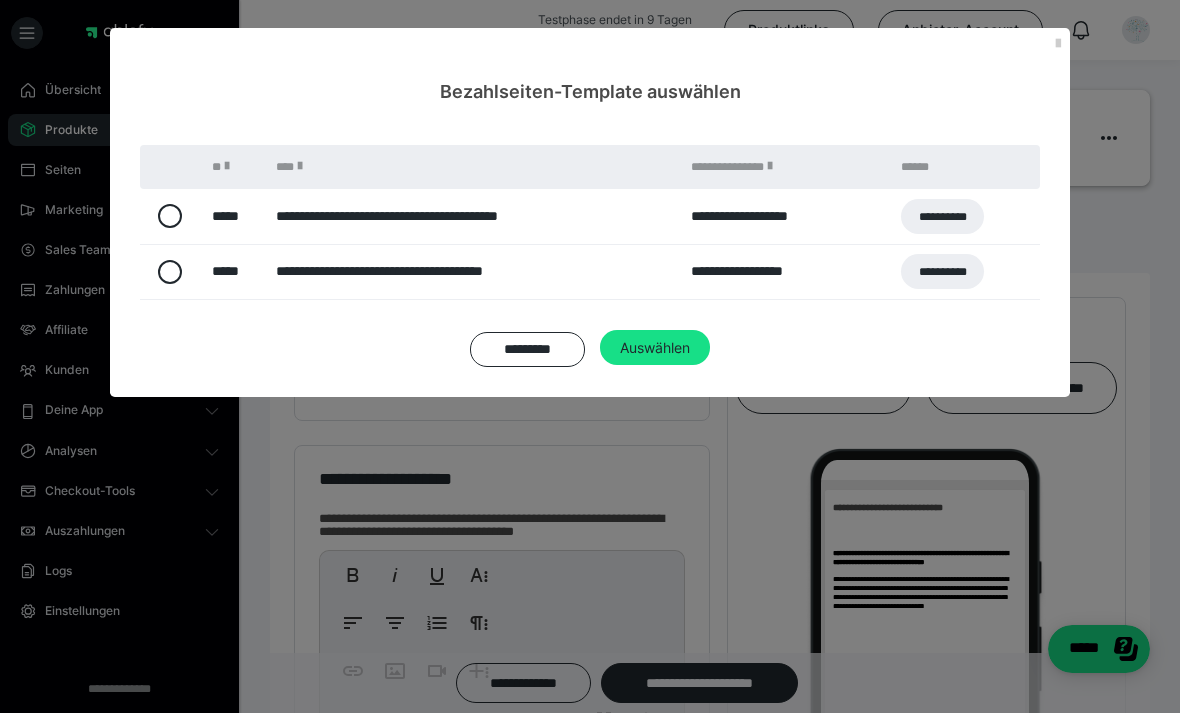 click at bounding box center [171, 216] 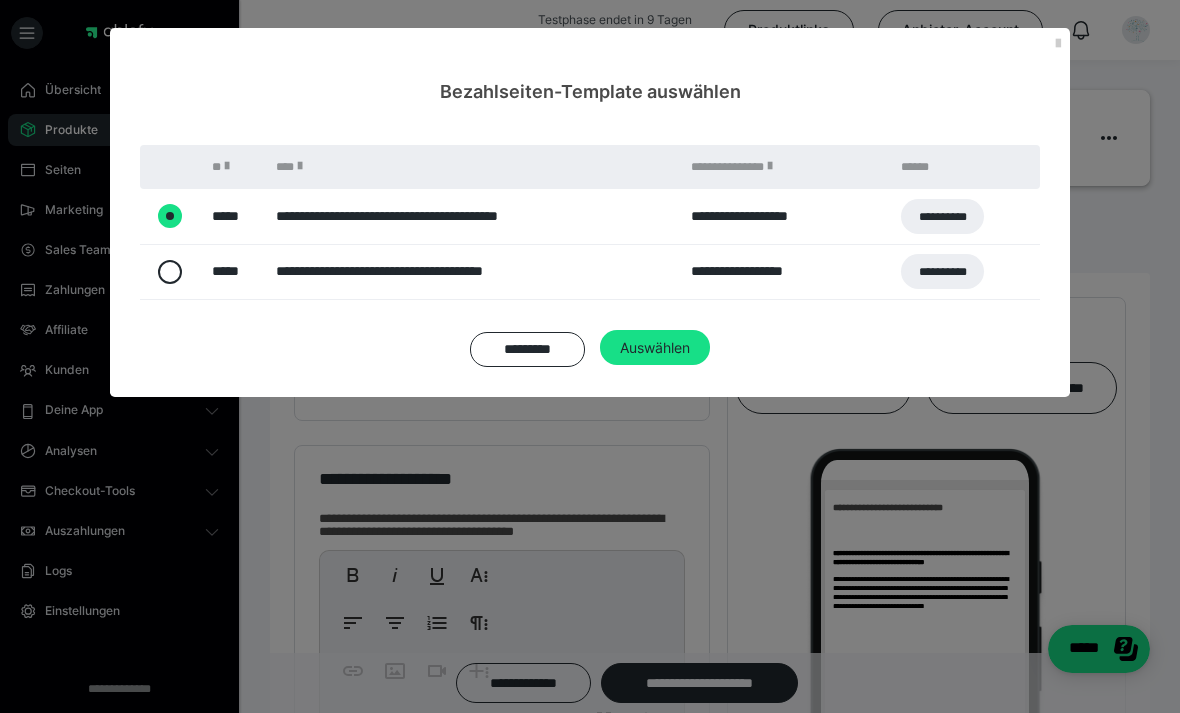 radio on "true" 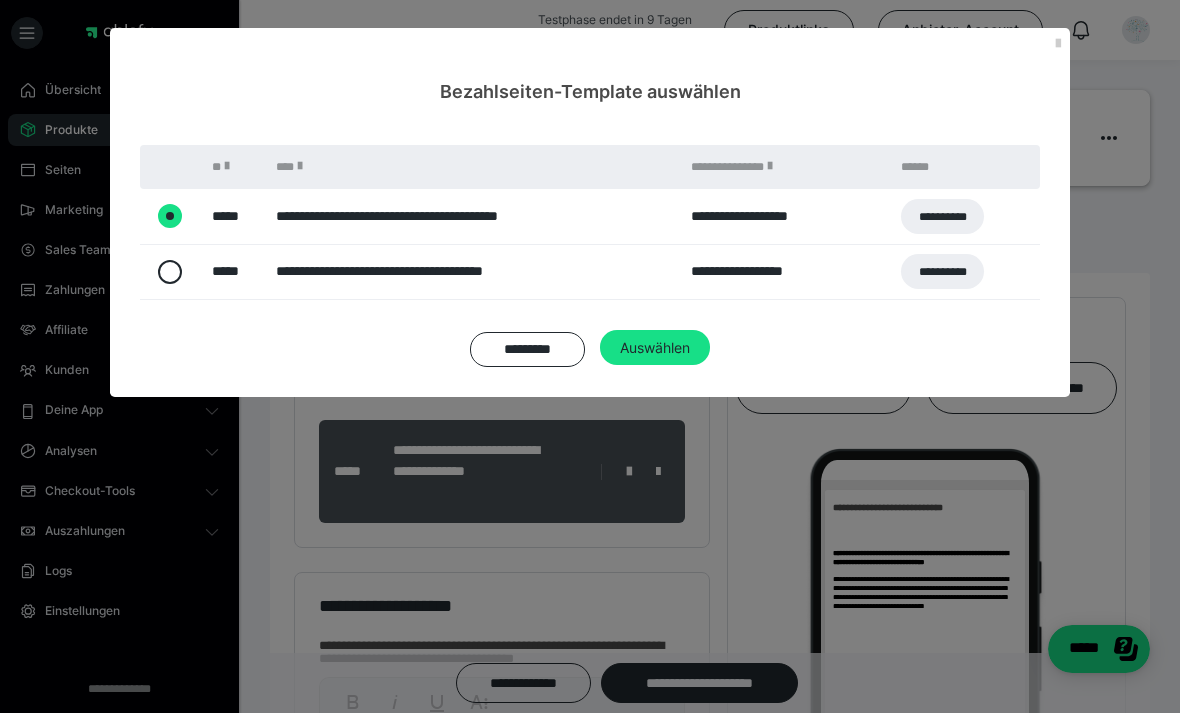 click on "Auswählen" at bounding box center (655, 348) 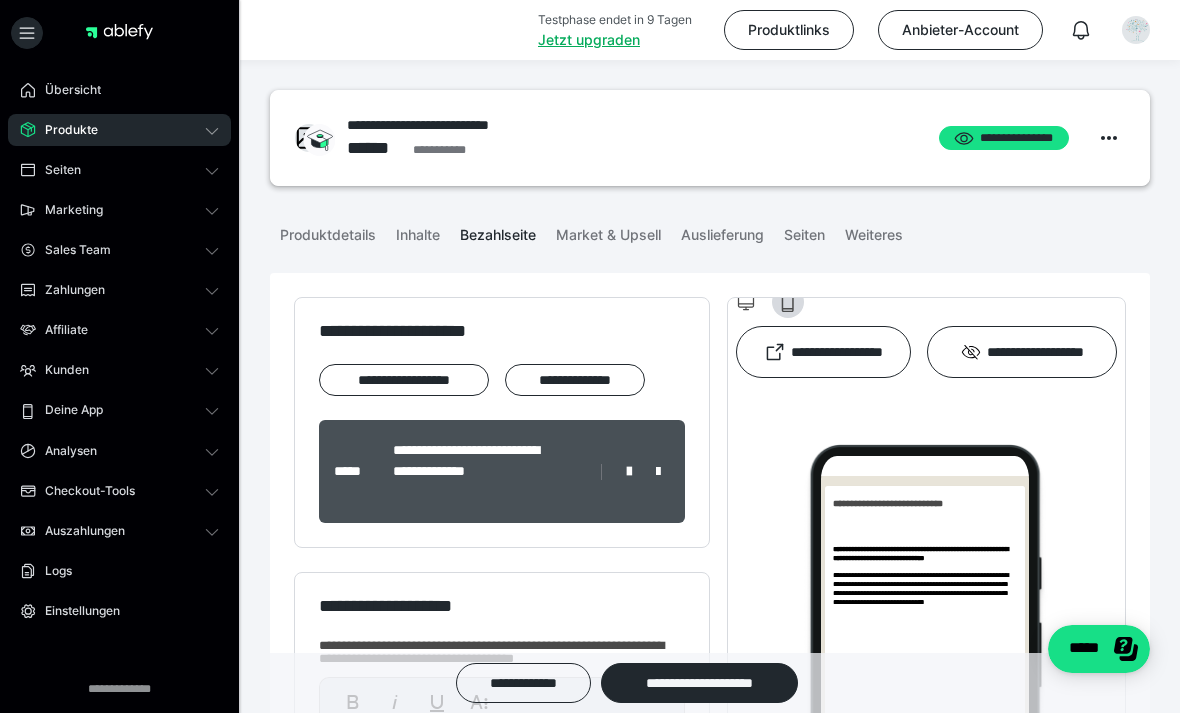 scroll, scrollTop: 38, scrollLeft: 0, axis: vertical 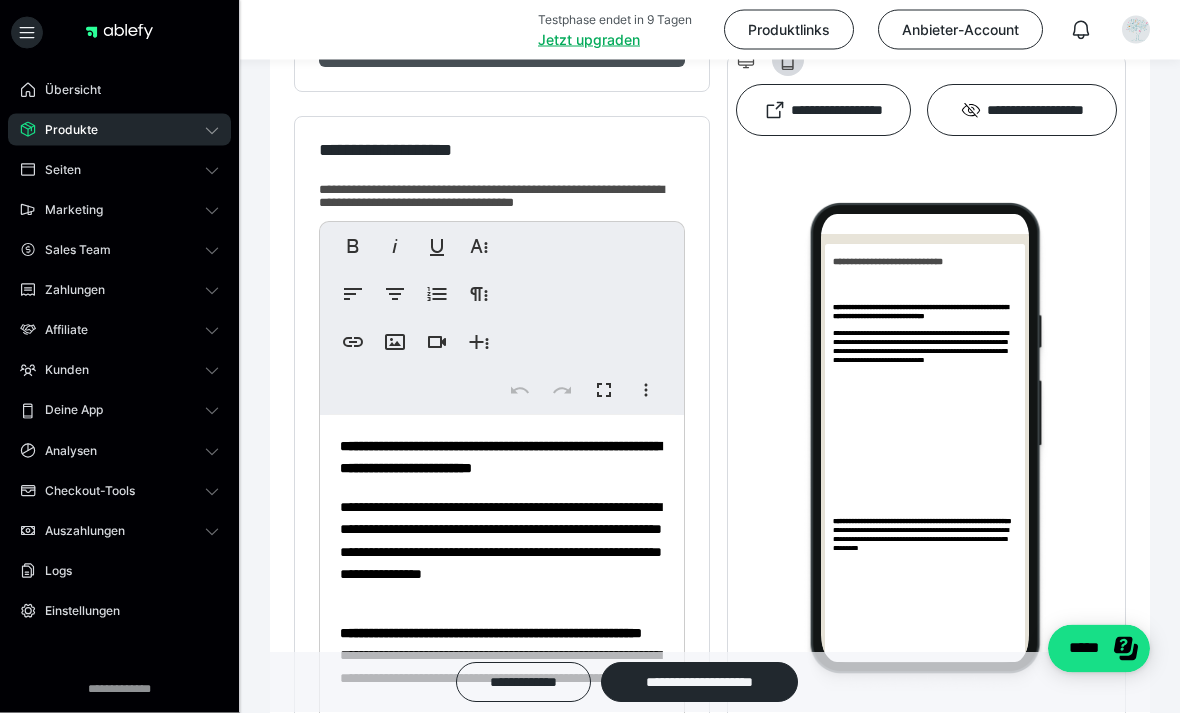 click on "**********" at bounding box center [500, 458] 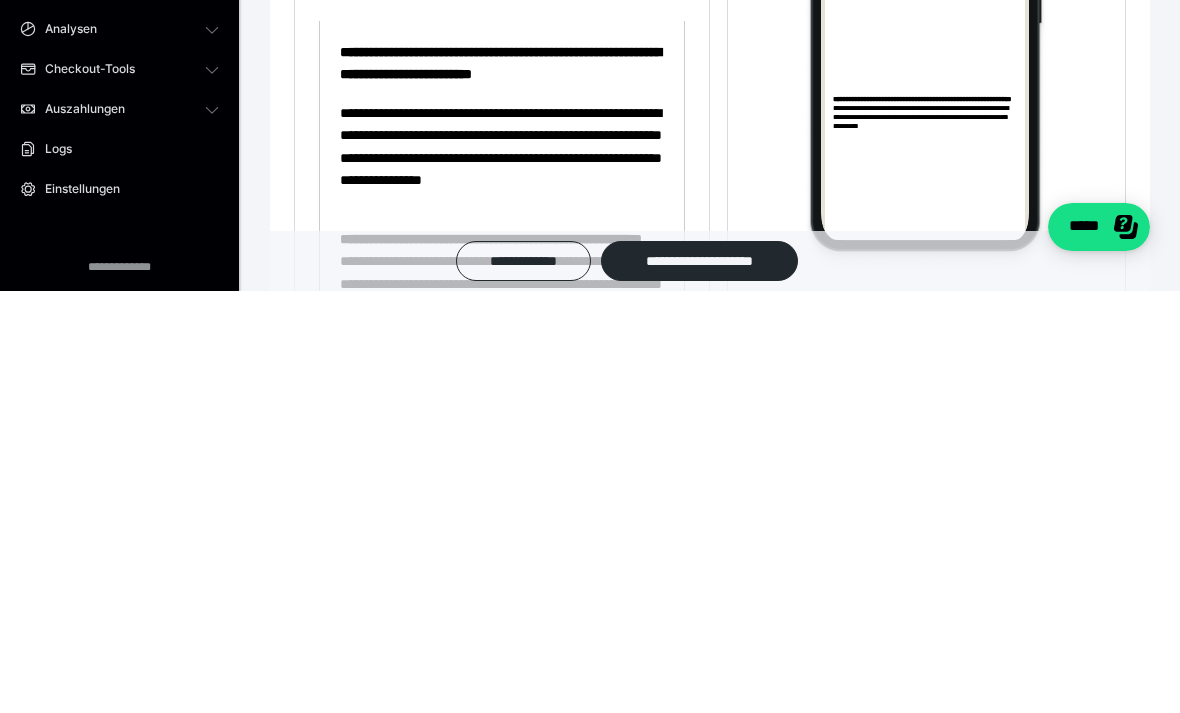 scroll, scrollTop: 480, scrollLeft: 0, axis: vertical 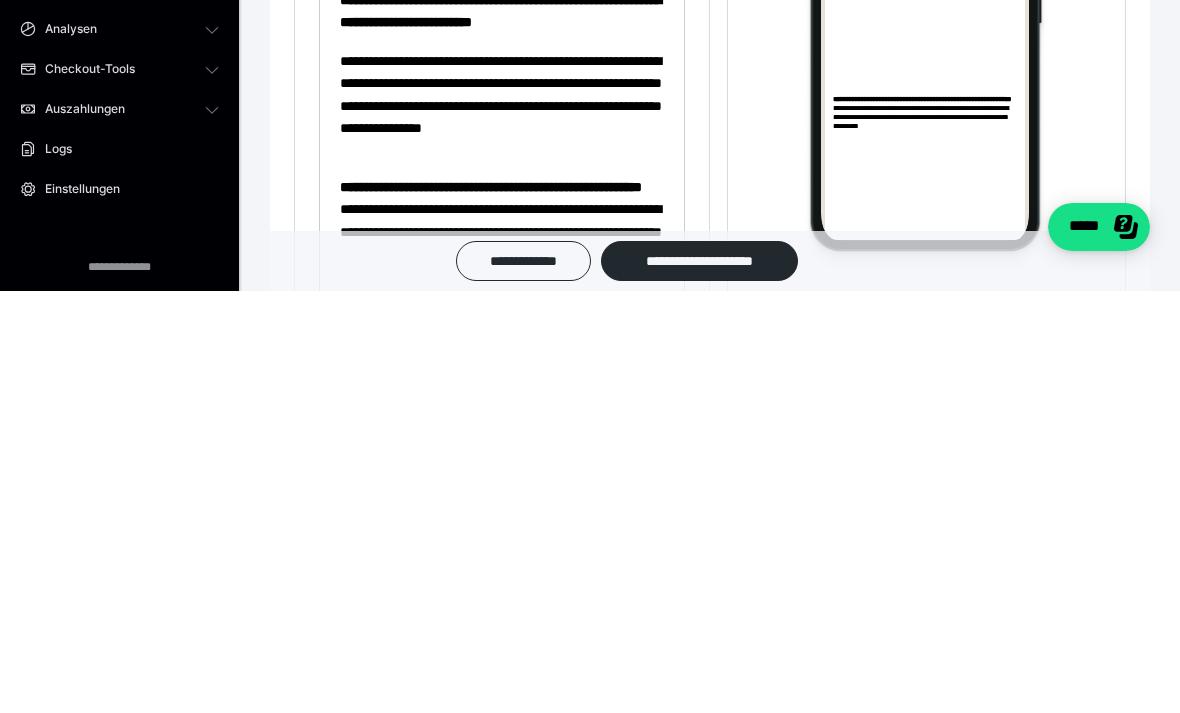 click on "**********" at bounding box center [500, 433] 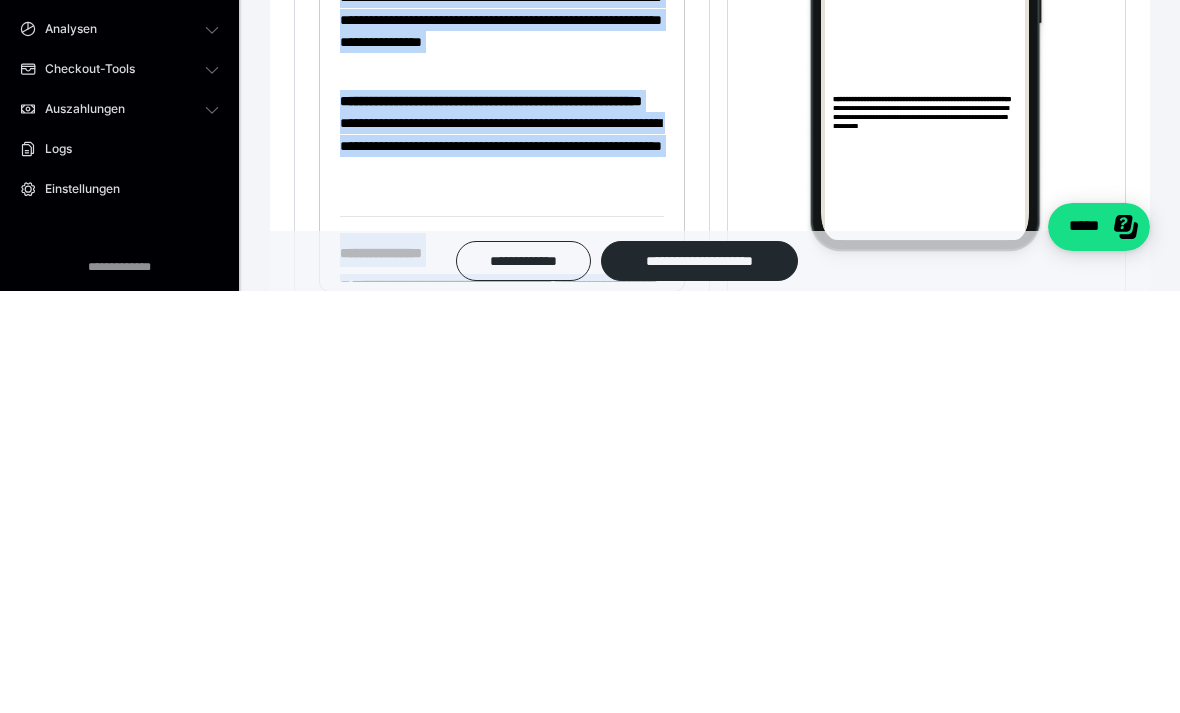 scroll, scrollTop: 687, scrollLeft: 0, axis: vertical 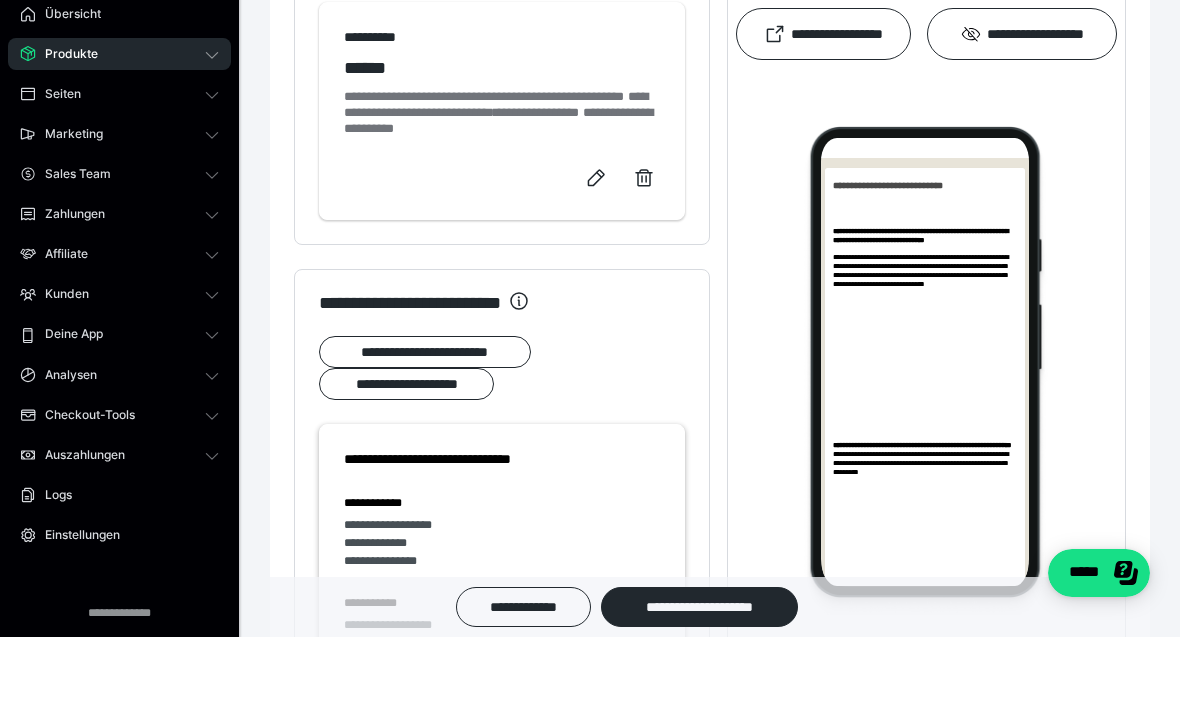 click on "**********" at bounding box center (387, 38) 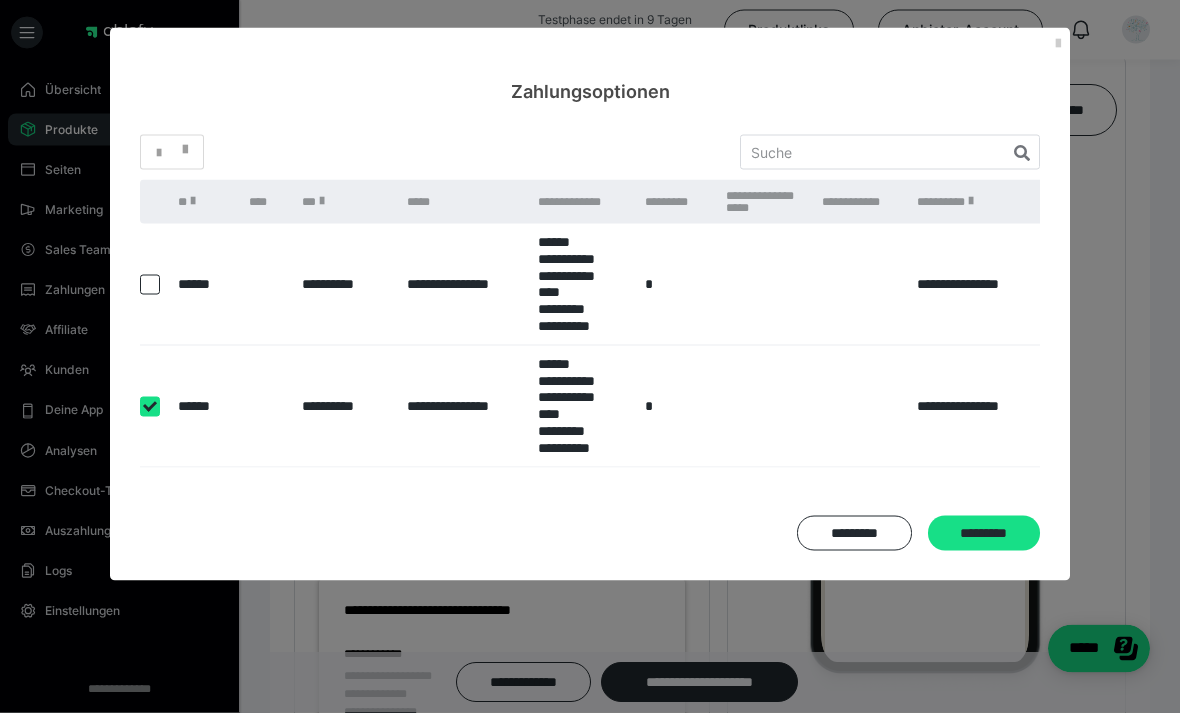 scroll, scrollTop: 988, scrollLeft: 0, axis: vertical 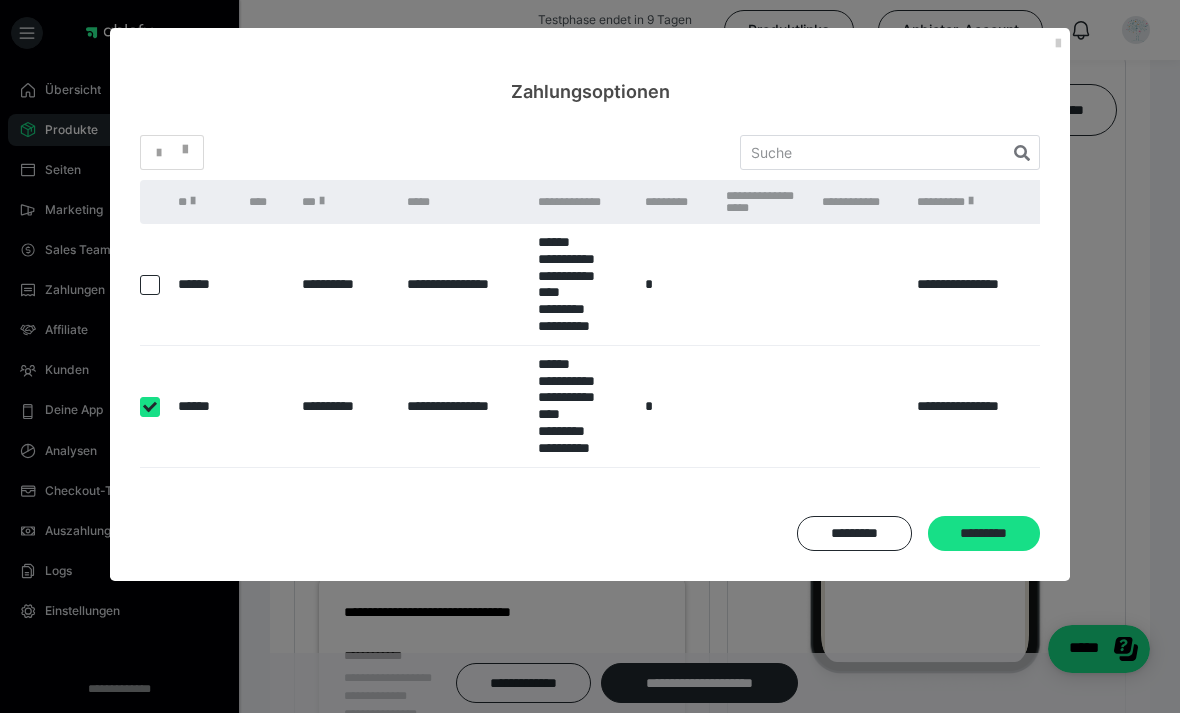 click on "**********" at bounding box center (590, 356) 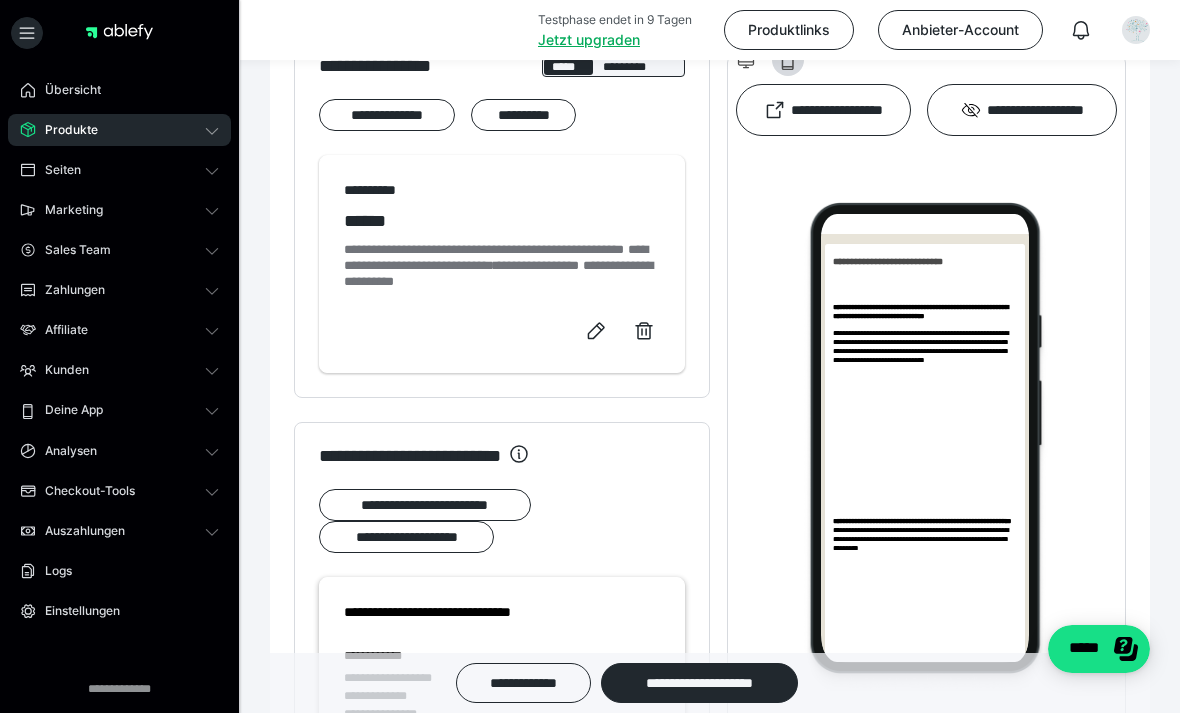click on "**********" at bounding box center [523, 115] 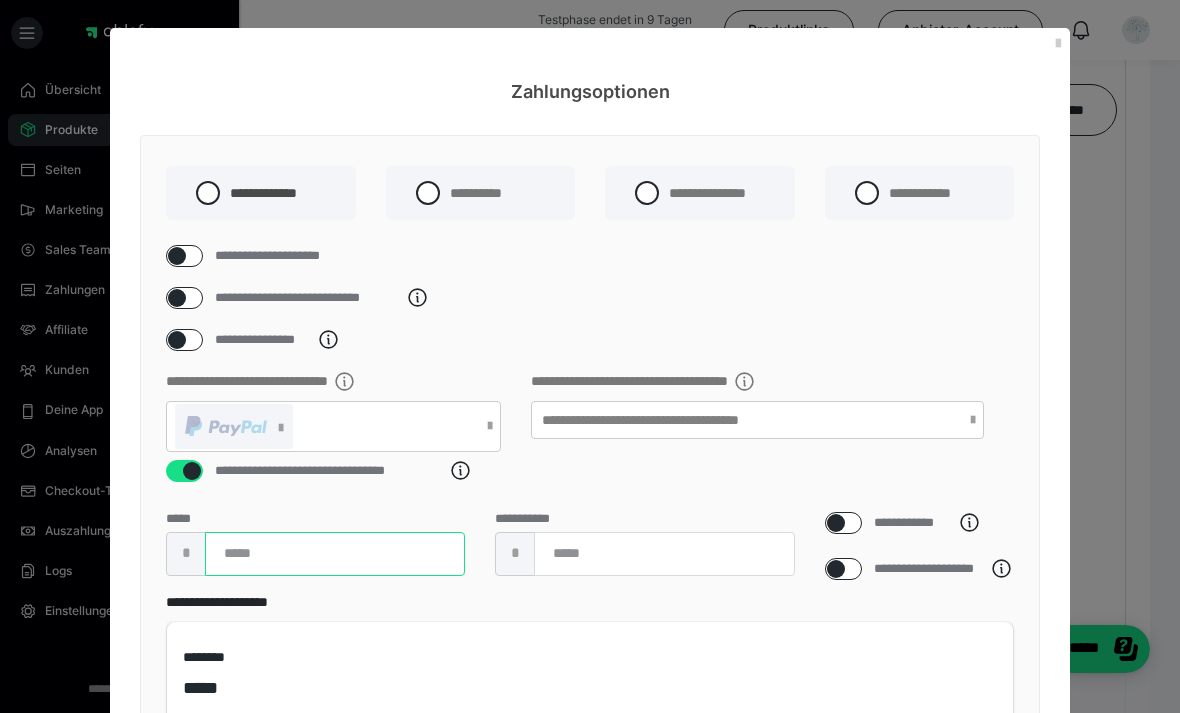 click at bounding box center (335, 554) 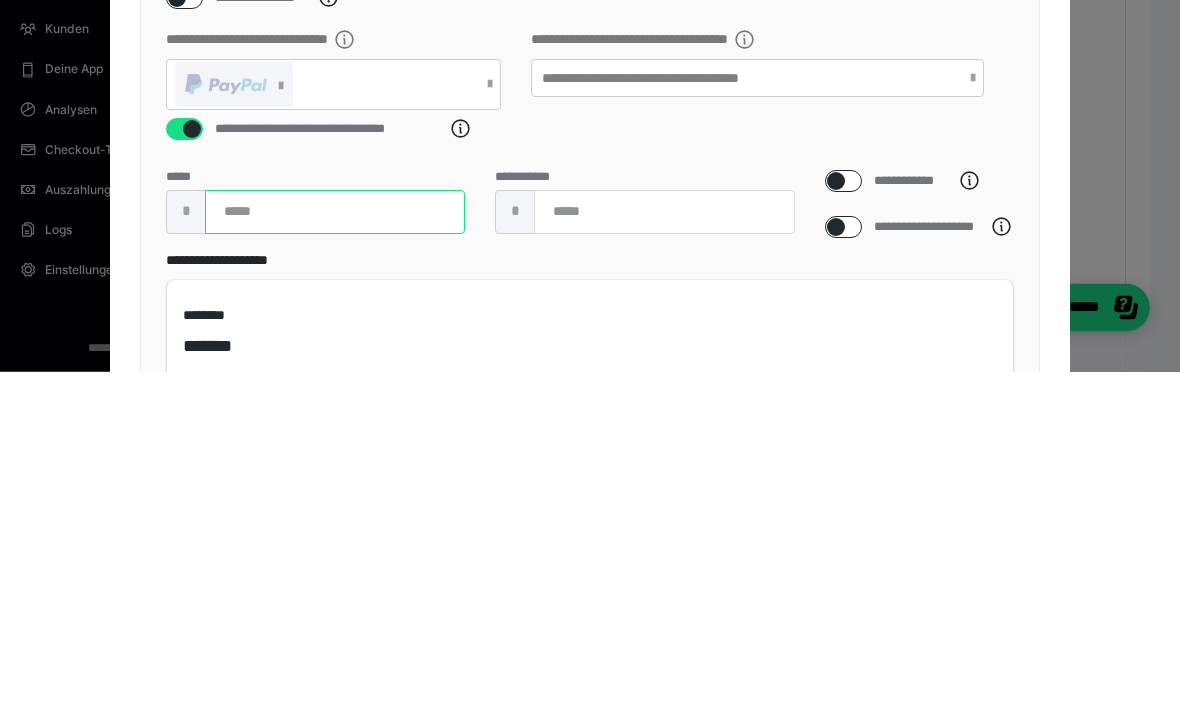 type on "***" 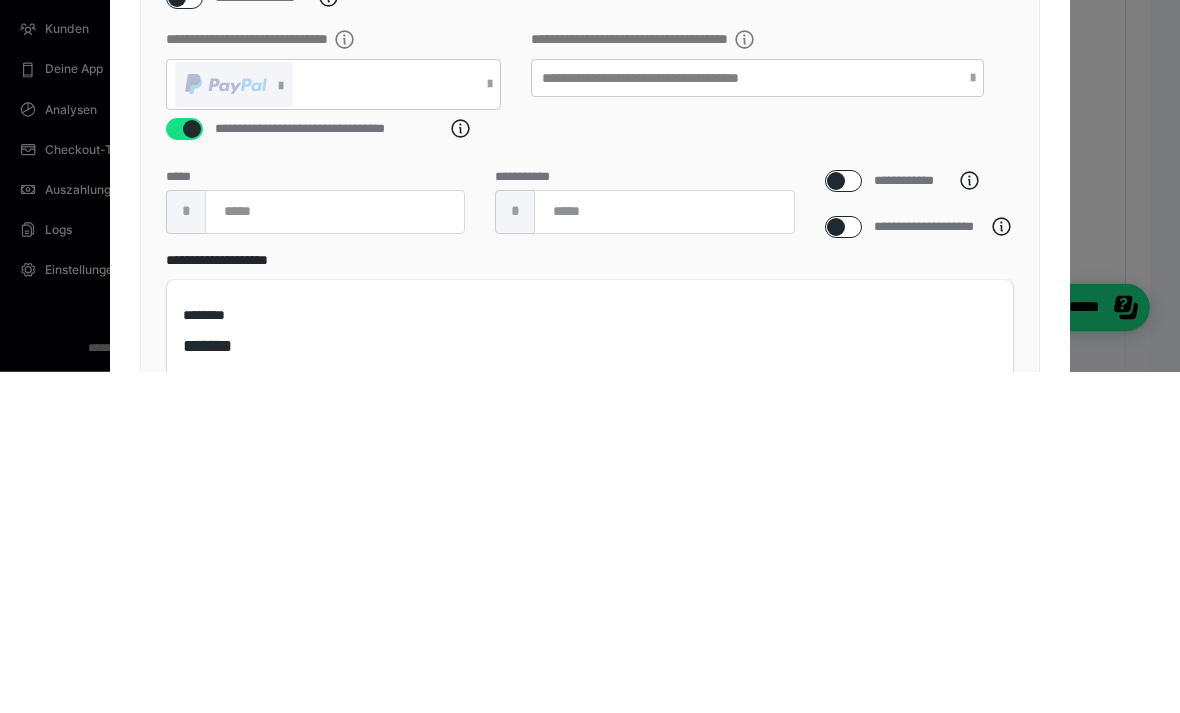 click at bounding box center [836, 569] 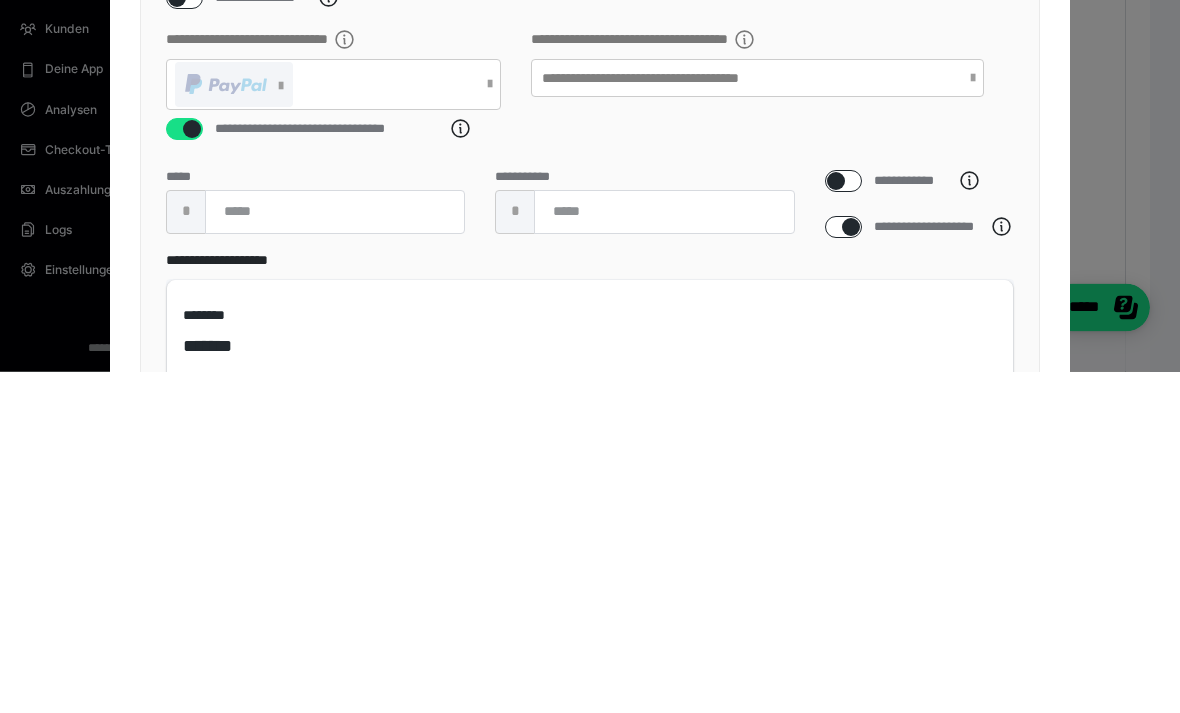checkbox on "****" 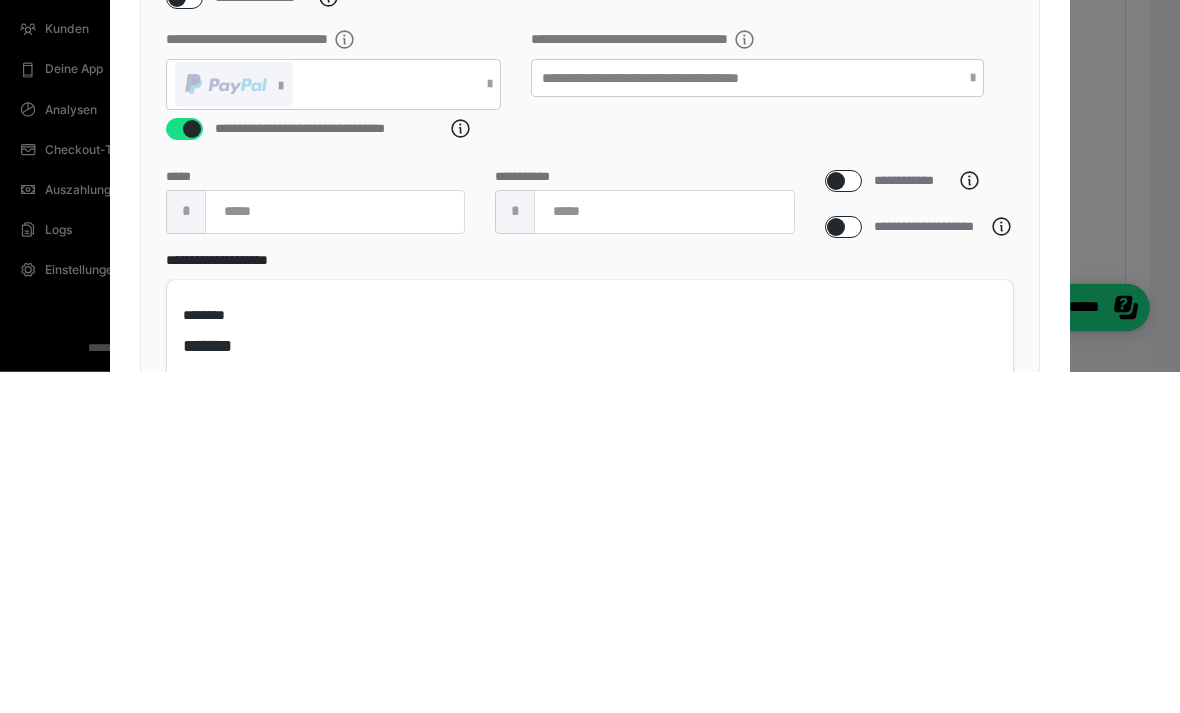 scroll, scrollTop: 1340, scrollLeft: 0, axis: vertical 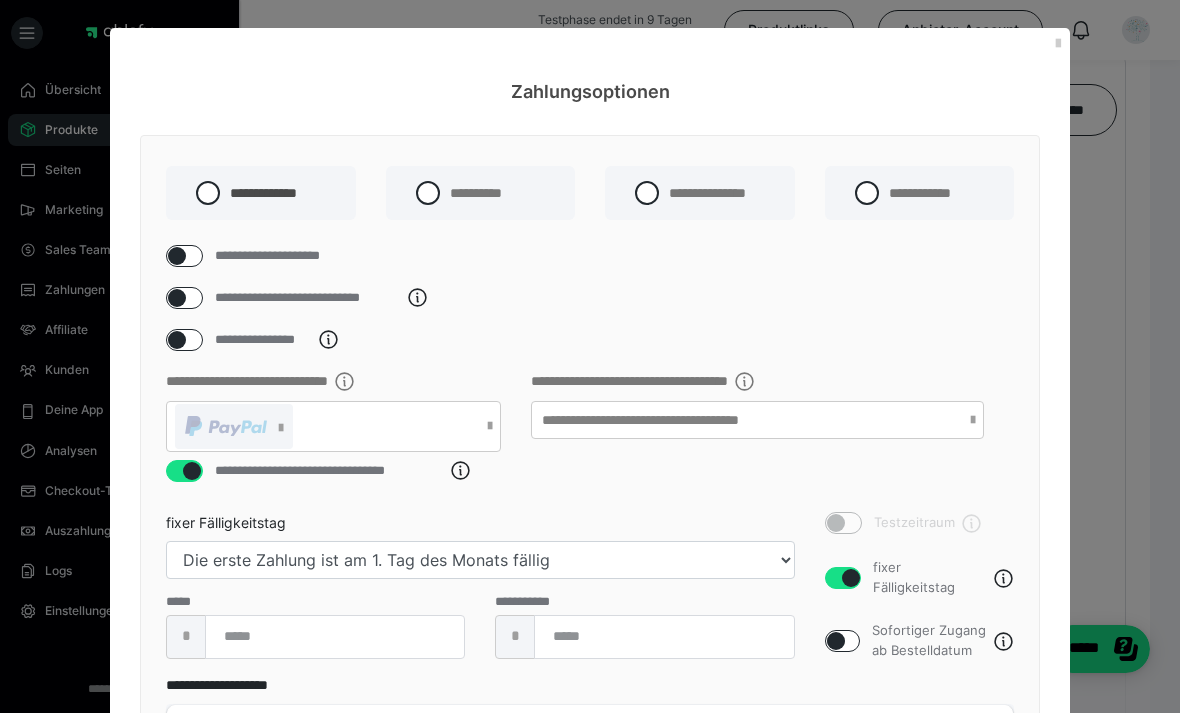 click on "Testzeitraum fixer Fälligkeitstag Sofortiger Zugang ab Bestelldatum" at bounding box center (920, 586) 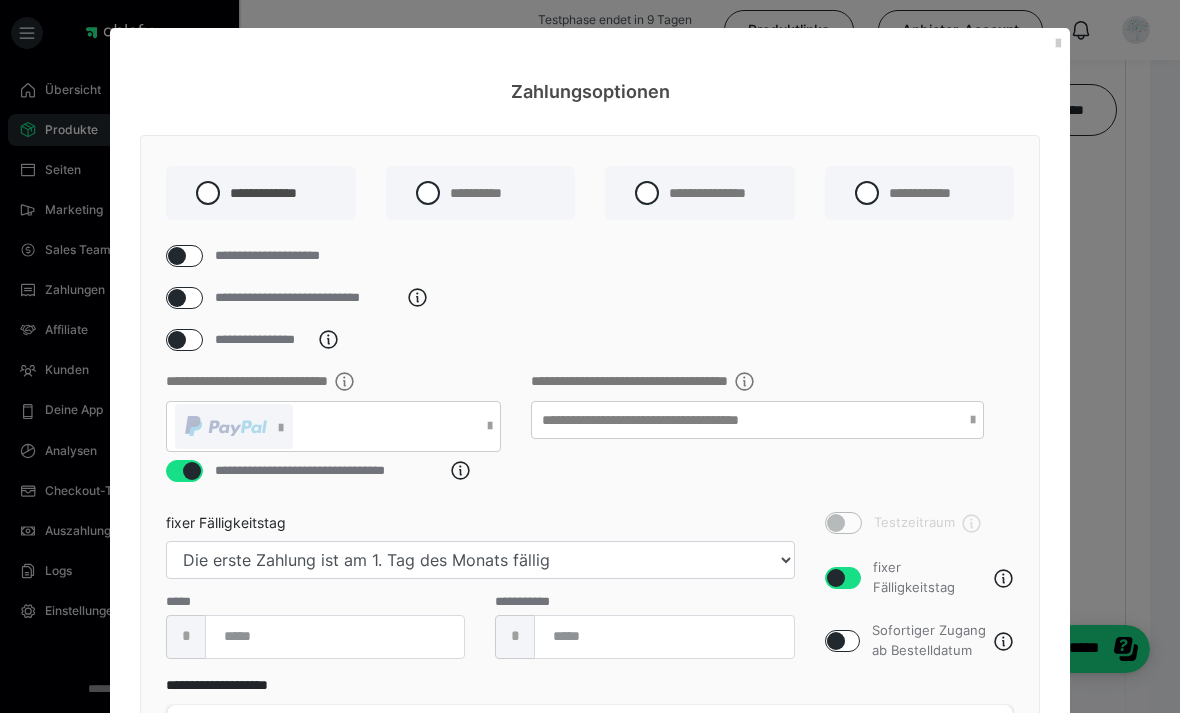 checkbox on "false" 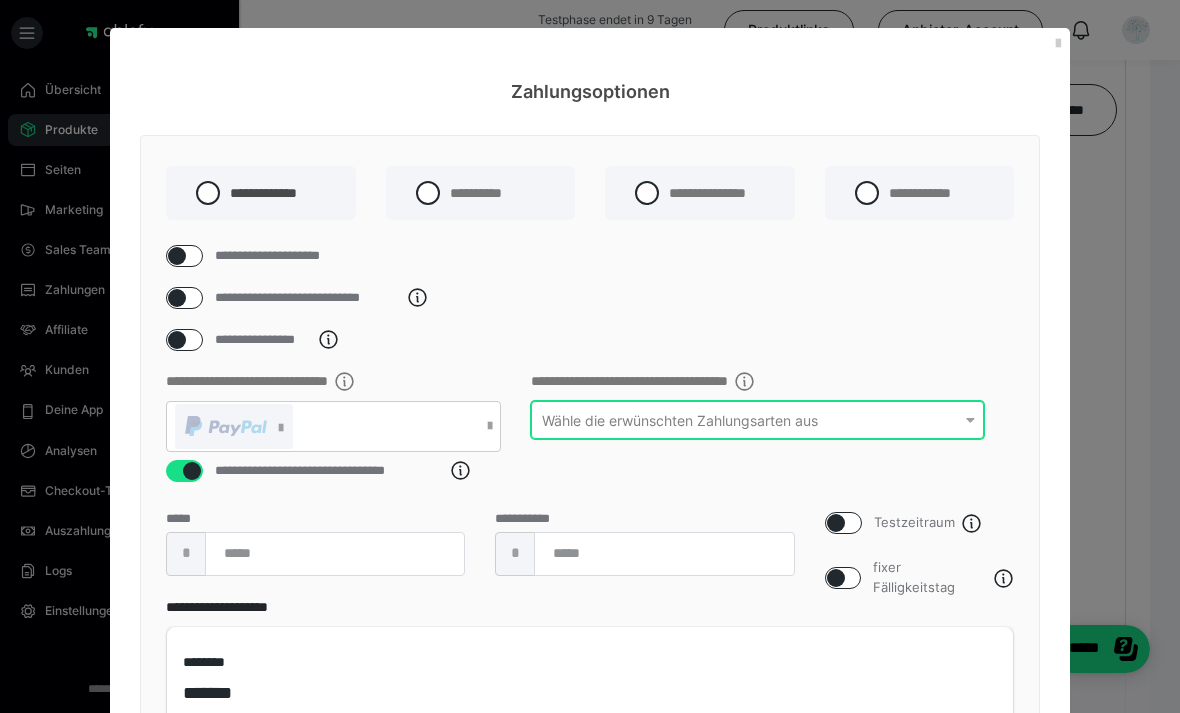 click 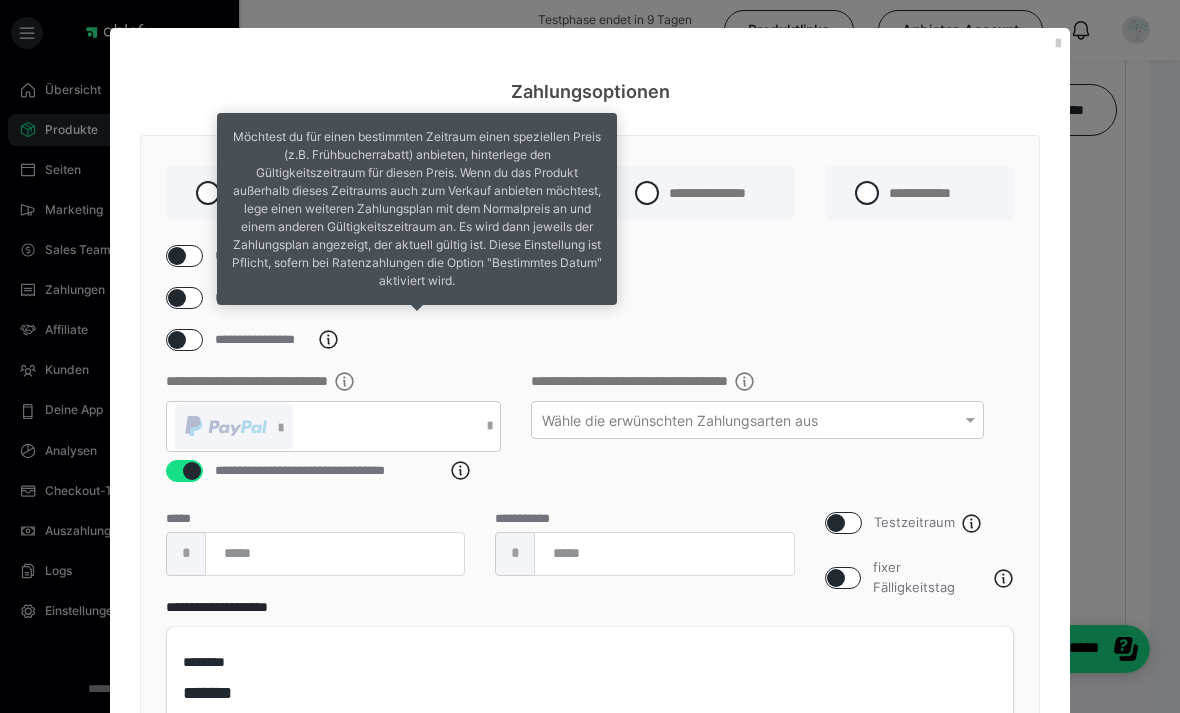 click 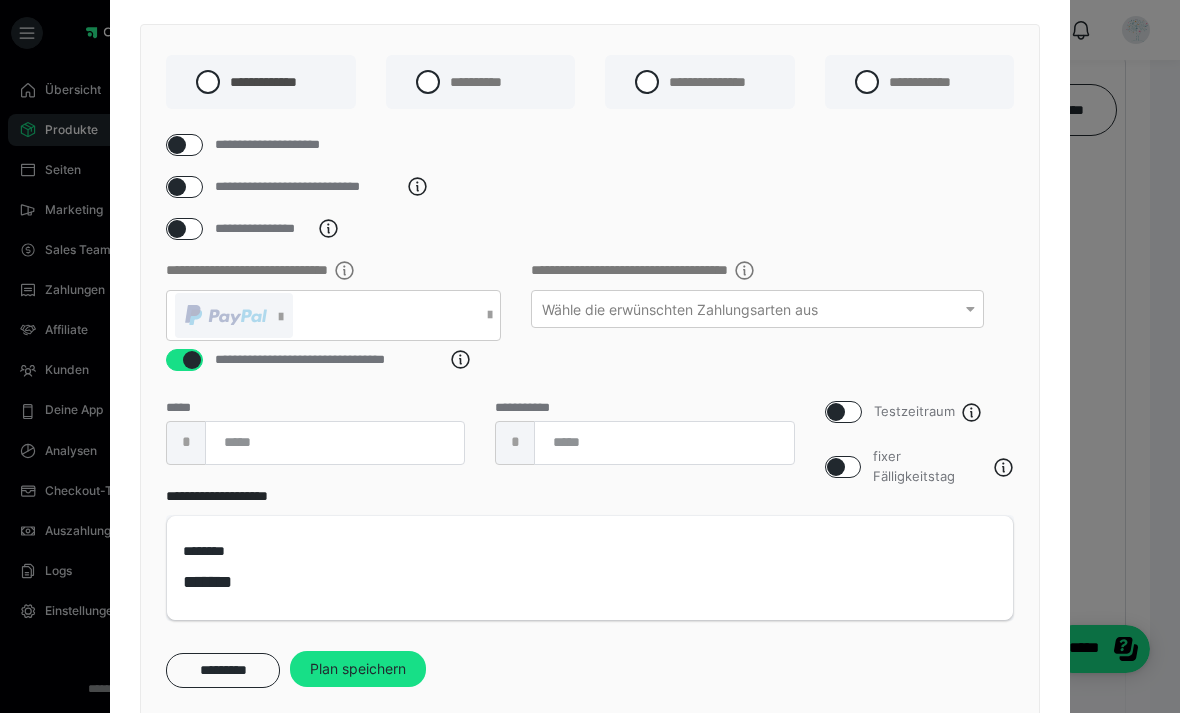 scroll, scrollTop: 128, scrollLeft: 0, axis: vertical 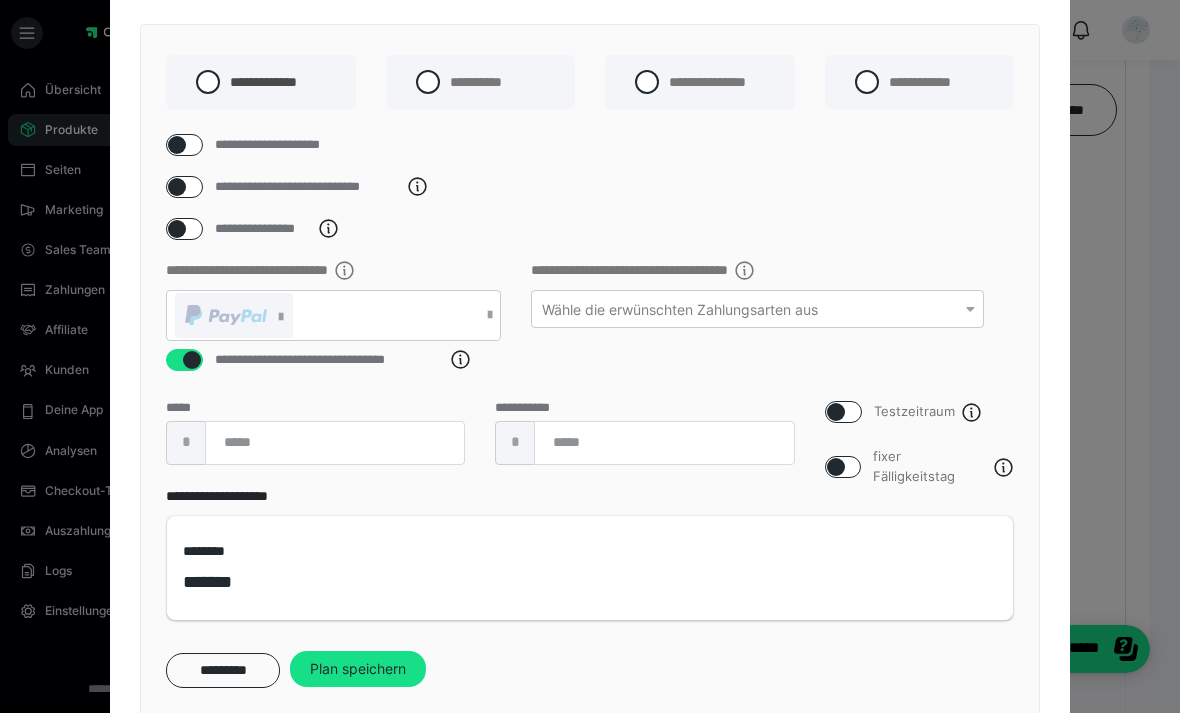 click on "Plan speichern" at bounding box center [358, 669] 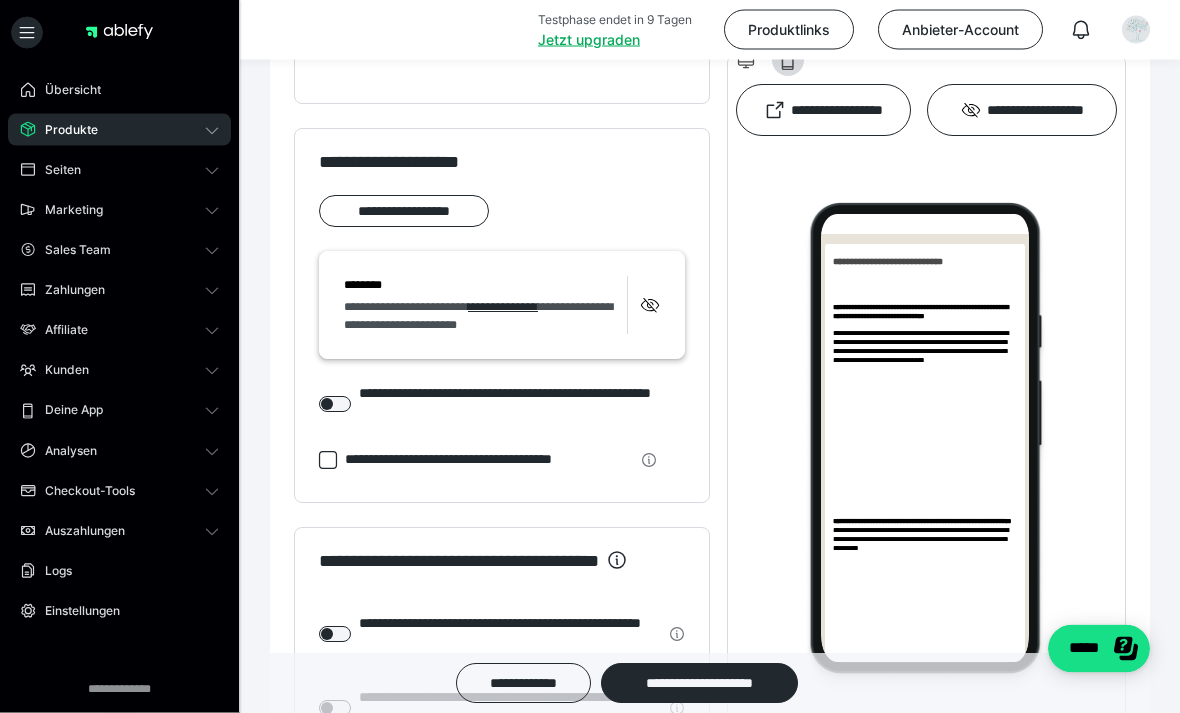 scroll, scrollTop: 2189, scrollLeft: 0, axis: vertical 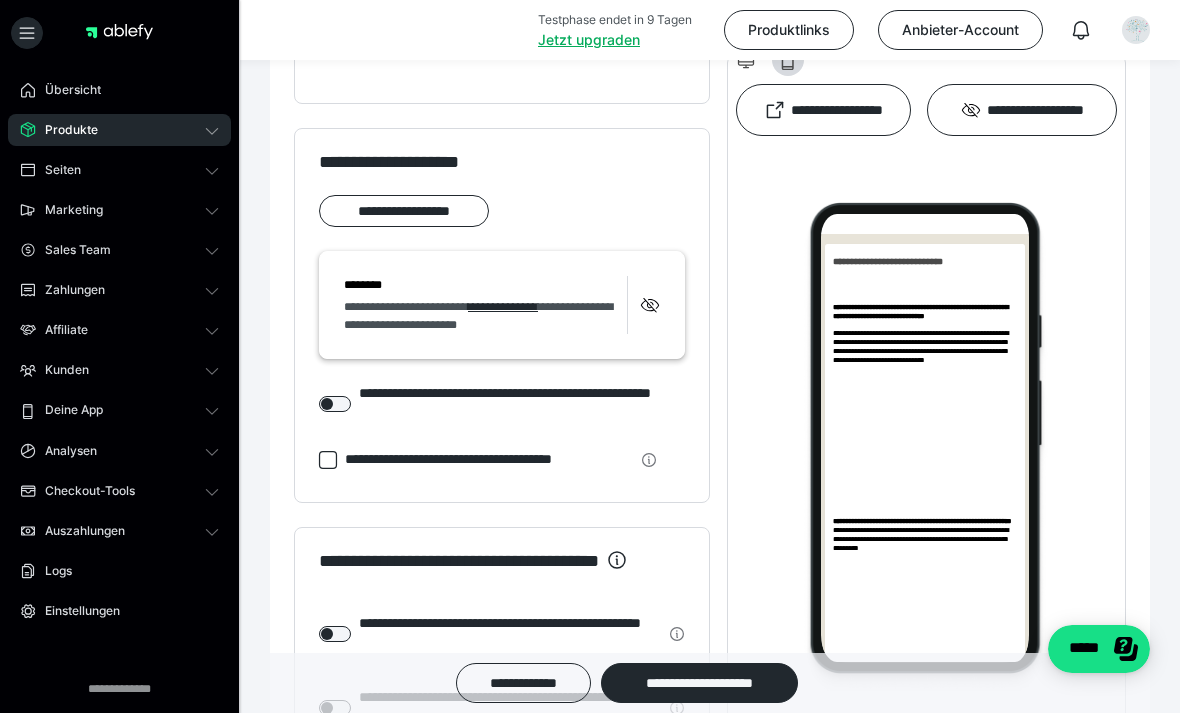 click 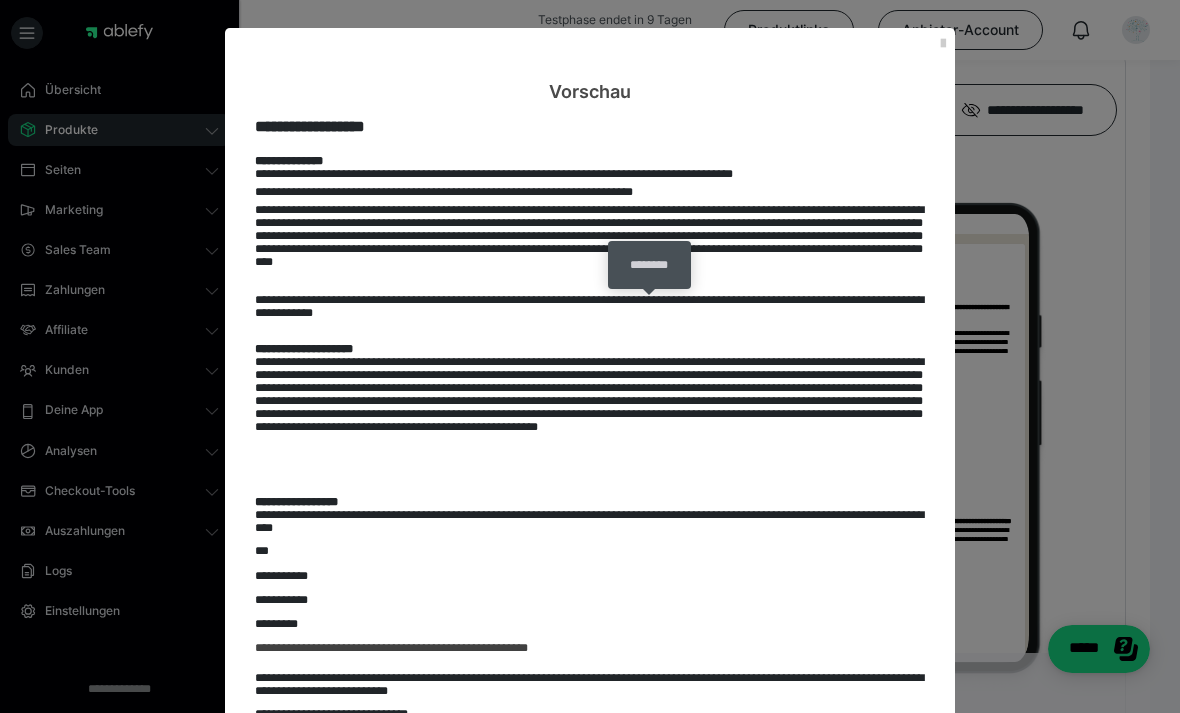 click on "Vorschau" at bounding box center (590, 66) 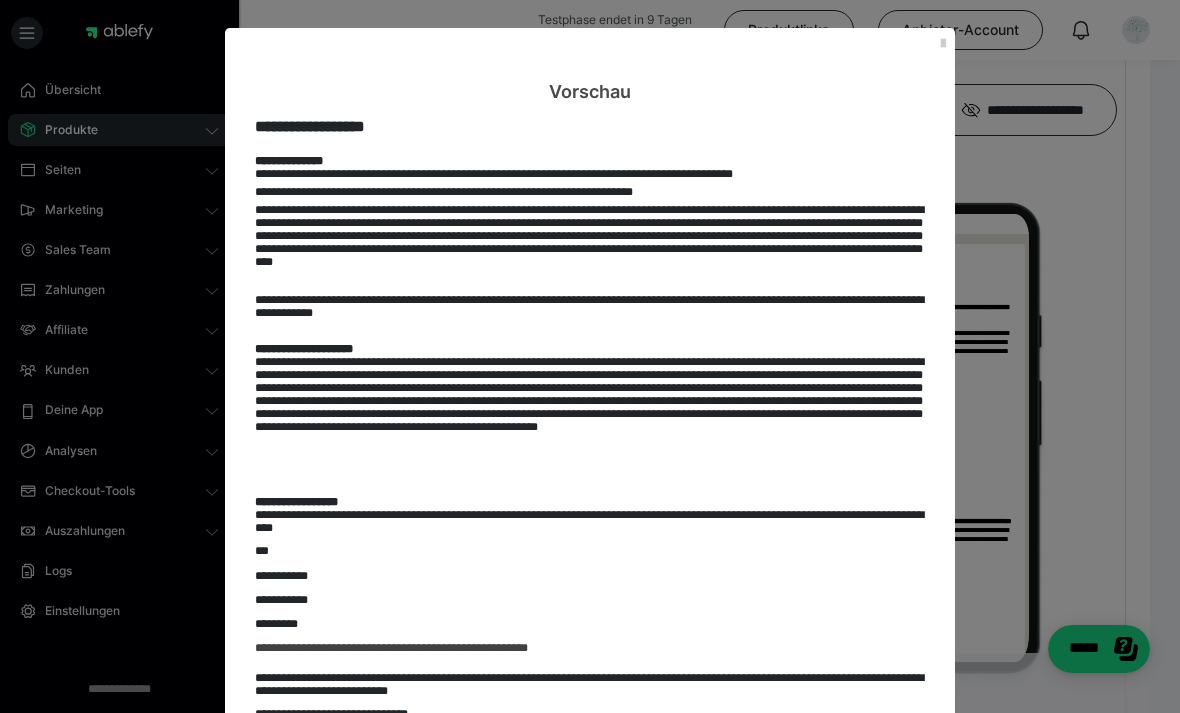 click at bounding box center [943, 44] 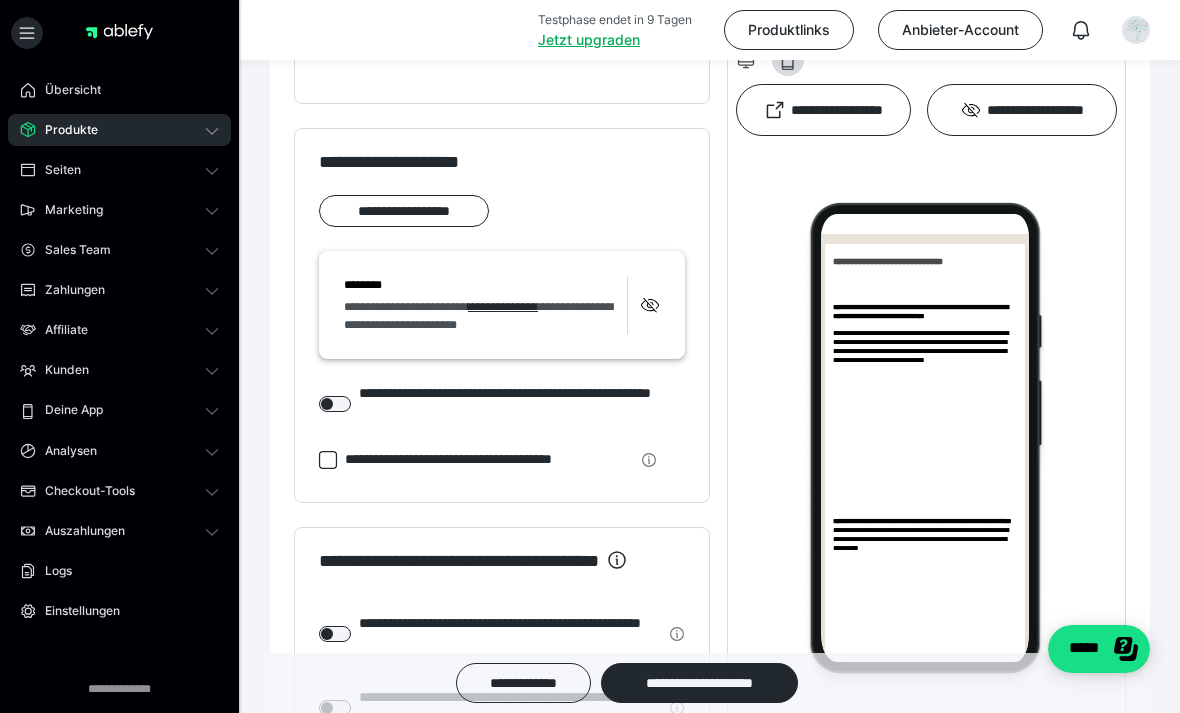 click on "**********" at bounding box center [404, 211] 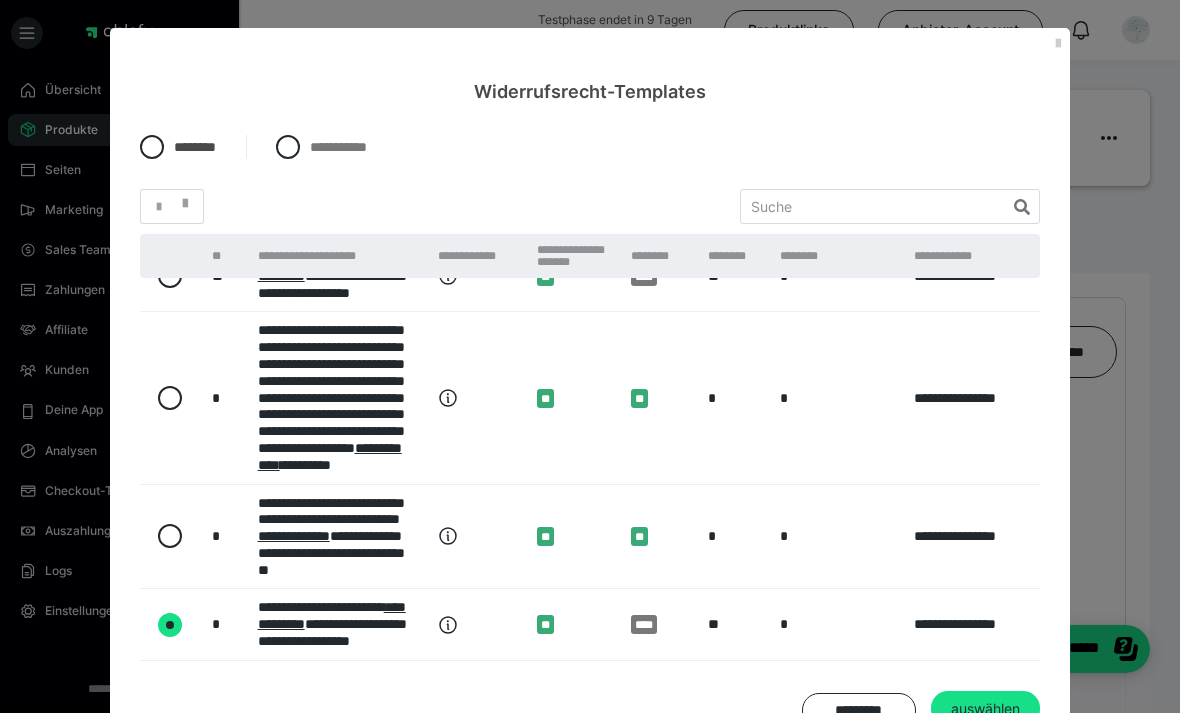 scroll, scrollTop: 899, scrollLeft: 0, axis: vertical 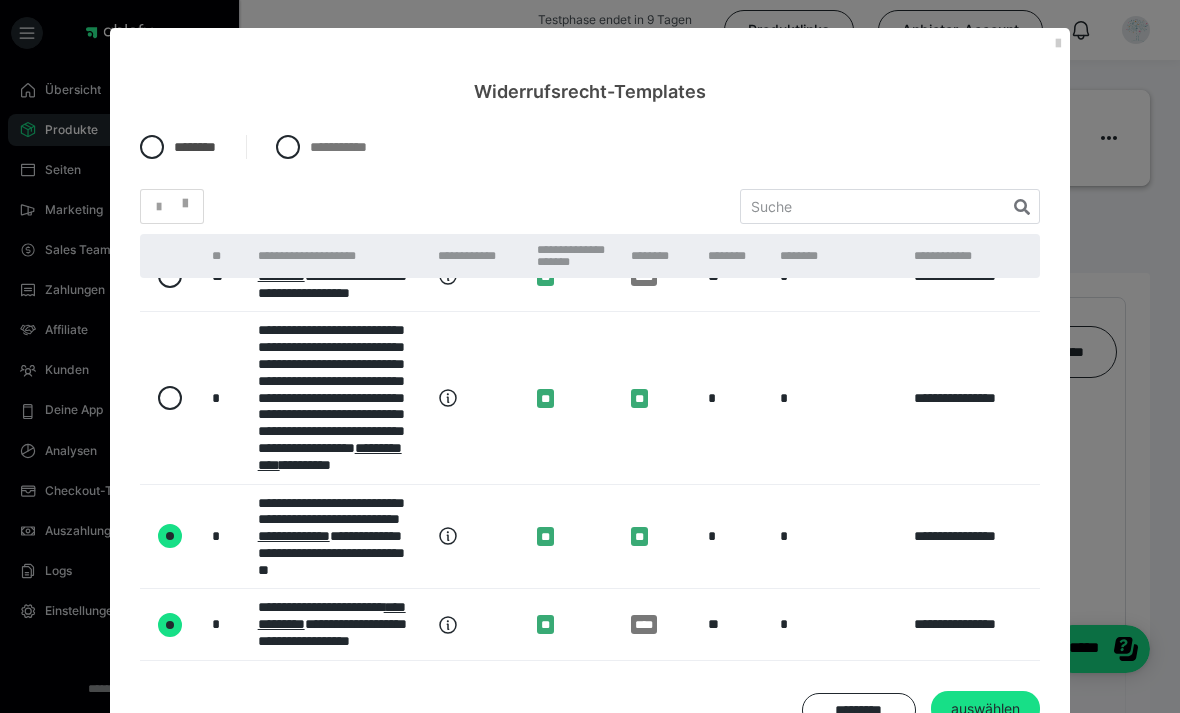 radio on "true" 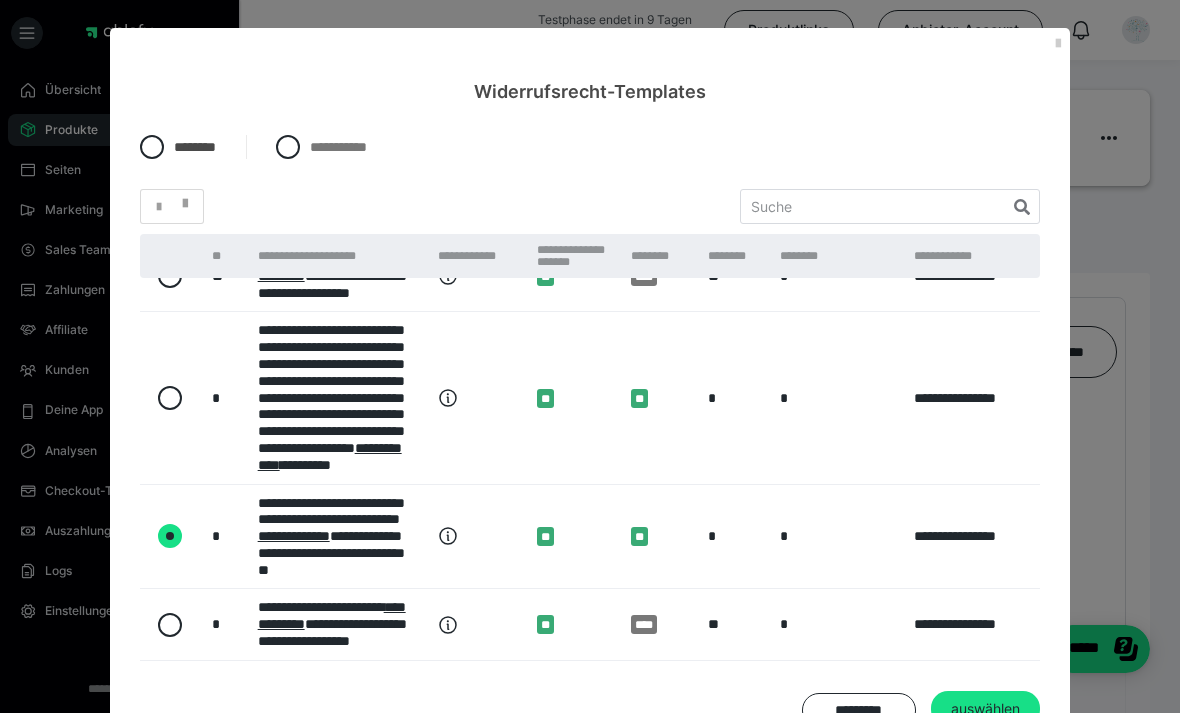 click on "auswählen" at bounding box center [985, 709] 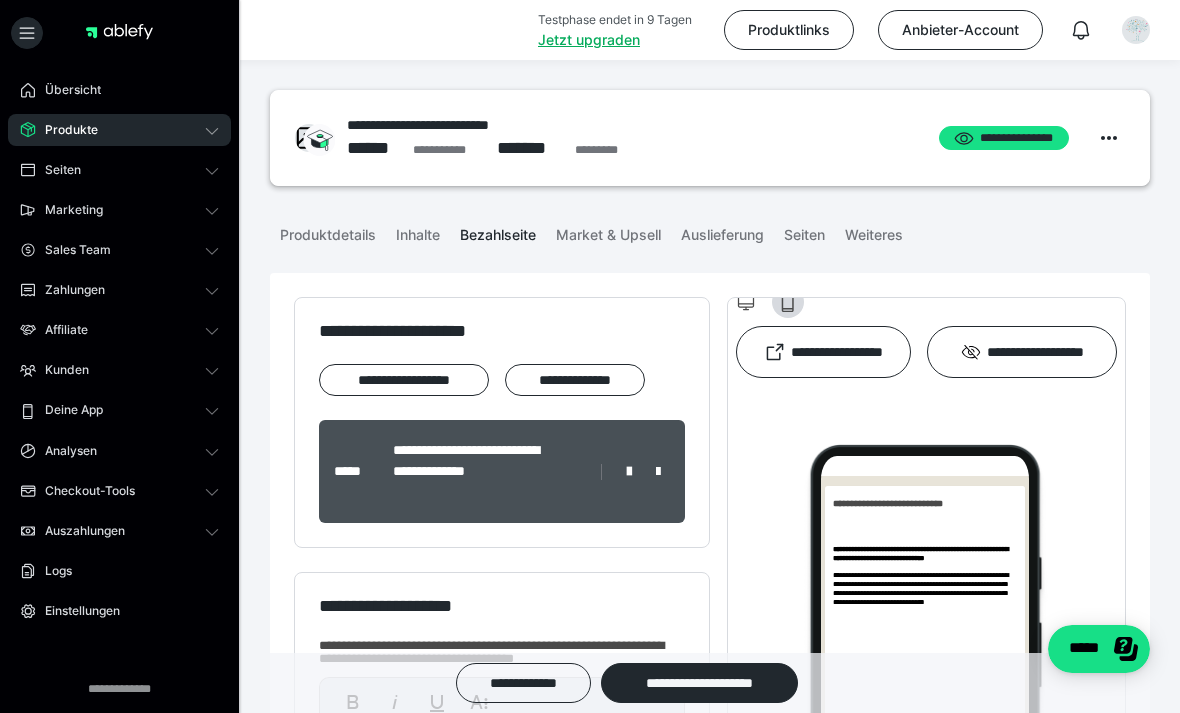 click on "**********" at bounding box center [699, 683] 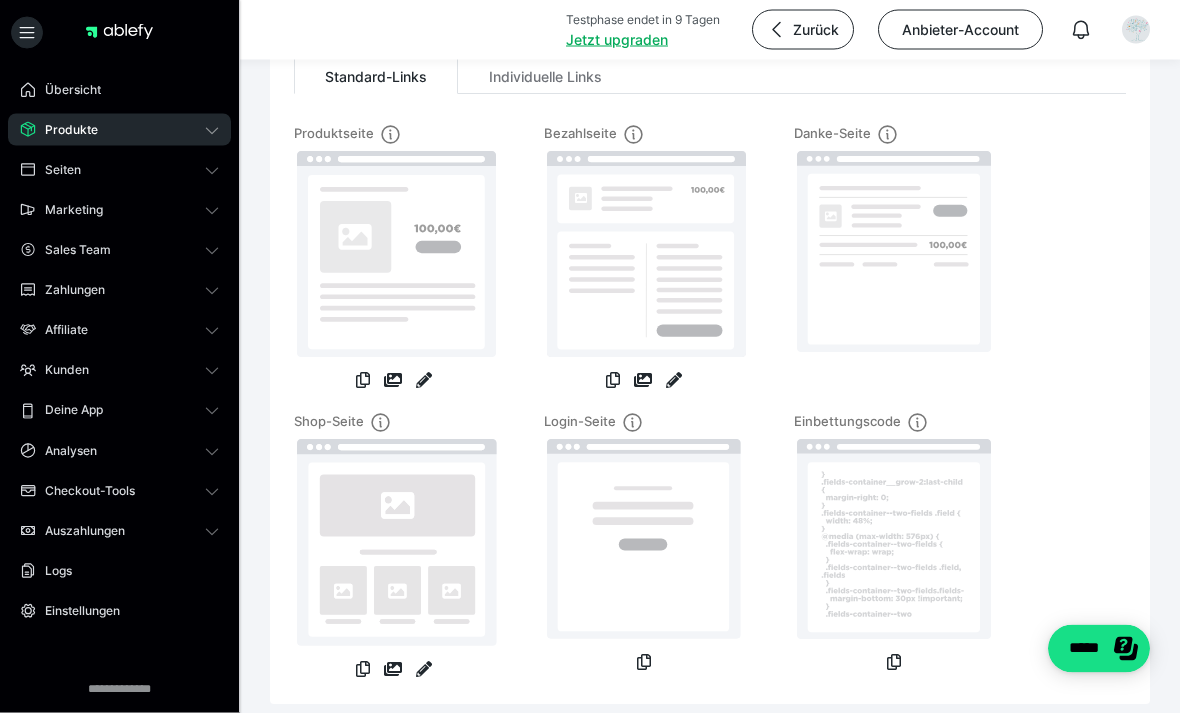 scroll, scrollTop: 223, scrollLeft: 0, axis: vertical 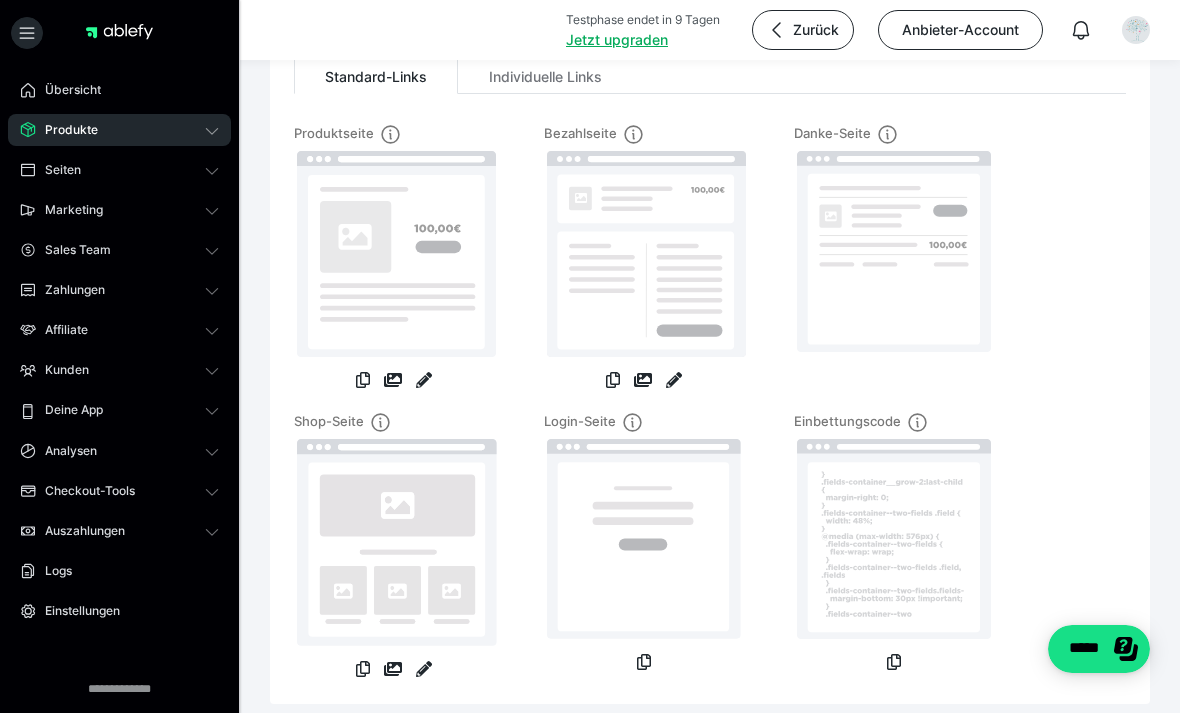 click at bounding box center (424, 669) 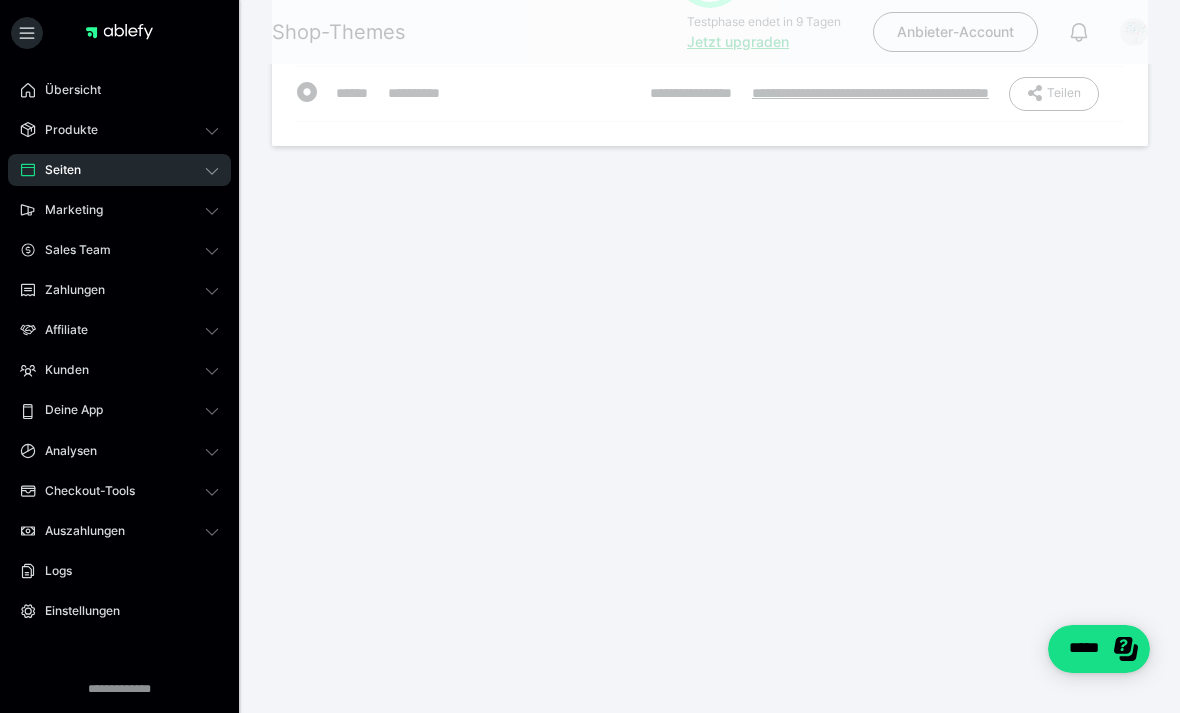 scroll, scrollTop: 0, scrollLeft: 0, axis: both 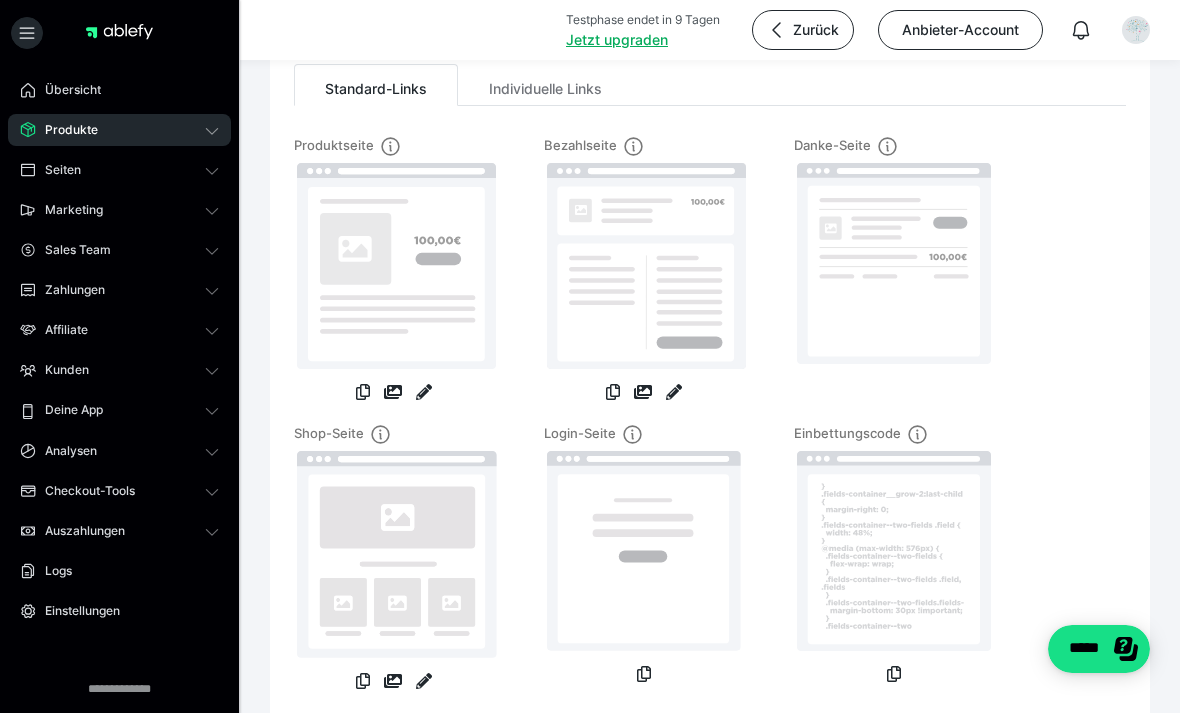 click at bounding box center [393, 681] 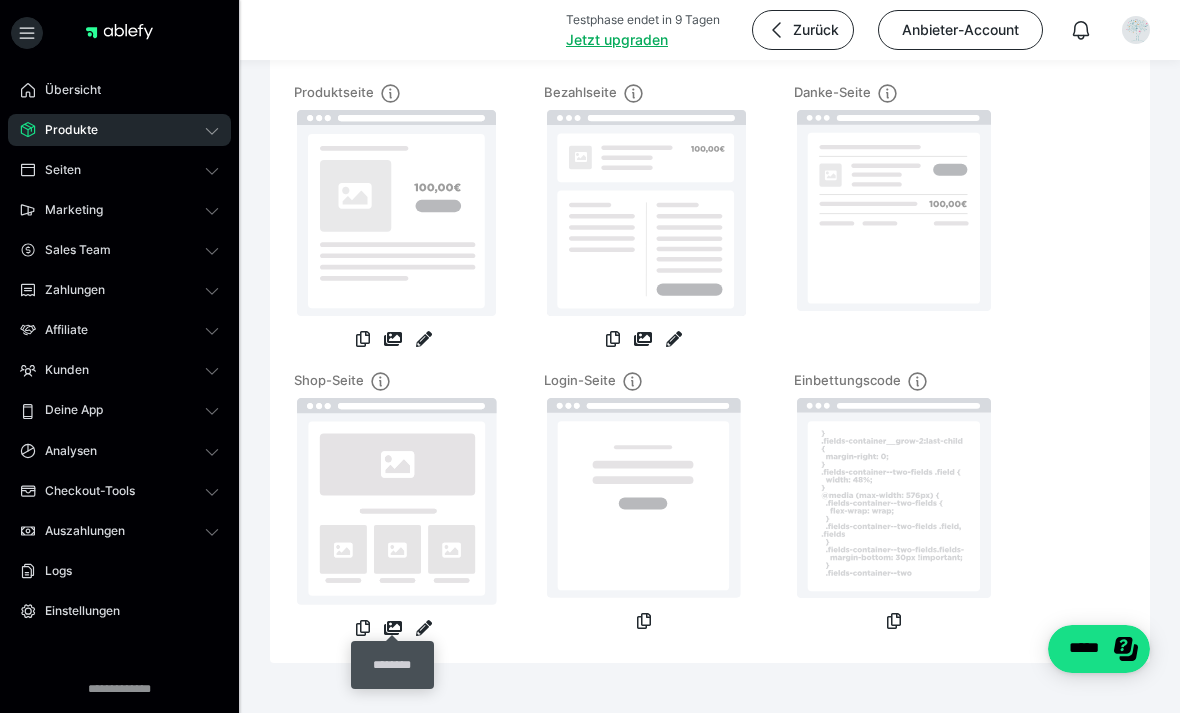 scroll, scrollTop: 267, scrollLeft: 0, axis: vertical 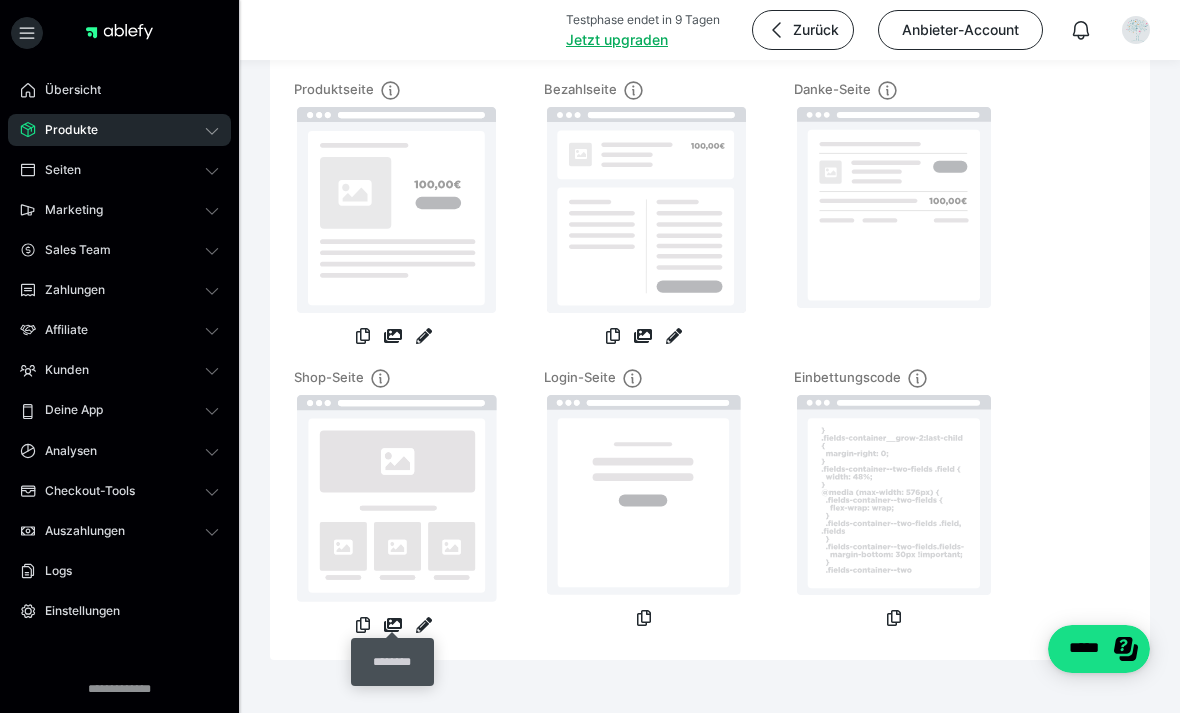 click at bounding box center [424, 625] 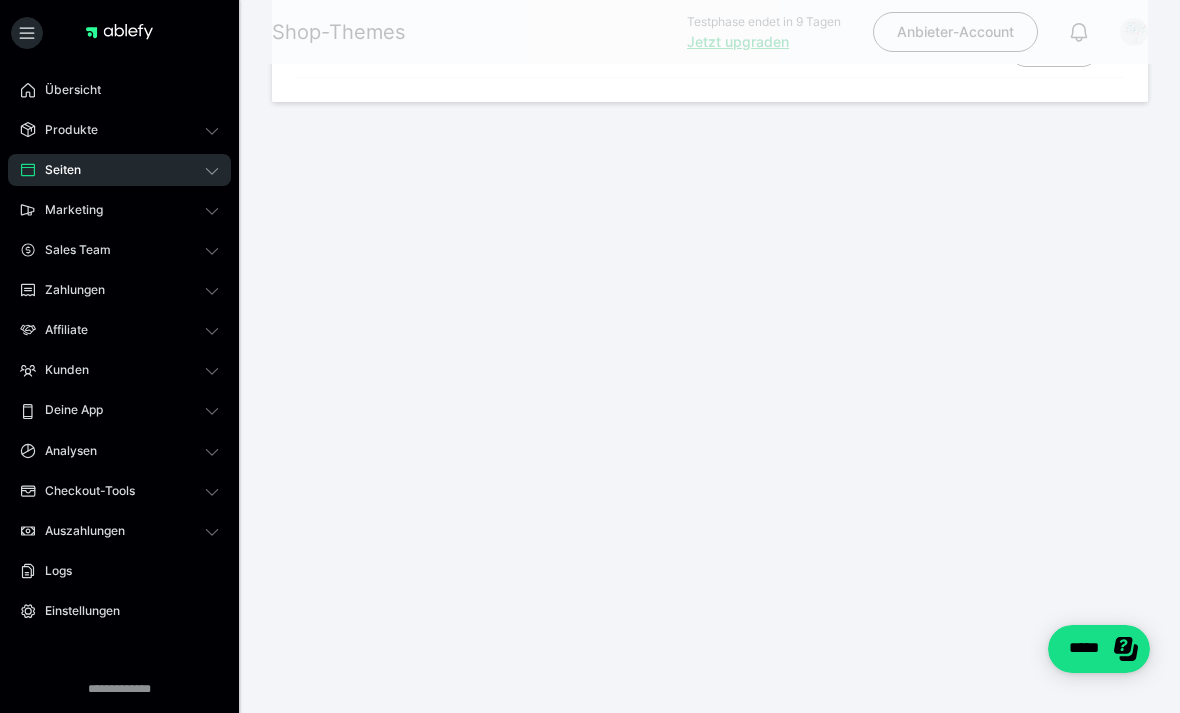 scroll, scrollTop: 0, scrollLeft: 0, axis: both 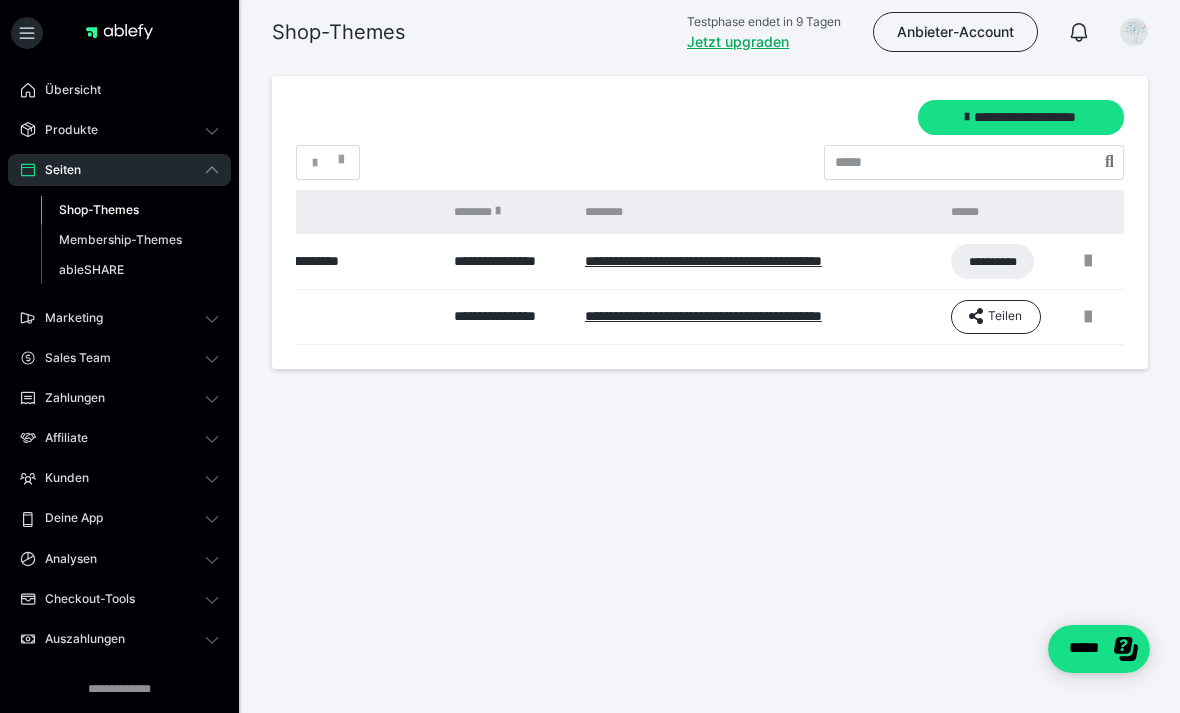 click at bounding box center (1088, 317) 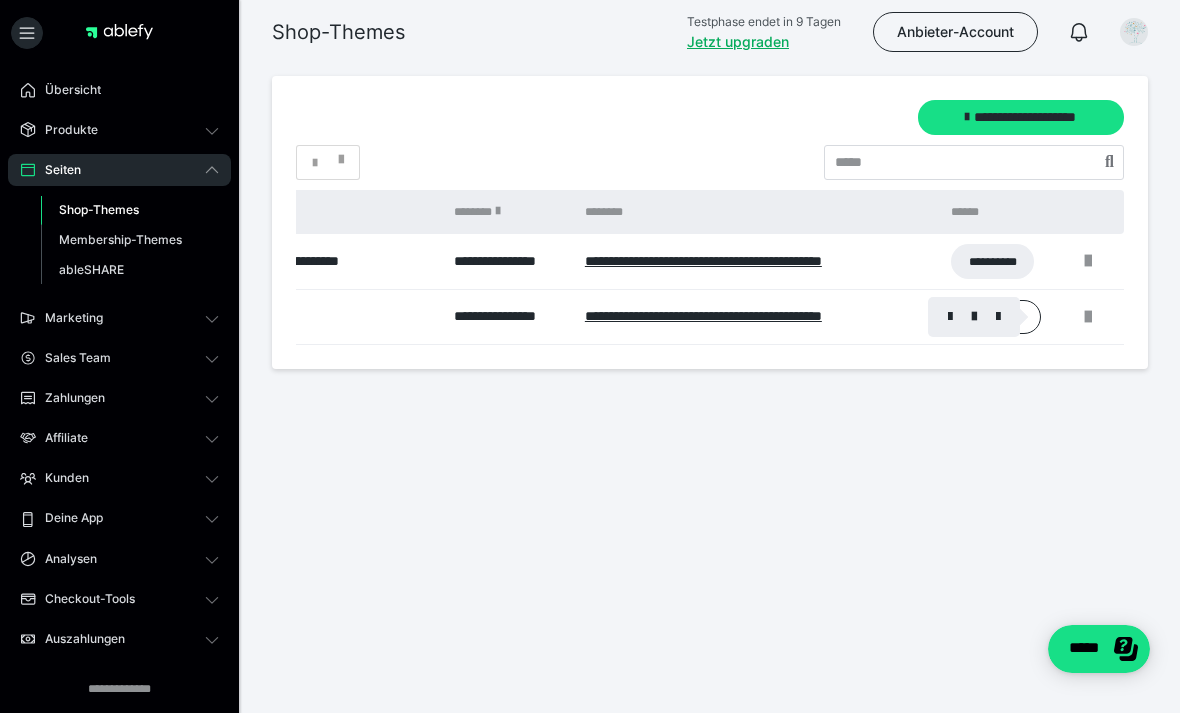 click at bounding box center (974, 317) 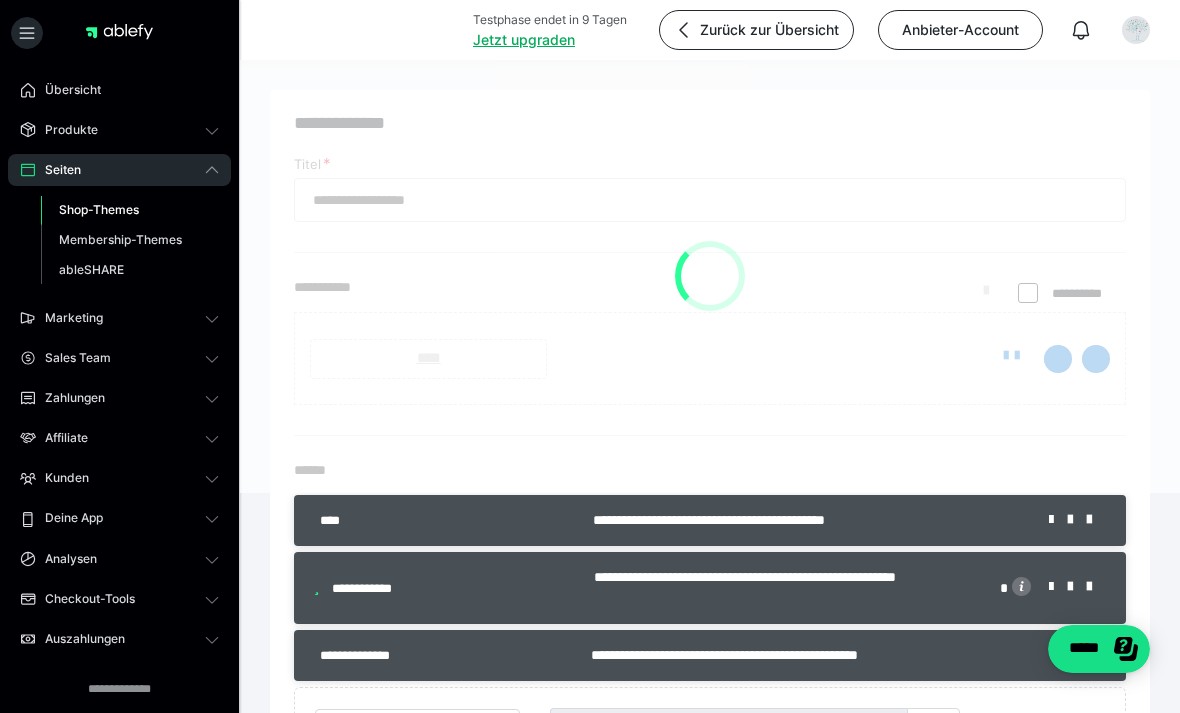 type on "**********" 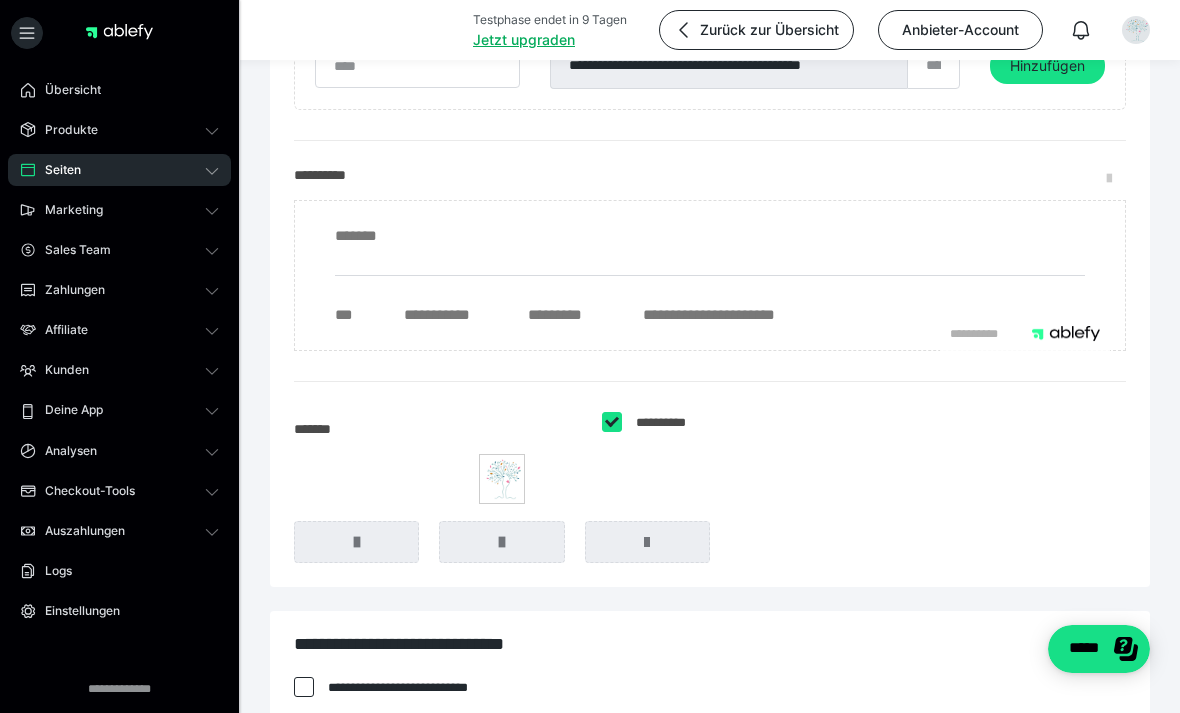 scroll, scrollTop: 664, scrollLeft: 0, axis: vertical 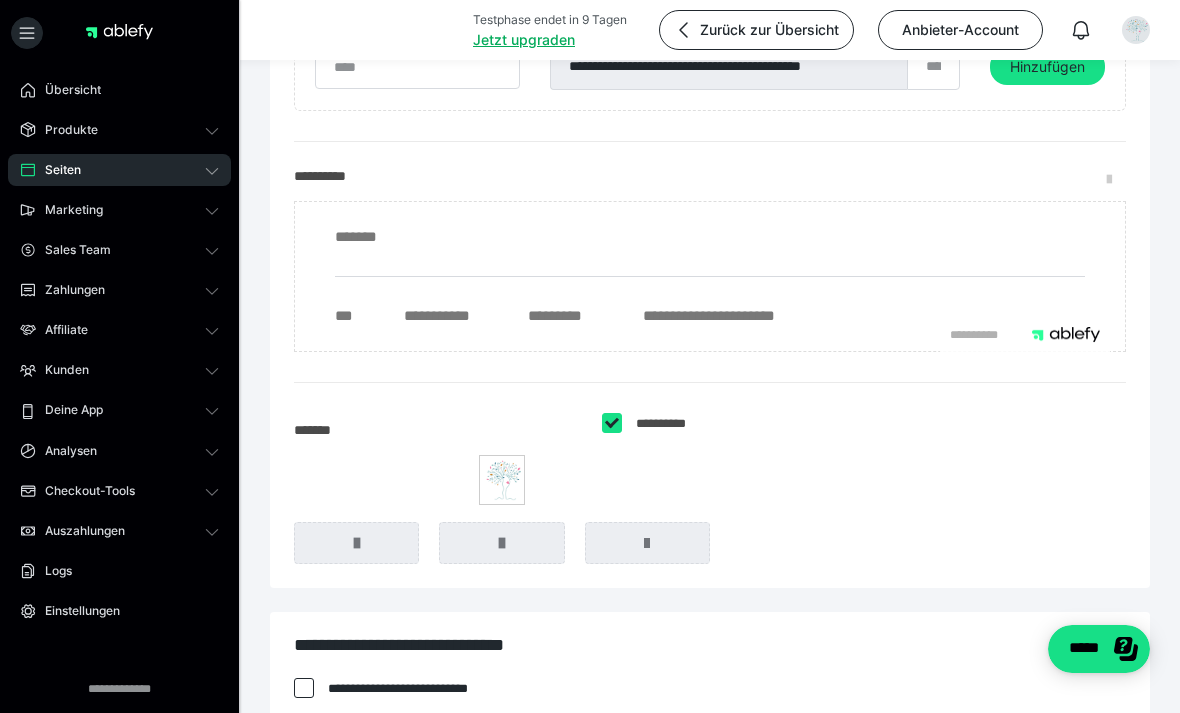 click at bounding box center [1116, 180] 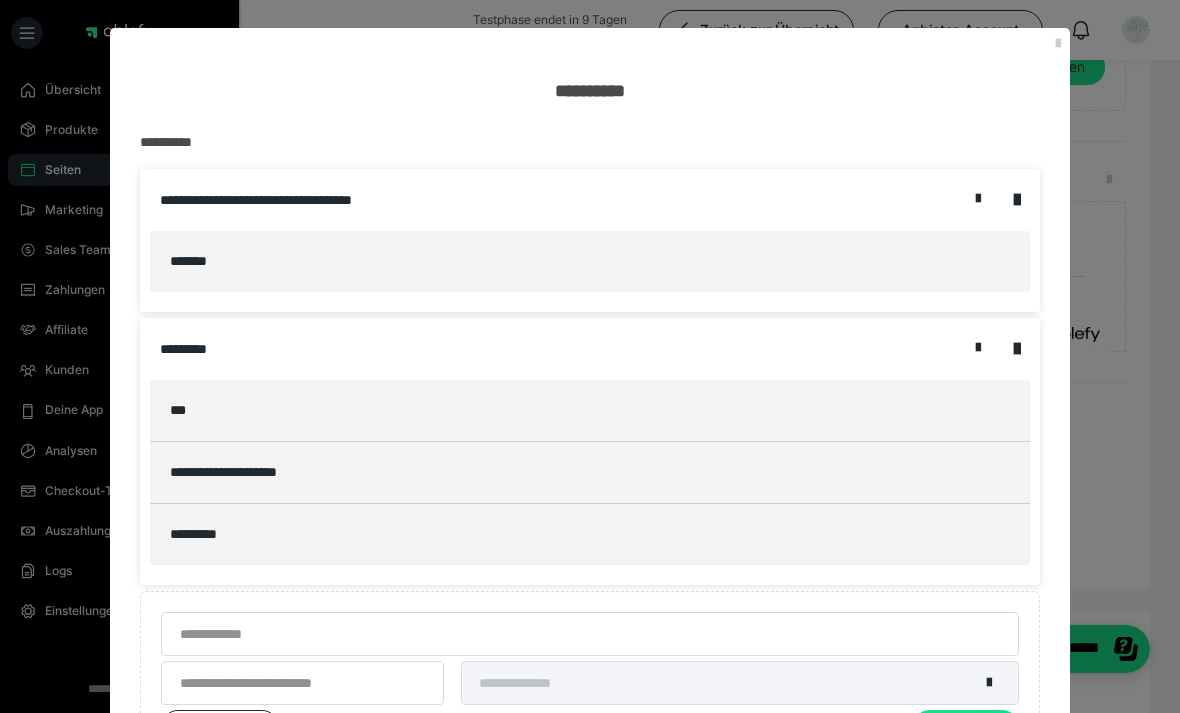 click at bounding box center (1017, 200) 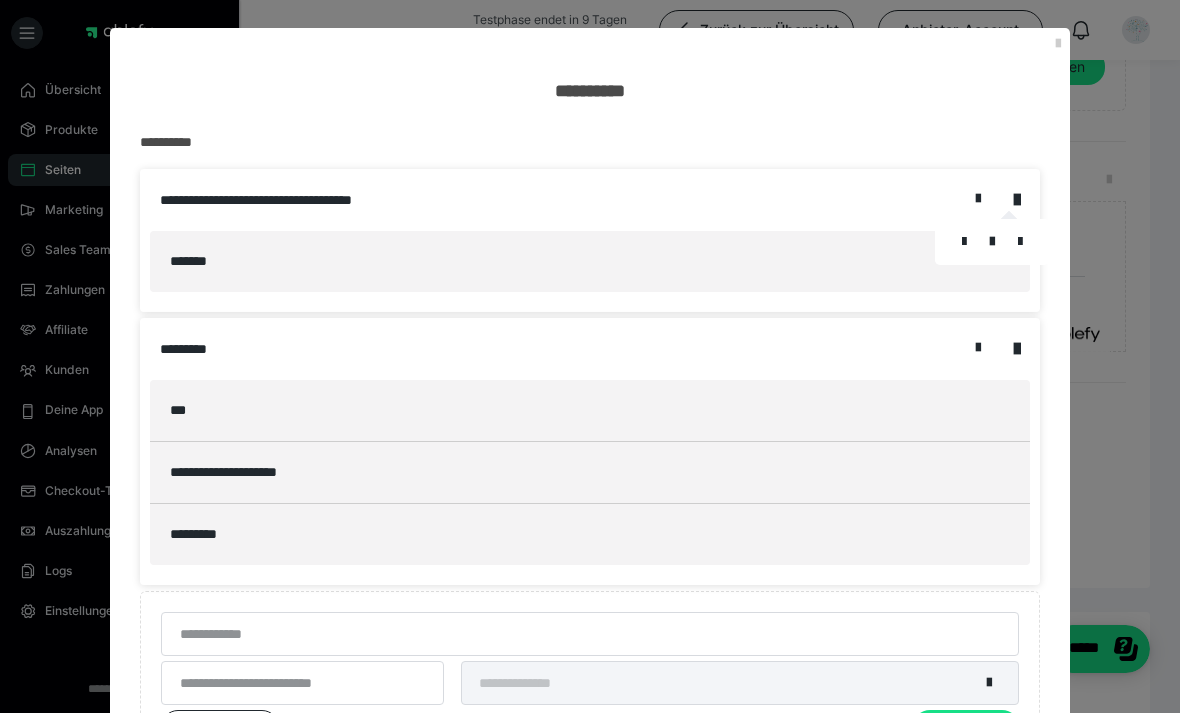 click at bounding box center [1020, 242] 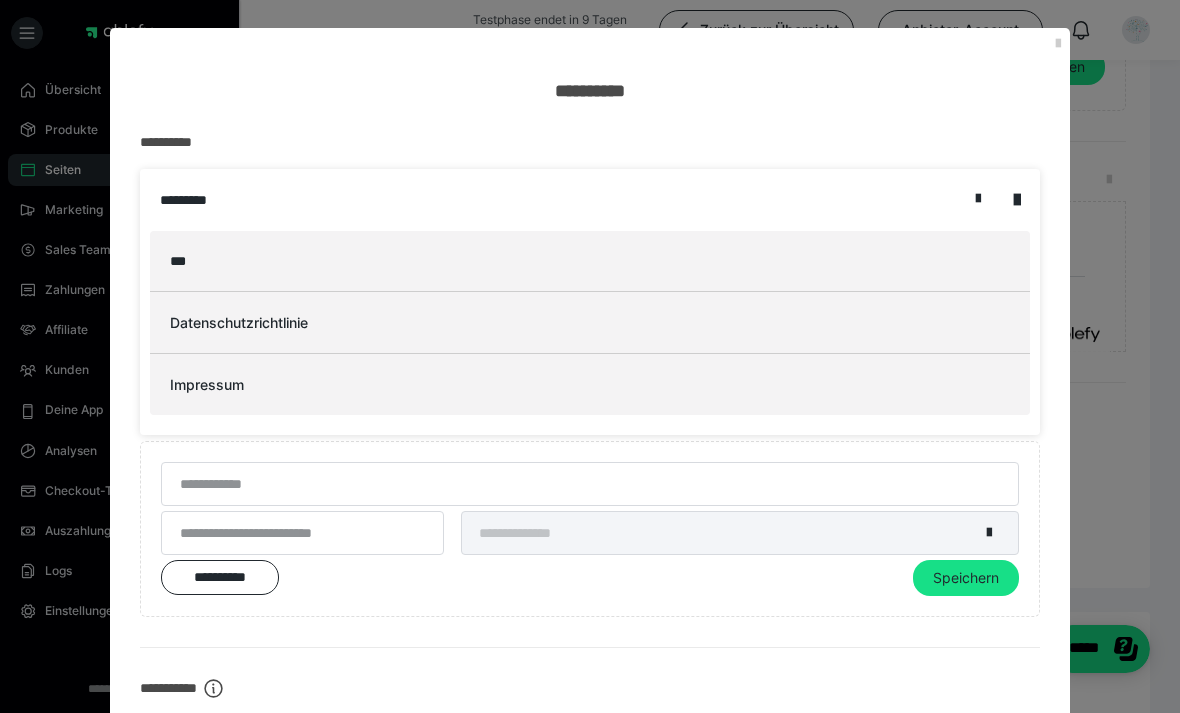 click on "Speichern" at bounding box center (966, 578) 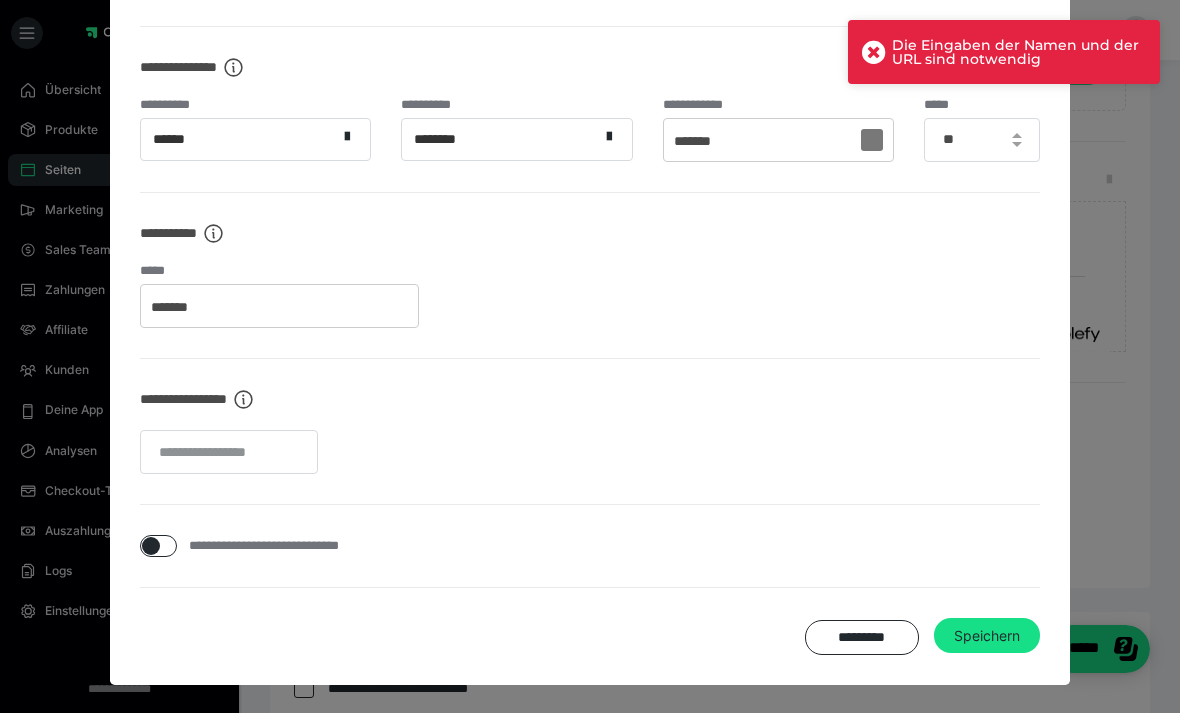 scroll, scrollTop: 795, scrollLeft: 0, axis: vertical 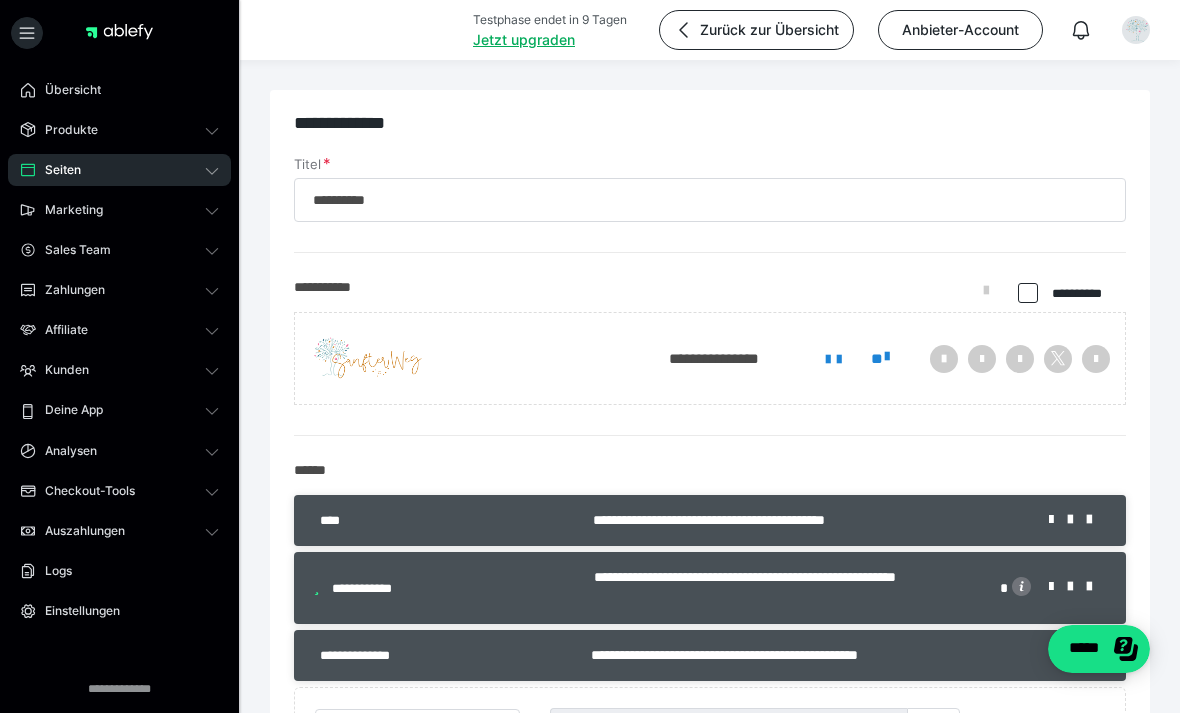 click on "Seiten" at bounding box center [119, 170] 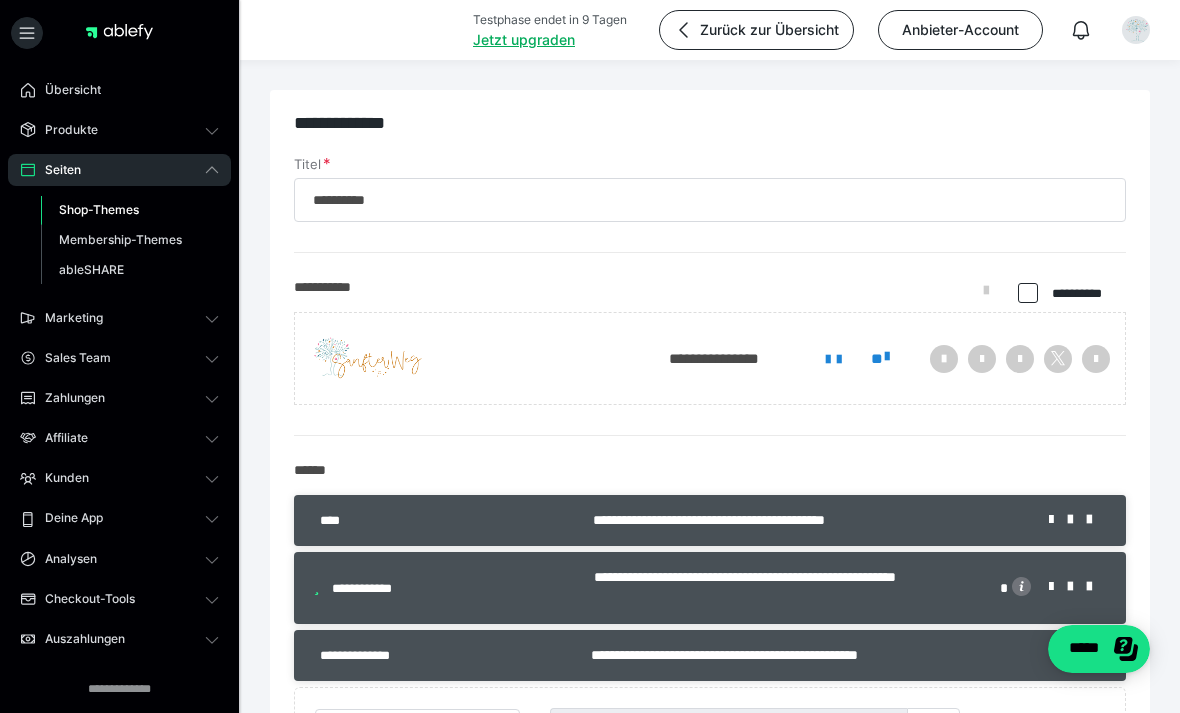 click on "Shop-Themes" at bounding box center (99, 209) 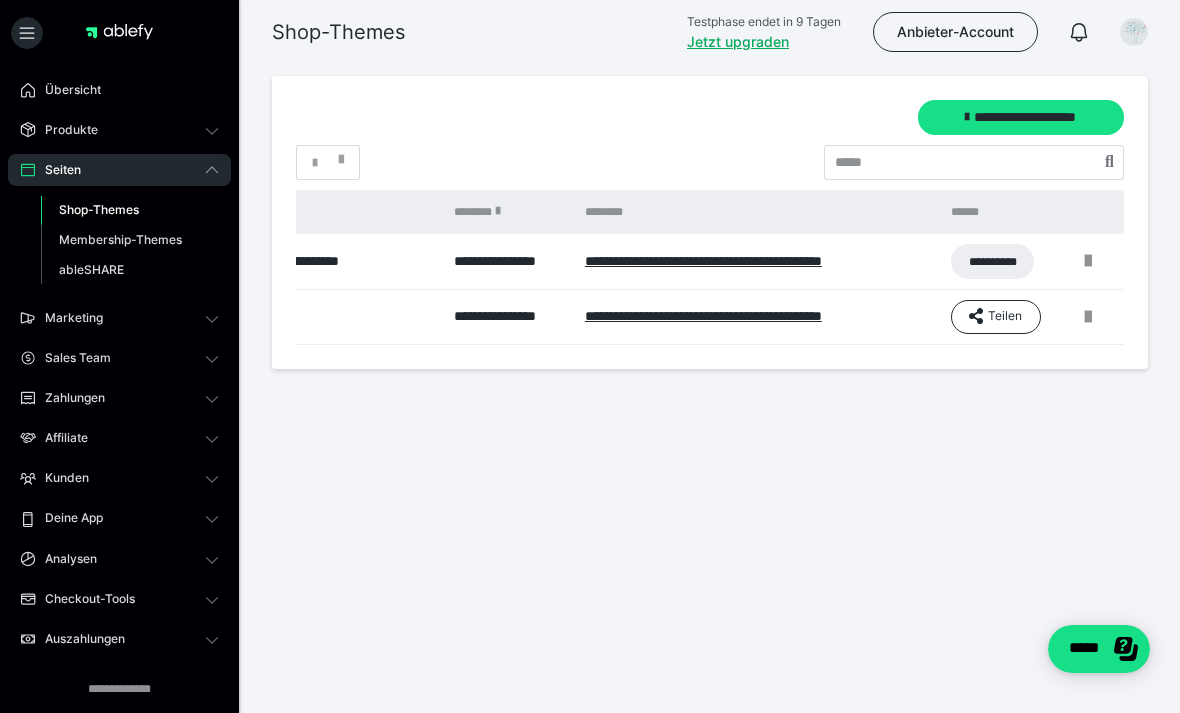 scroll, scrollTop: 0, scrollLeft: 310, axis: horizontal 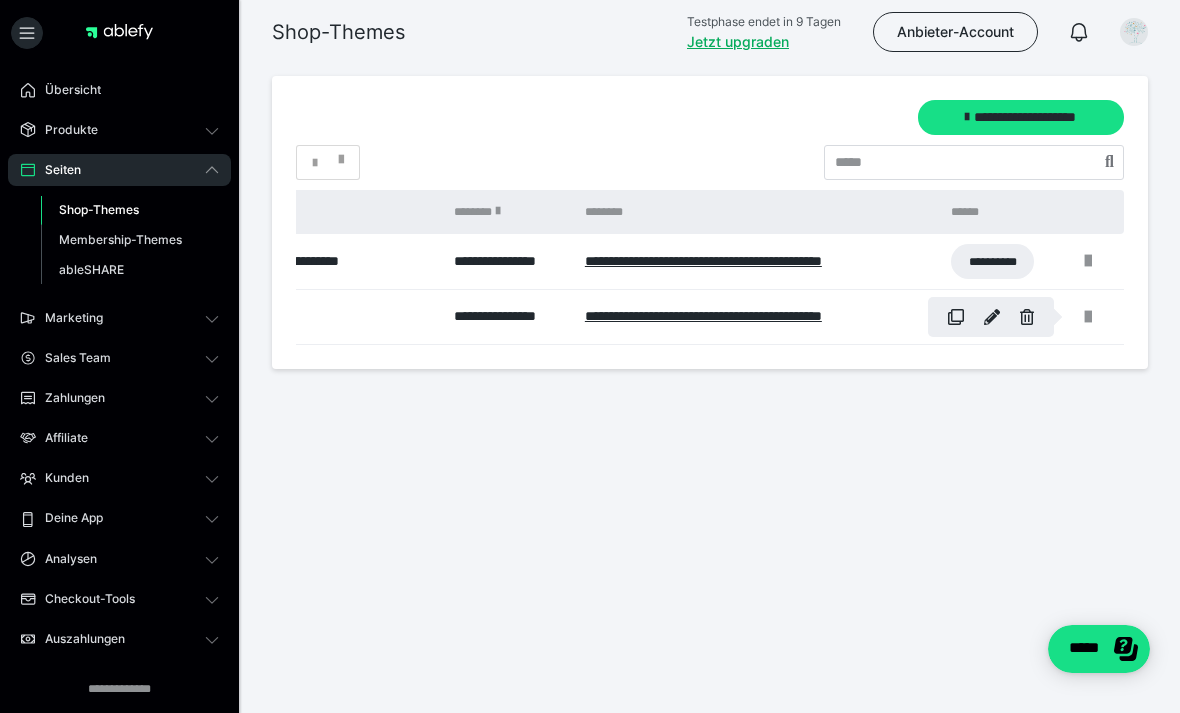 click at bounding box center (992, 317) 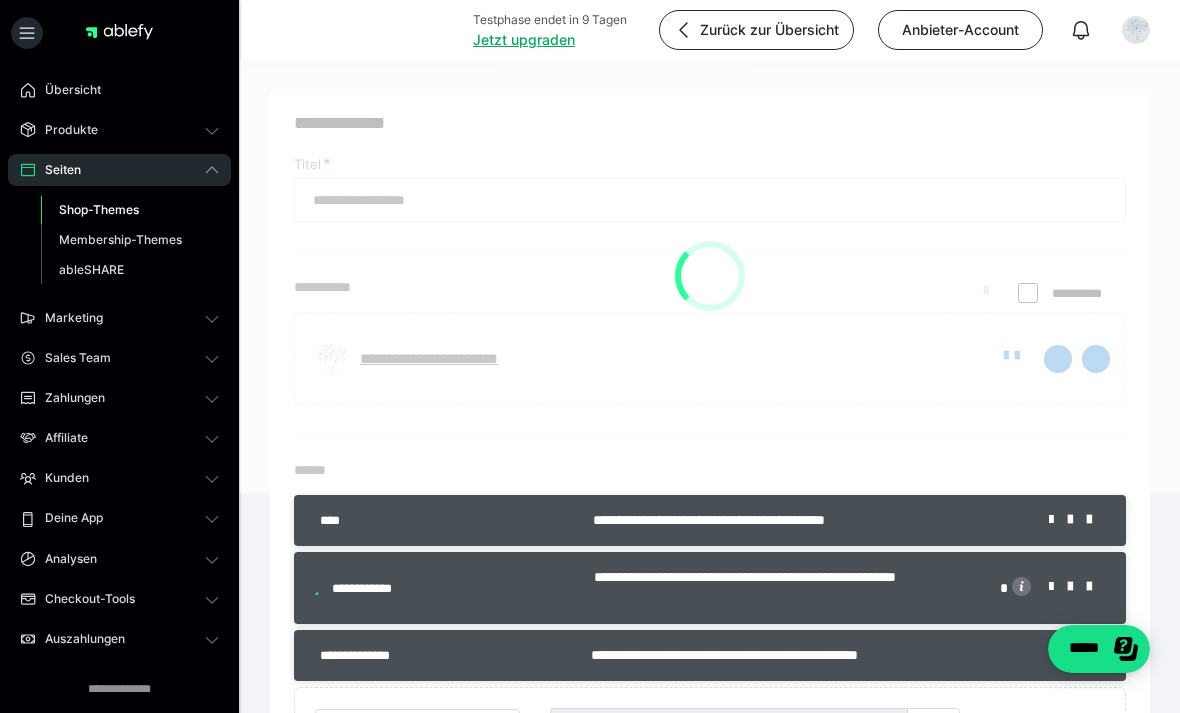 type on "**********" 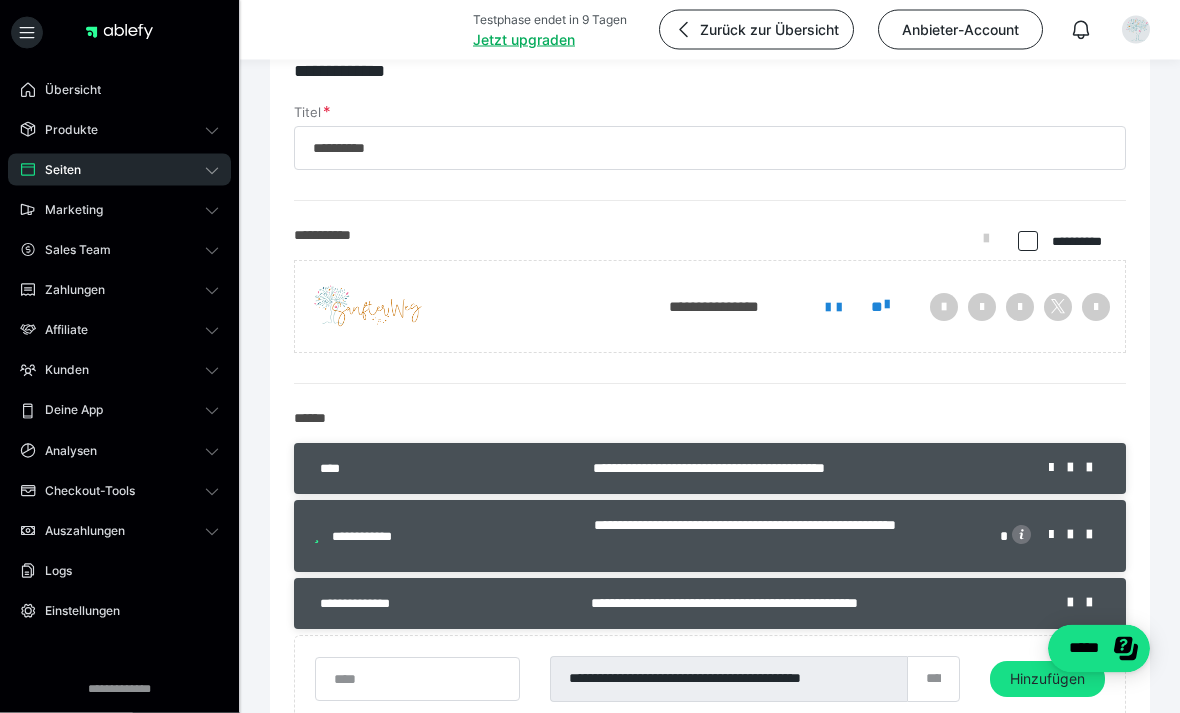scroll, scrollTop: 52, scrollLeft: 0, axis: vertical 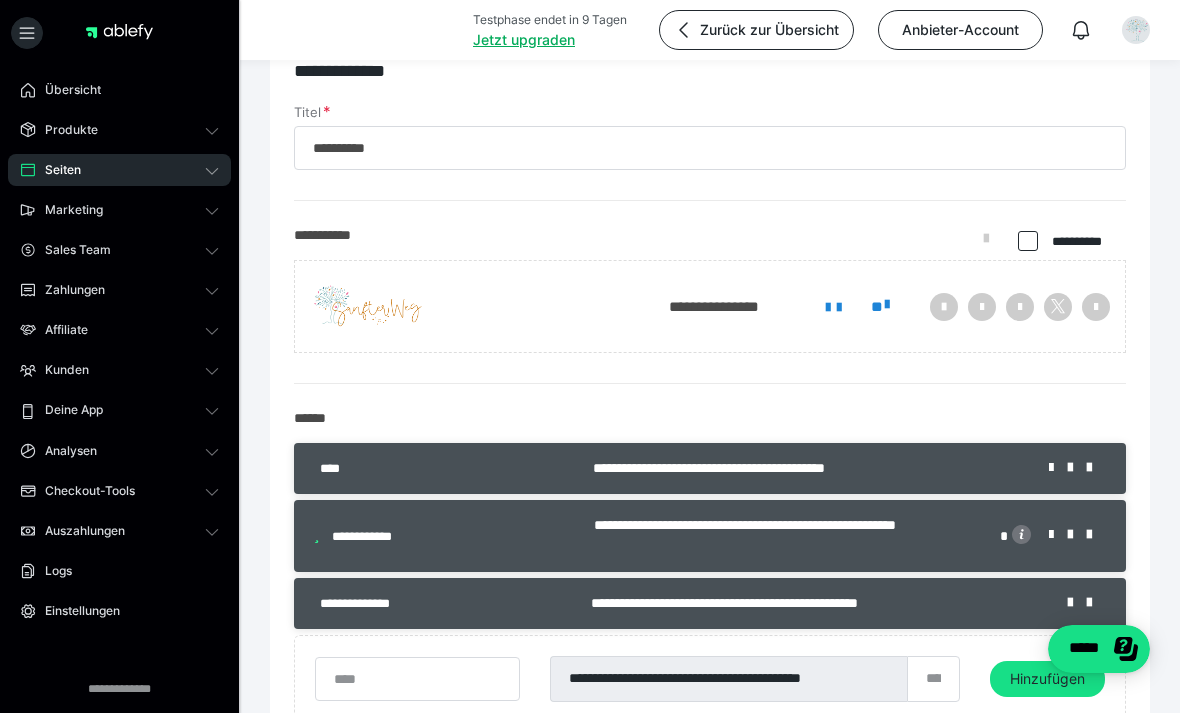 click at bounding box center (1096, 468) 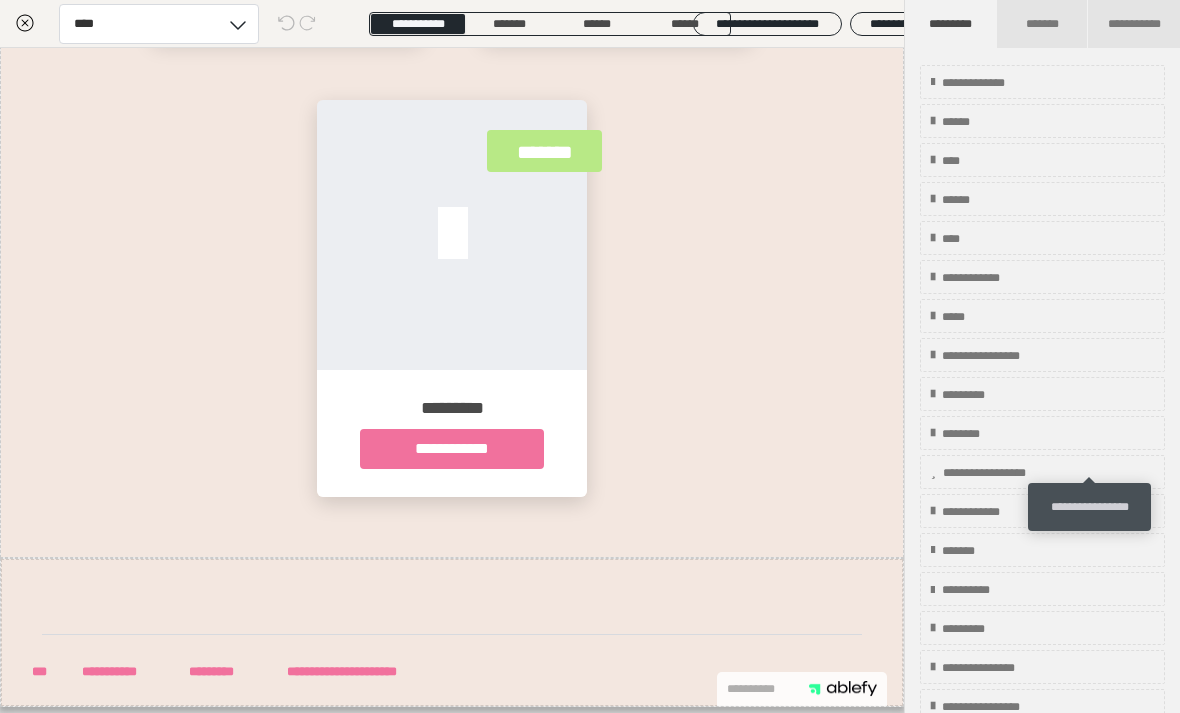 scroll, scrollTop: 3967, scrollLeft: 0, axis: vertical 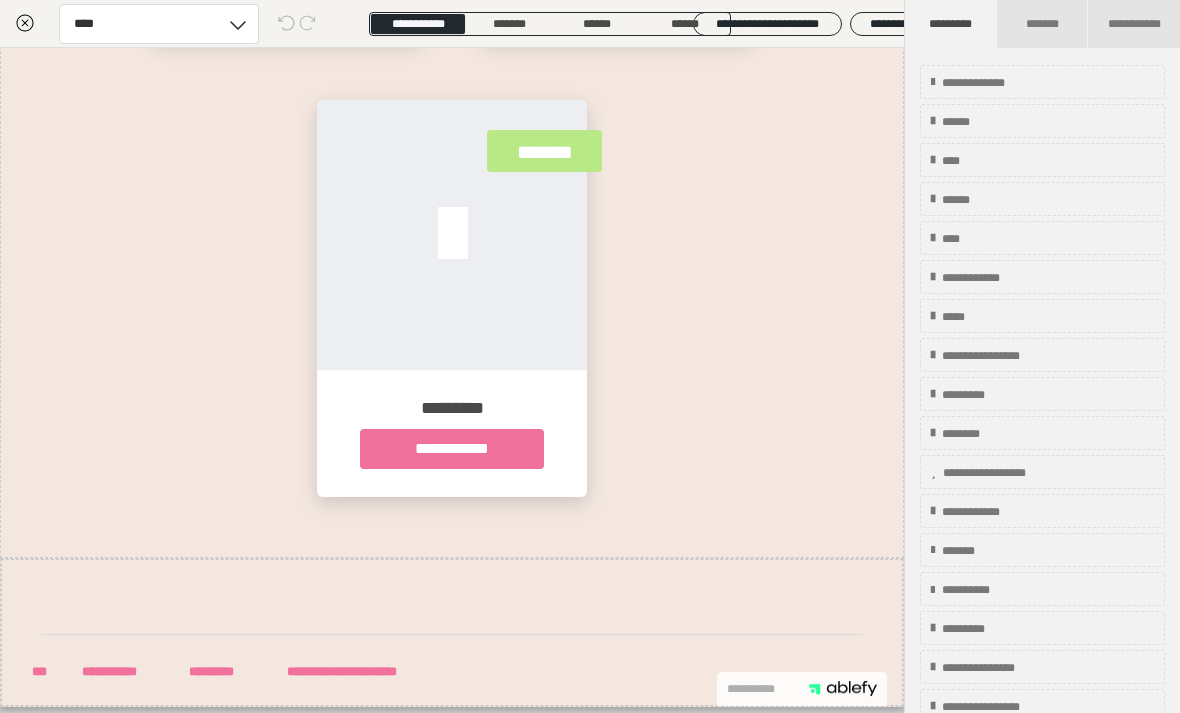 click at bounding box center [866, 571] 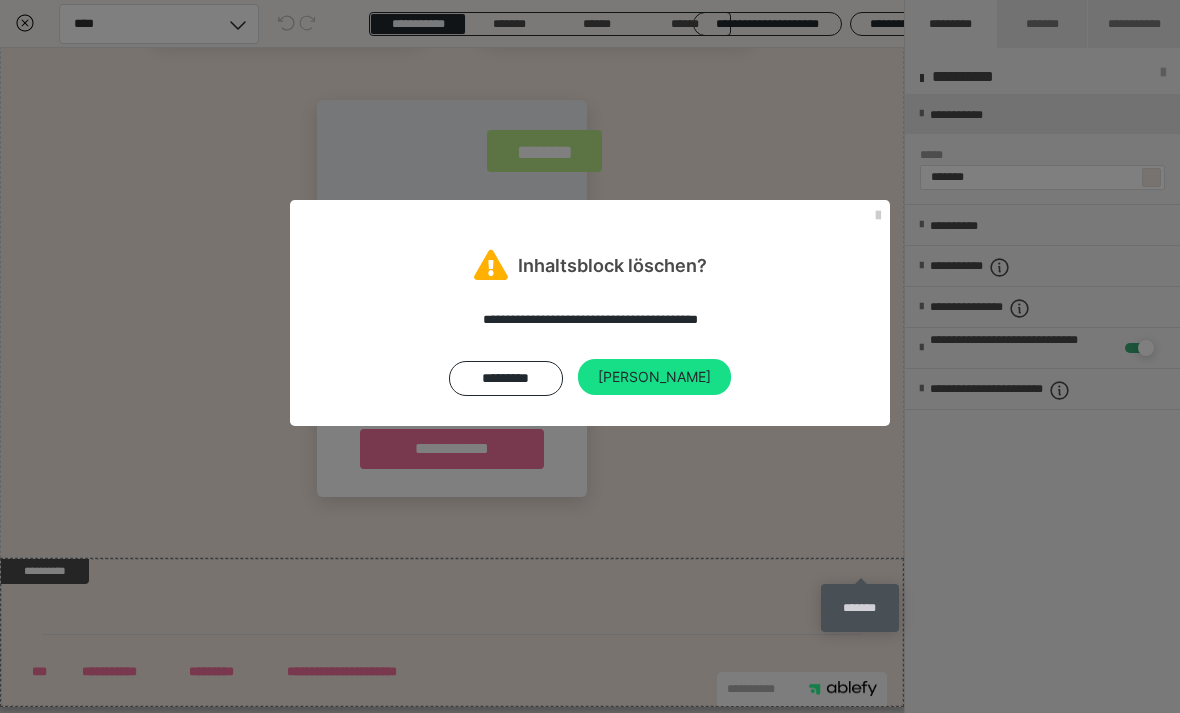 click on "Ja" at bounding box center [654, 377] 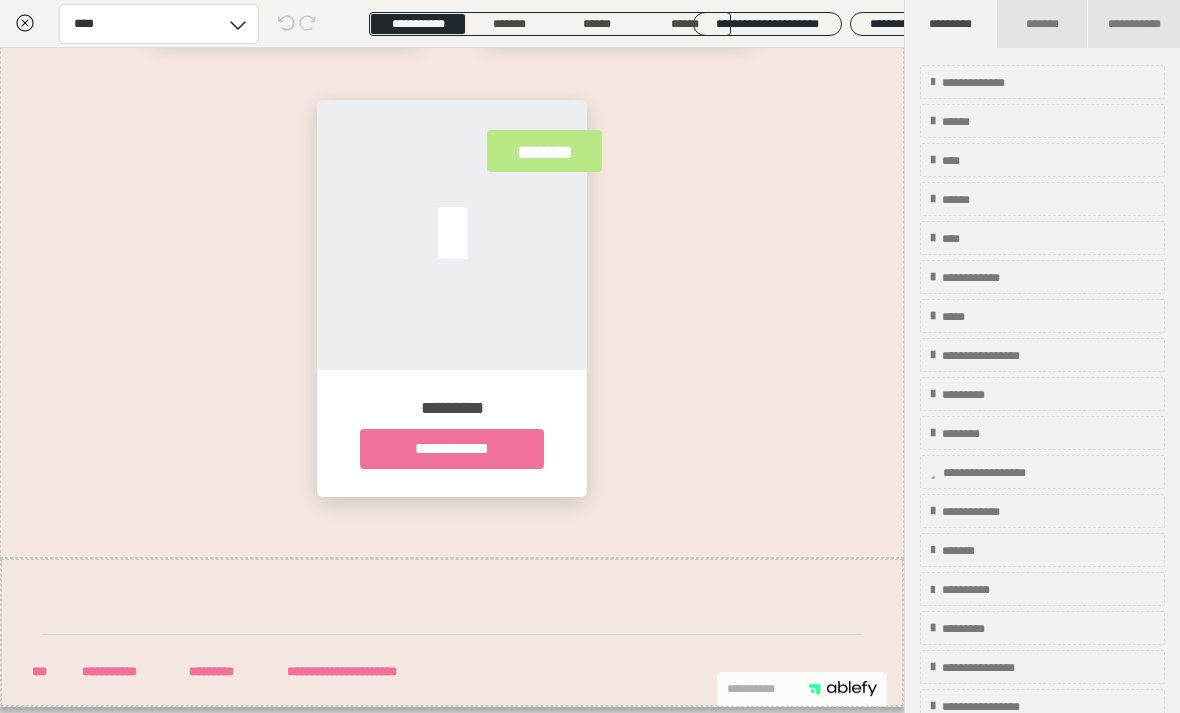 scroll, scrollTop: 3818, scrollLeft: 0, axis: vertical 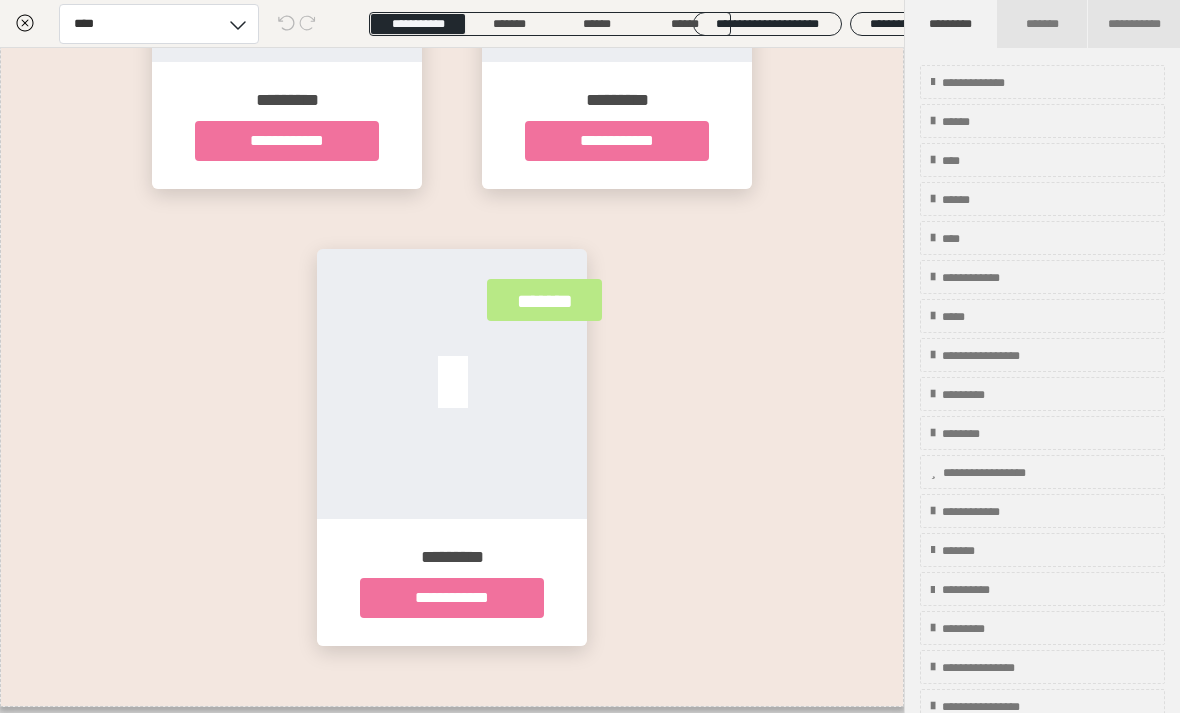 click 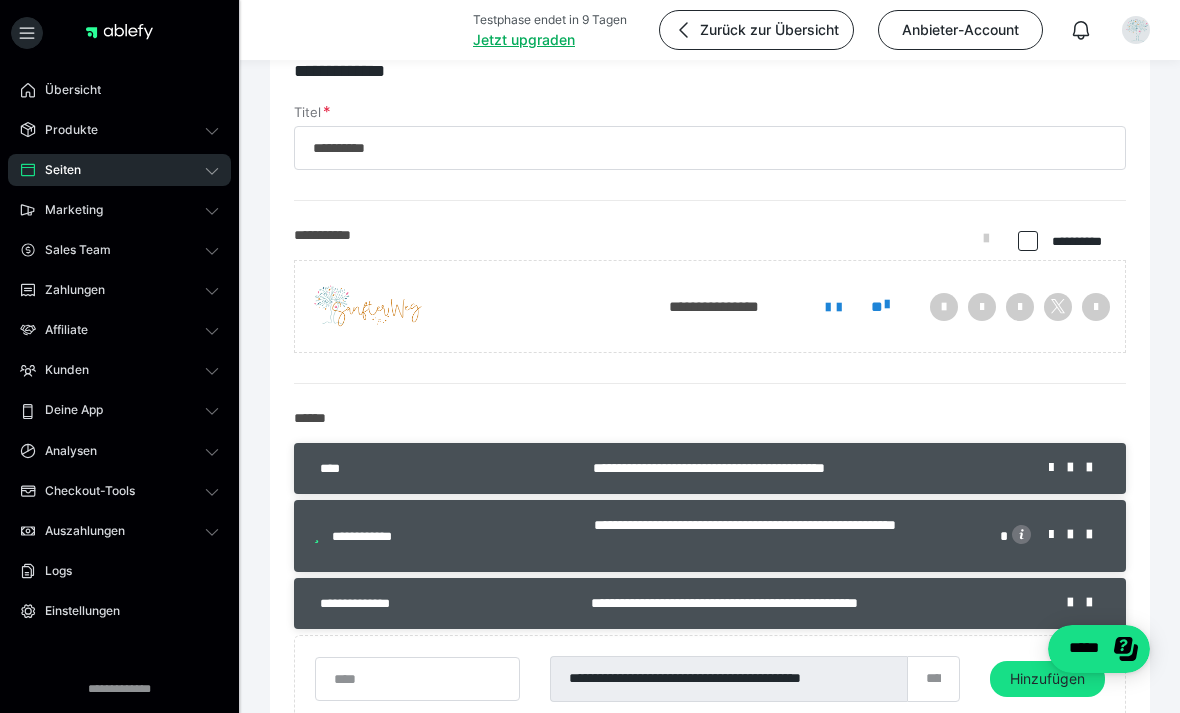 click on "Produkte" at bounding box center (119, 130) 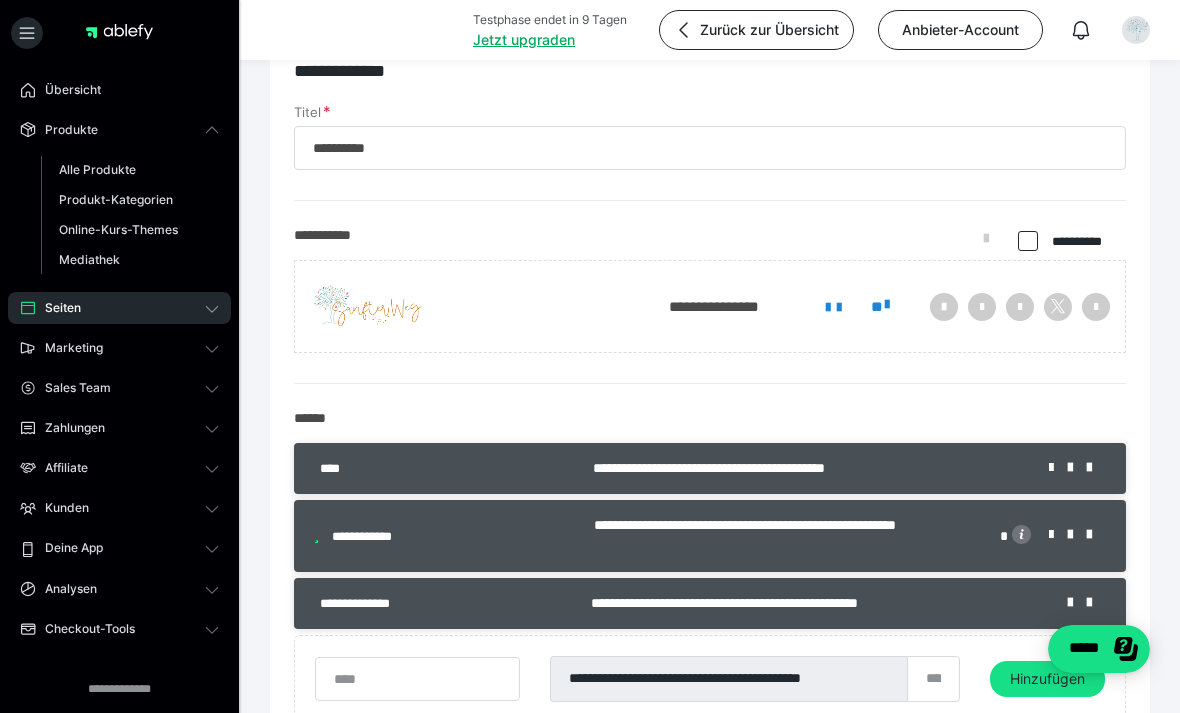click on "Alle Produkte" at bounding box center (97, 169) 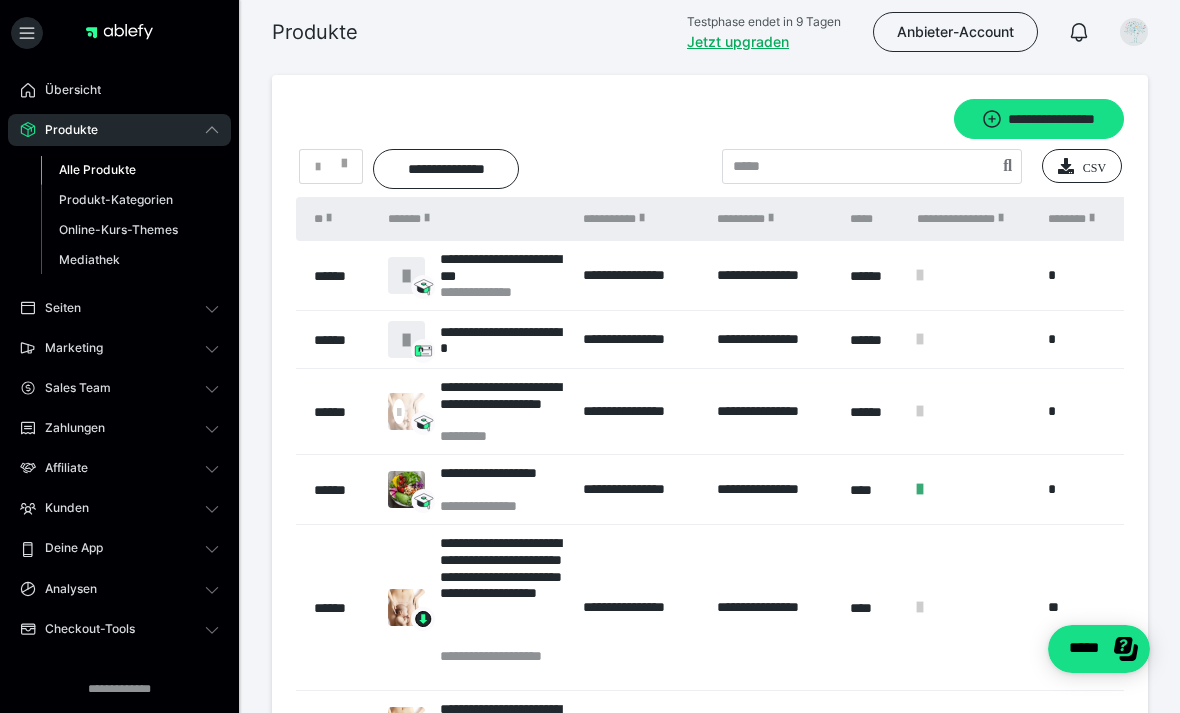 scroll, scrollTop: 0, scrollLeft: 0, axis: both 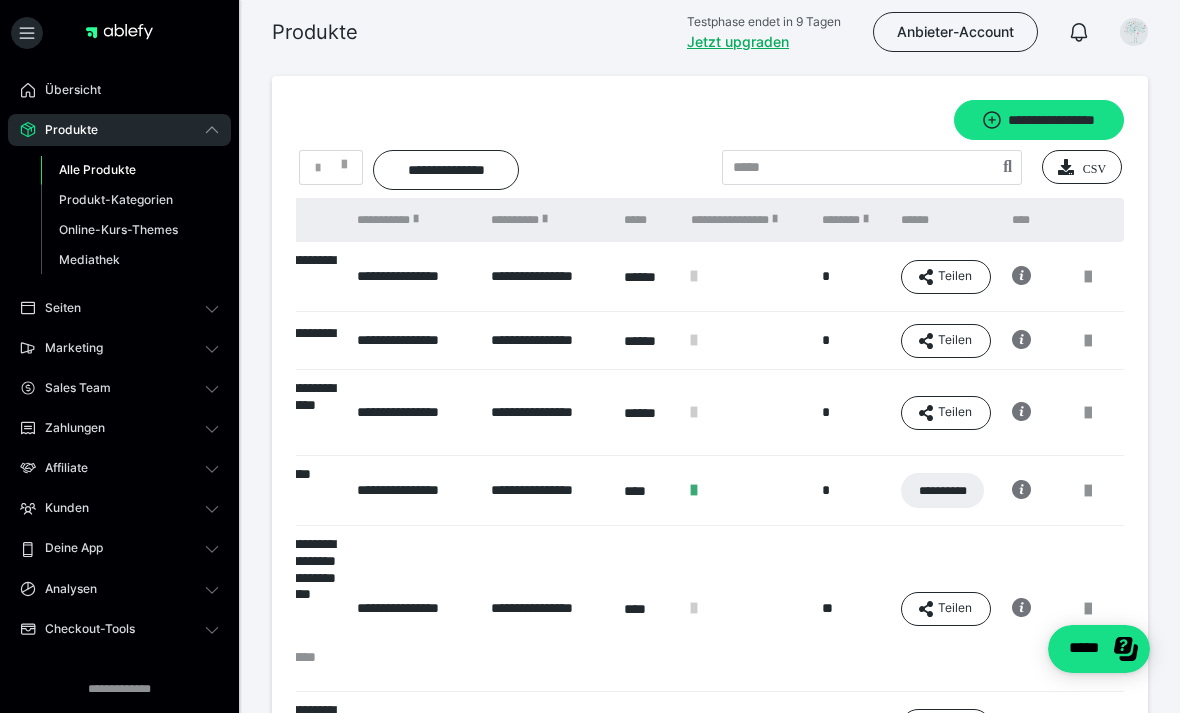 click at bounding box center [1088, 277] 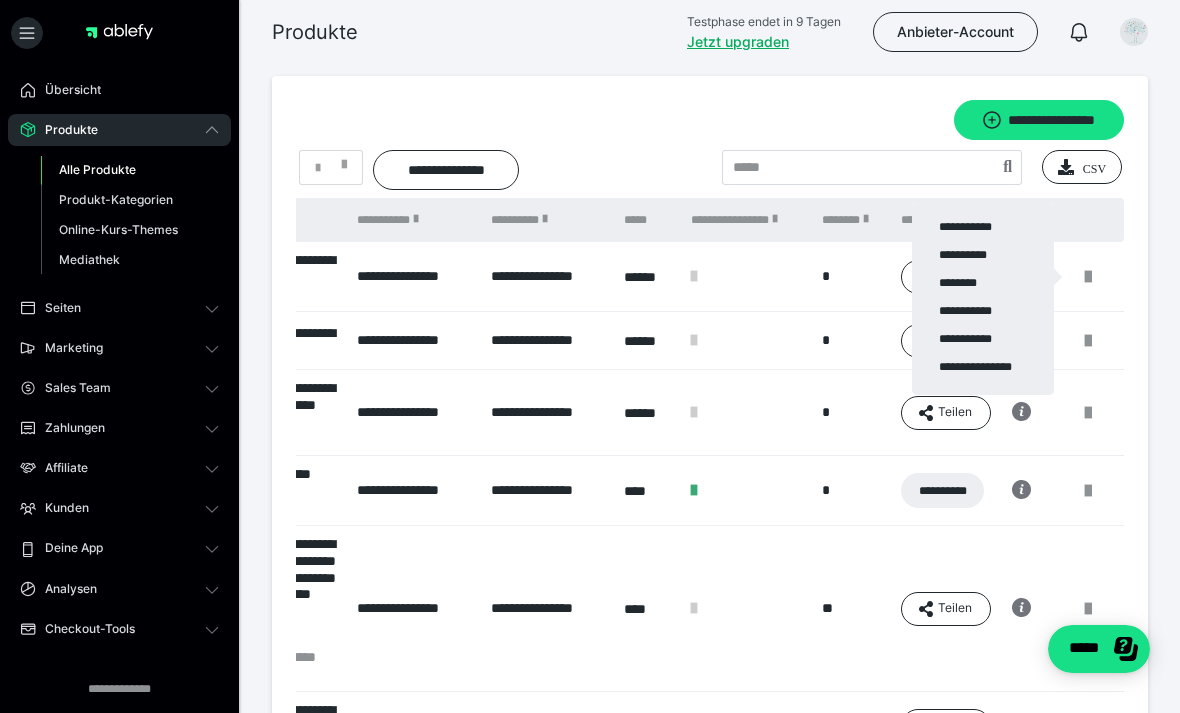 click on "**********" at bounding box center [0, 0] 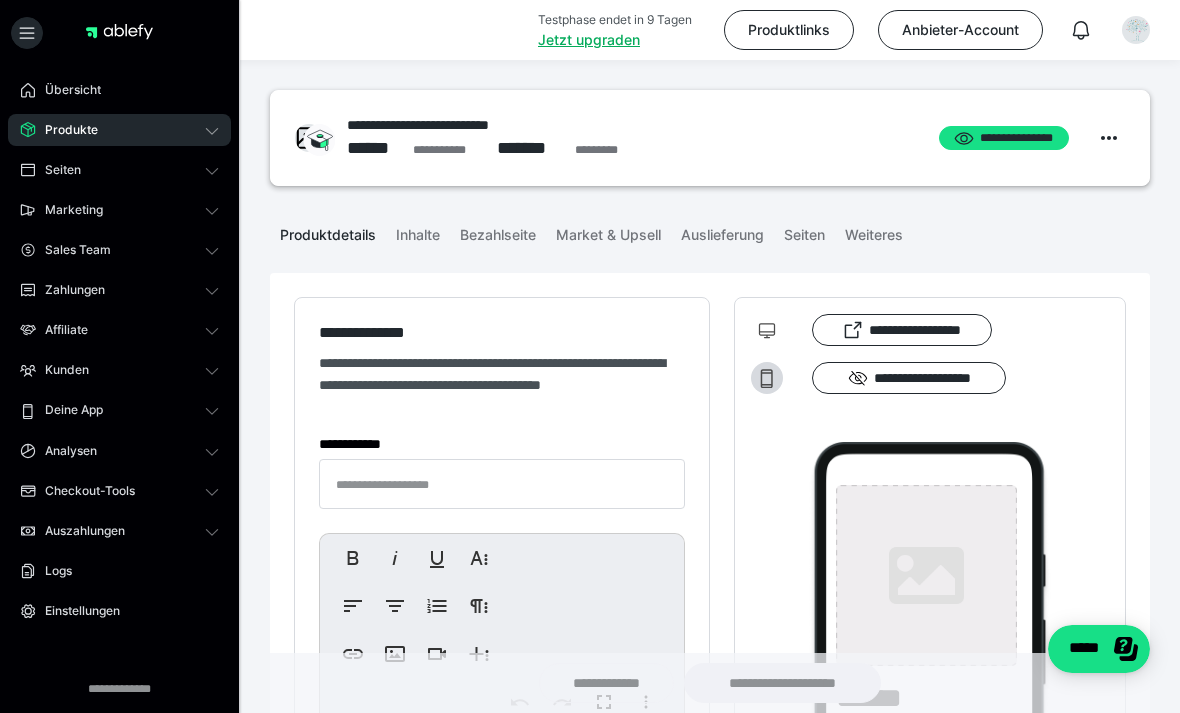 type on "**********" 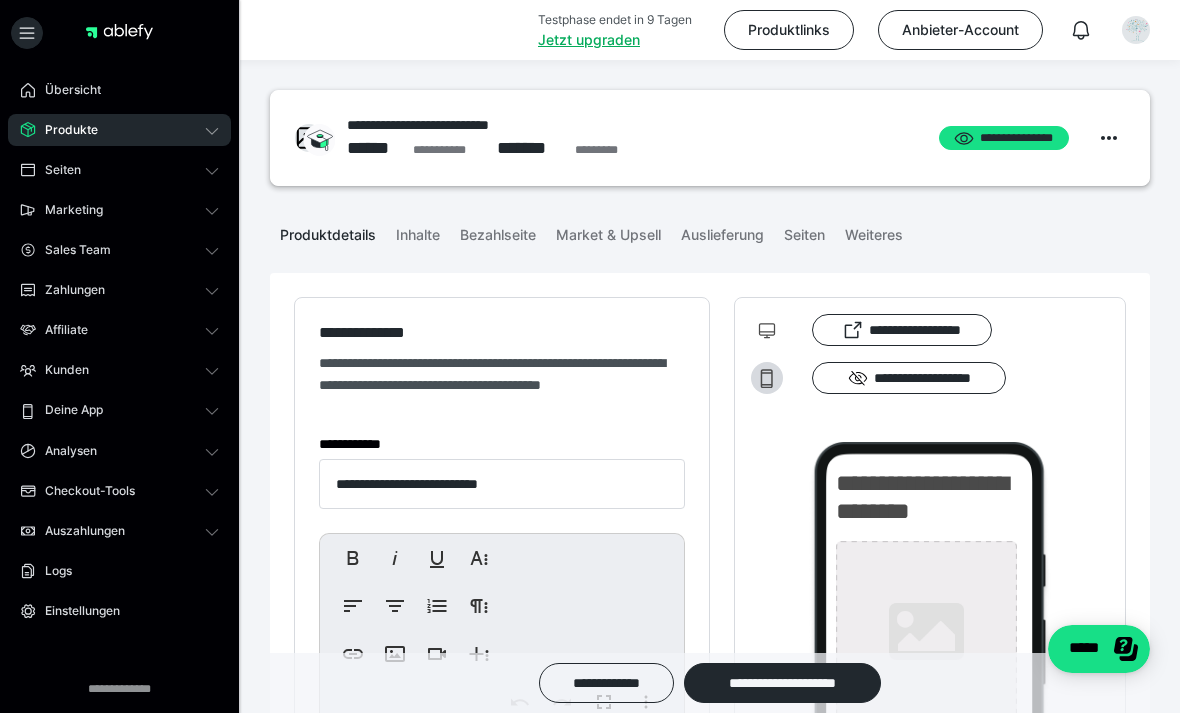 click on "Bezahlseite" at bounding box center [498, 231] 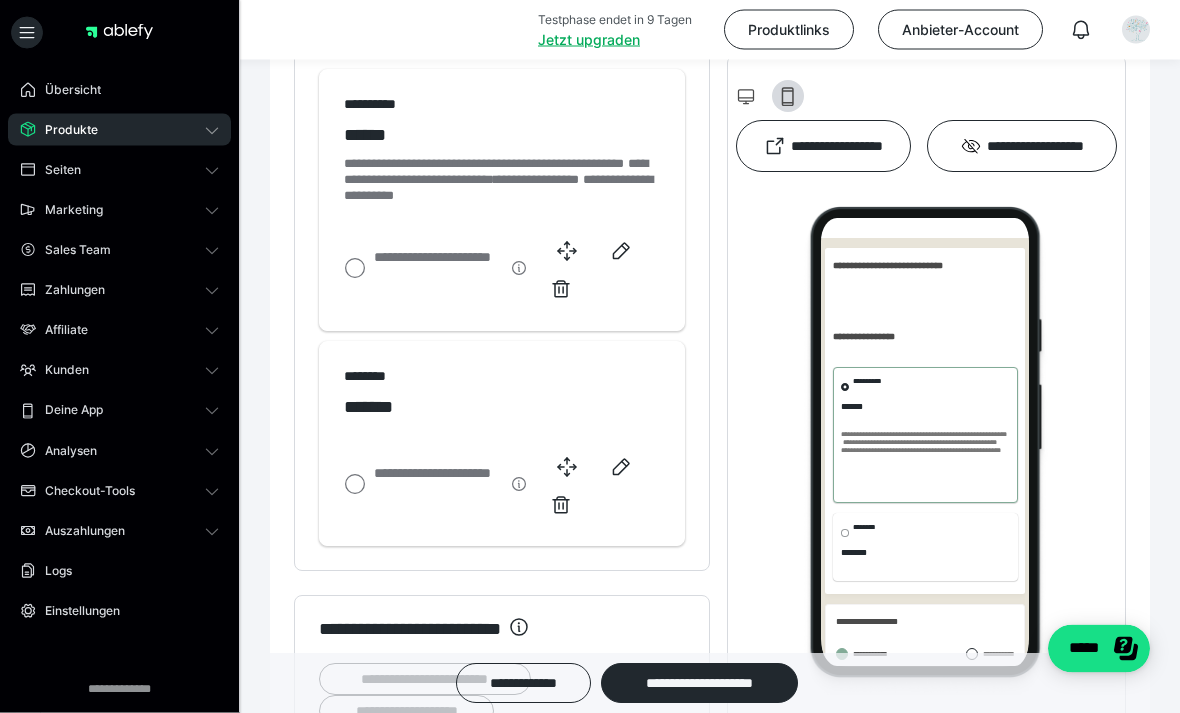 scroll, scrollTop: 1072, scrollLeft: 0, axis: vertical 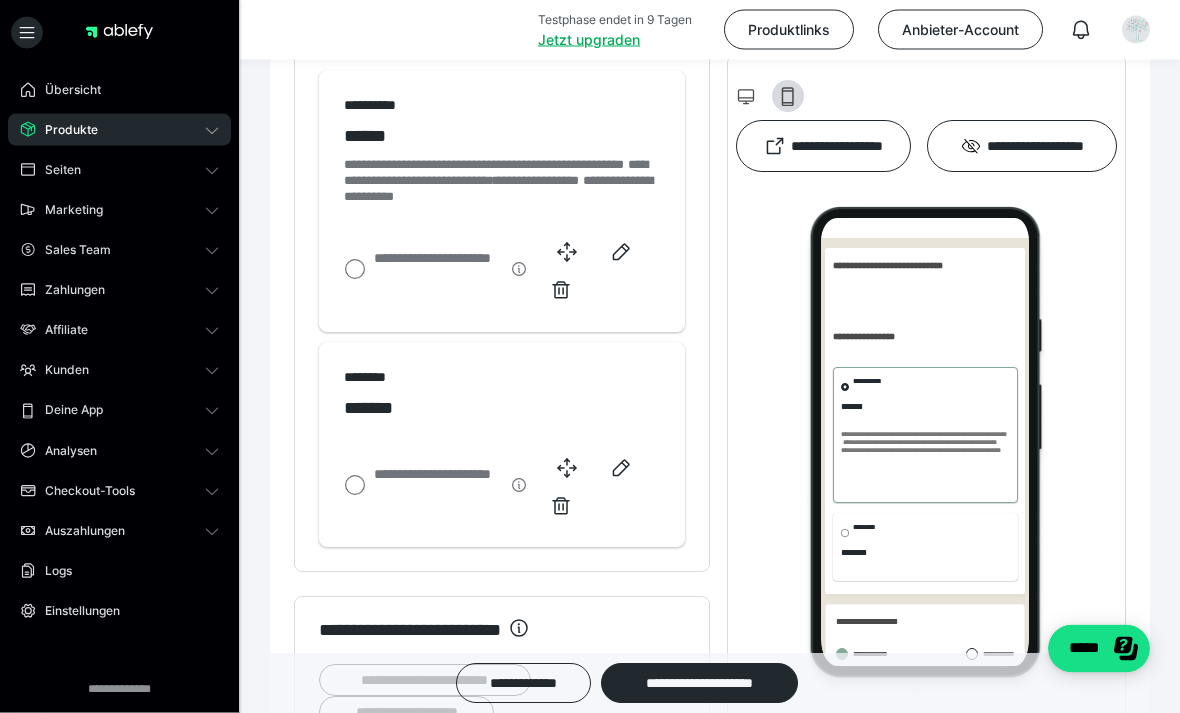 click 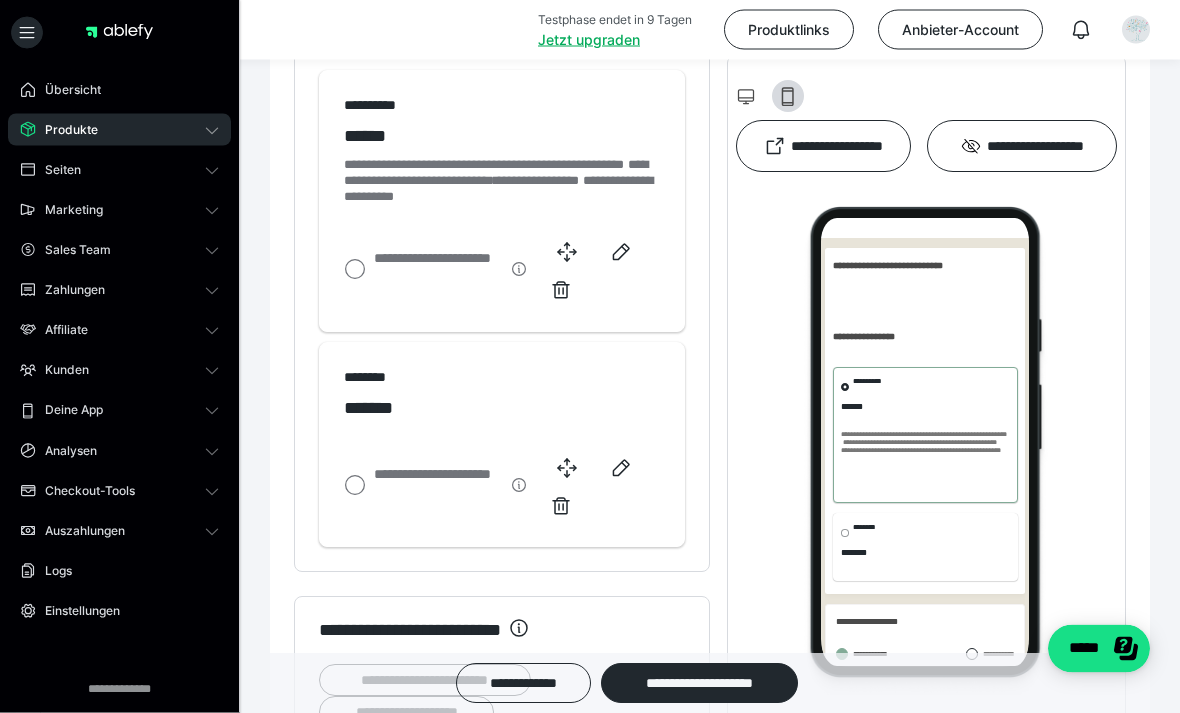 radio on "****" 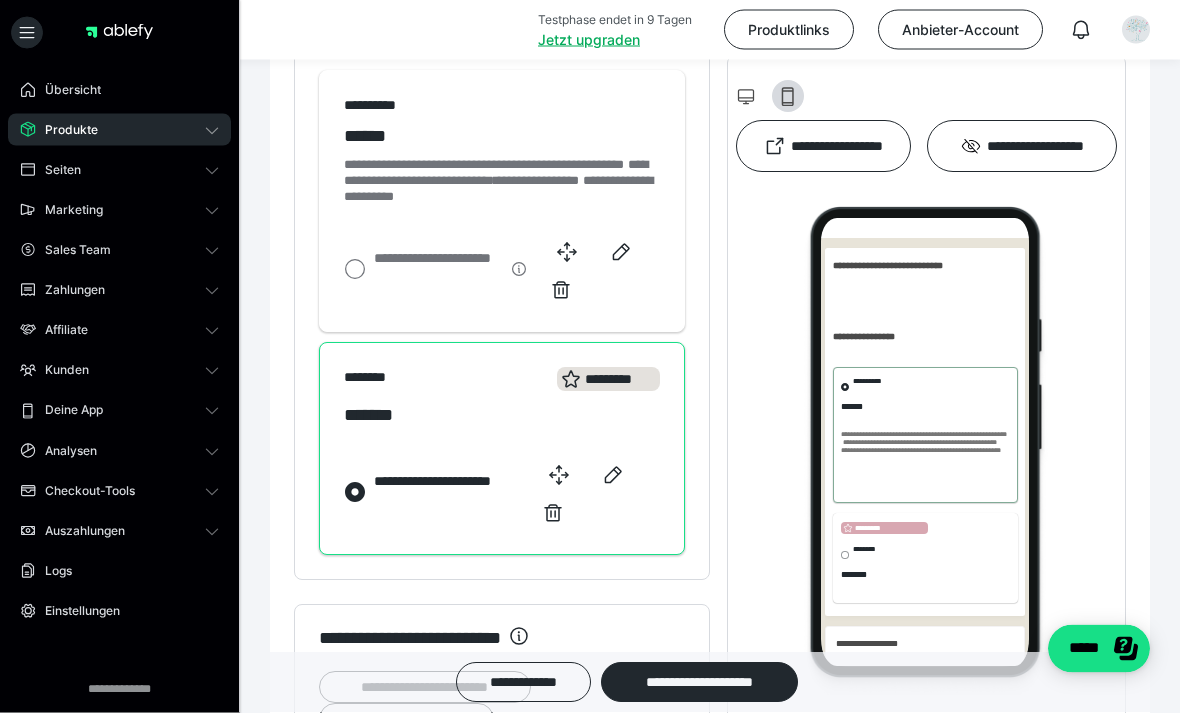 click on "**********" at bounding box center [699, 683] 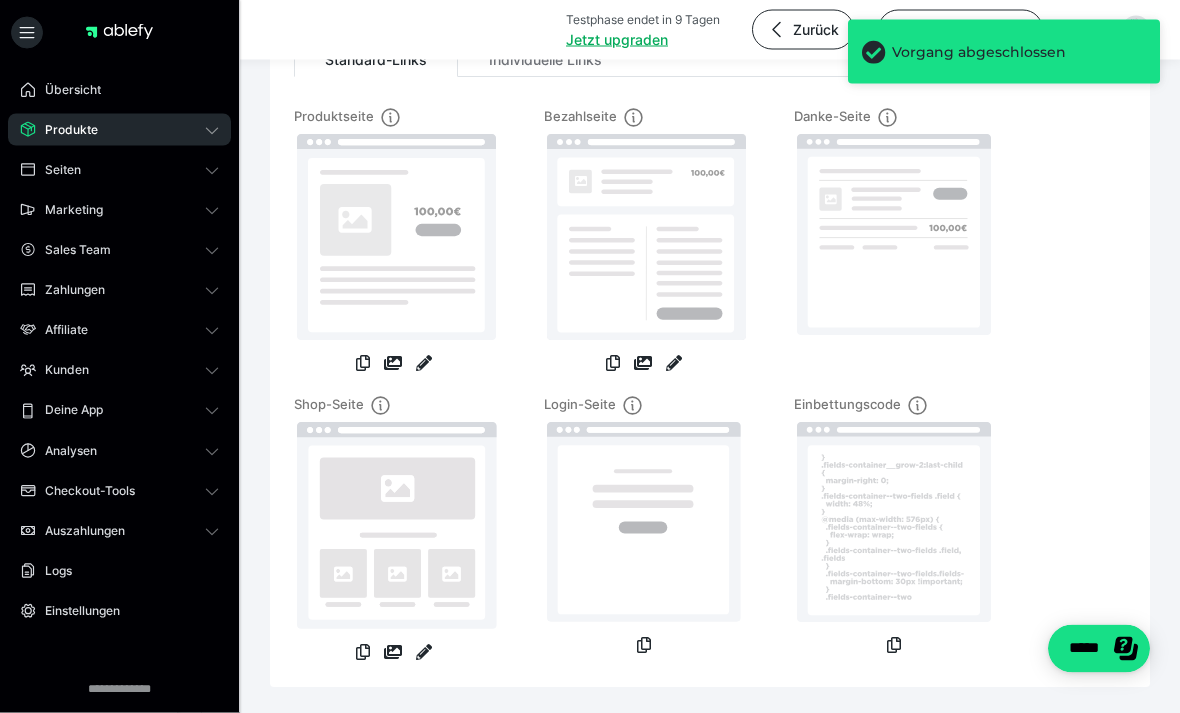 scroll, scrollTop: 273, scrollLeft: 0, axis: vertical 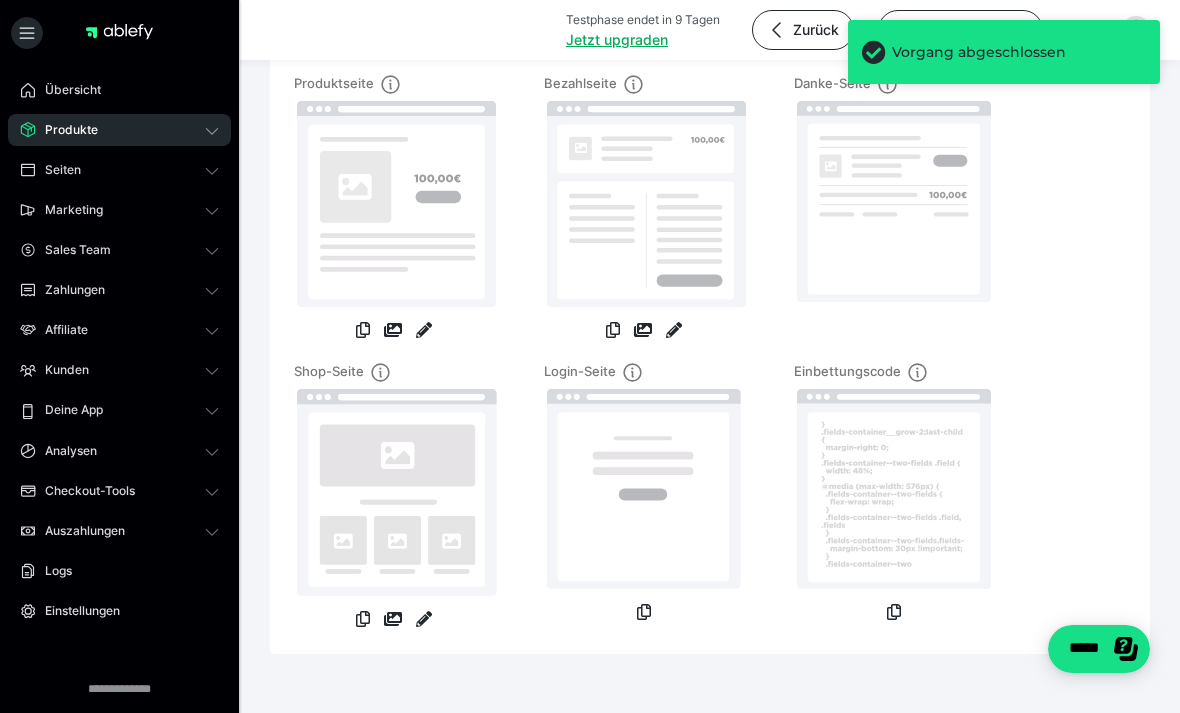 click at bounding box center [393, 619] 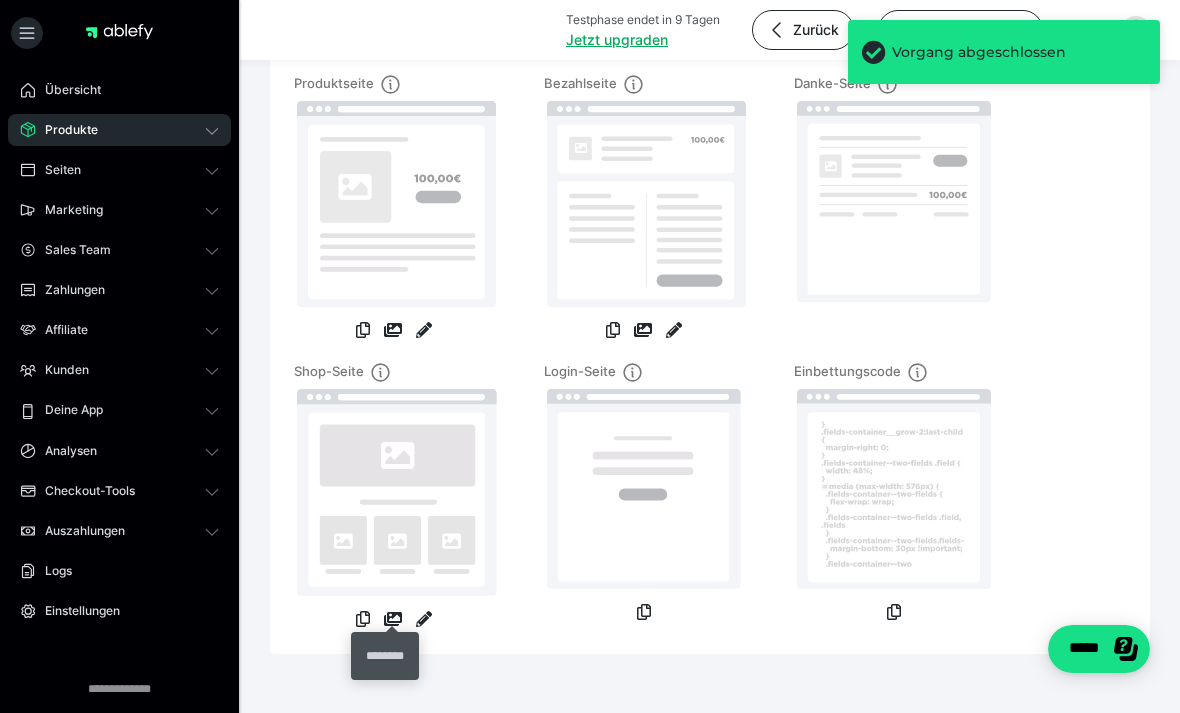scroll, scrollTop: 337, scrollLeft: 0, axis: vertical 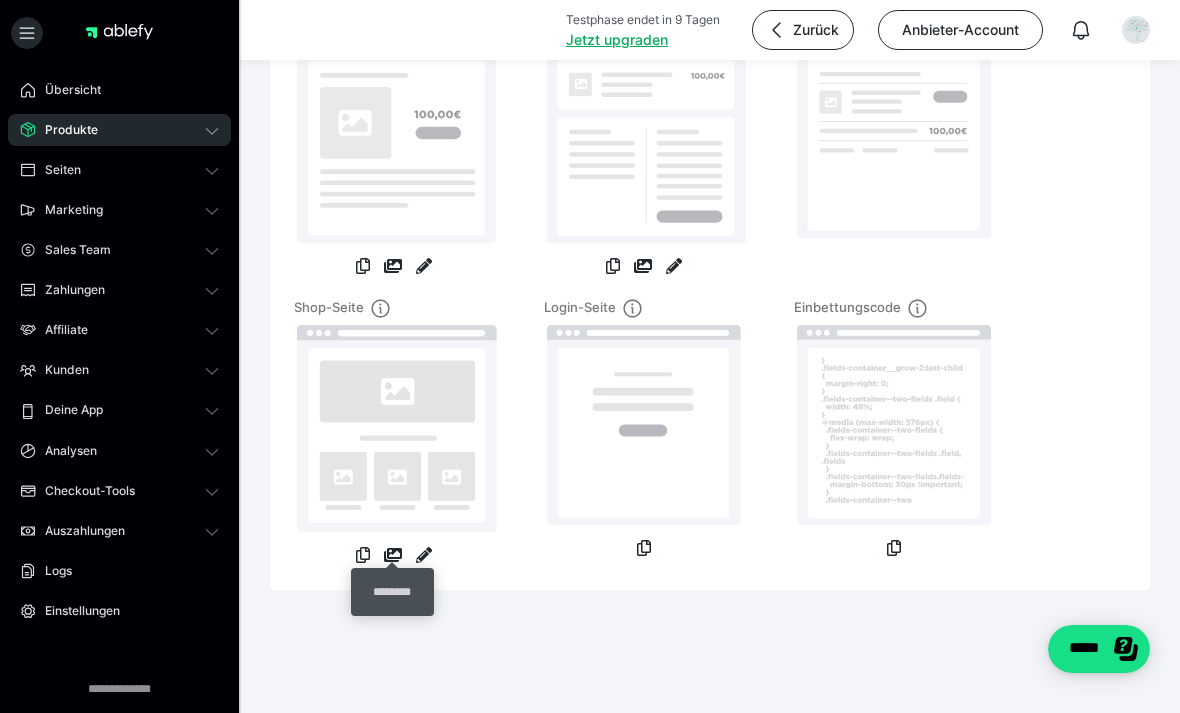 click at bounding box center [394, 434] 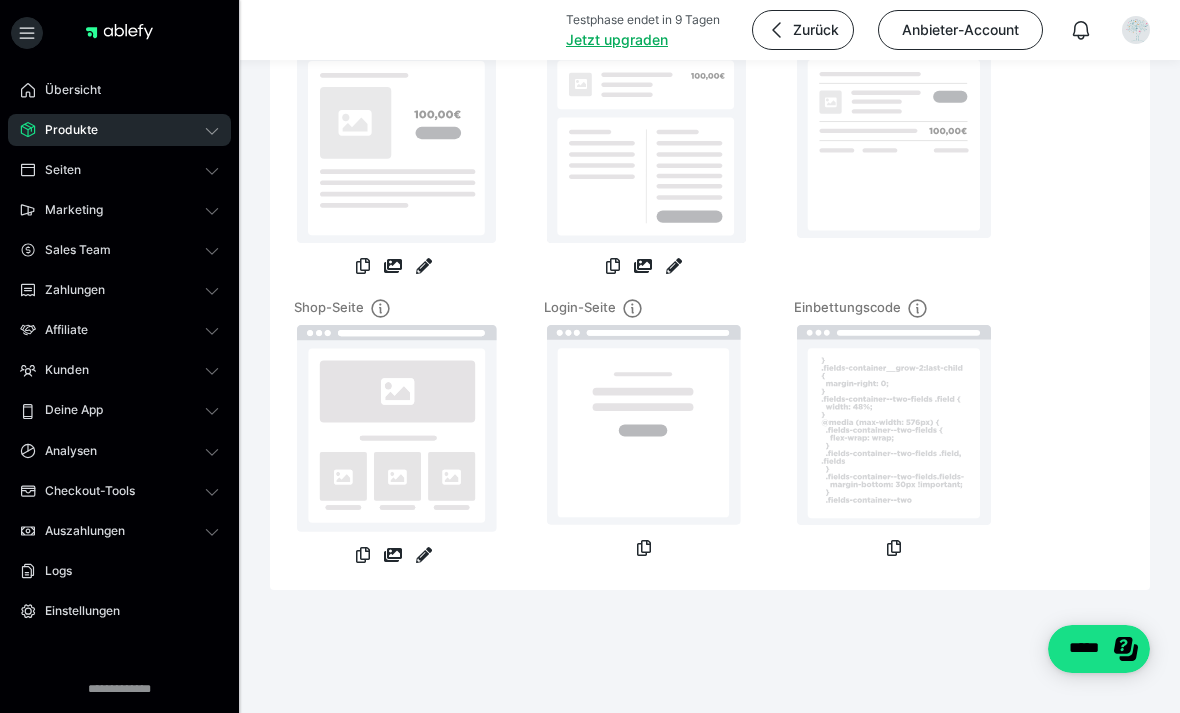 click at bounding box center (424, 555) 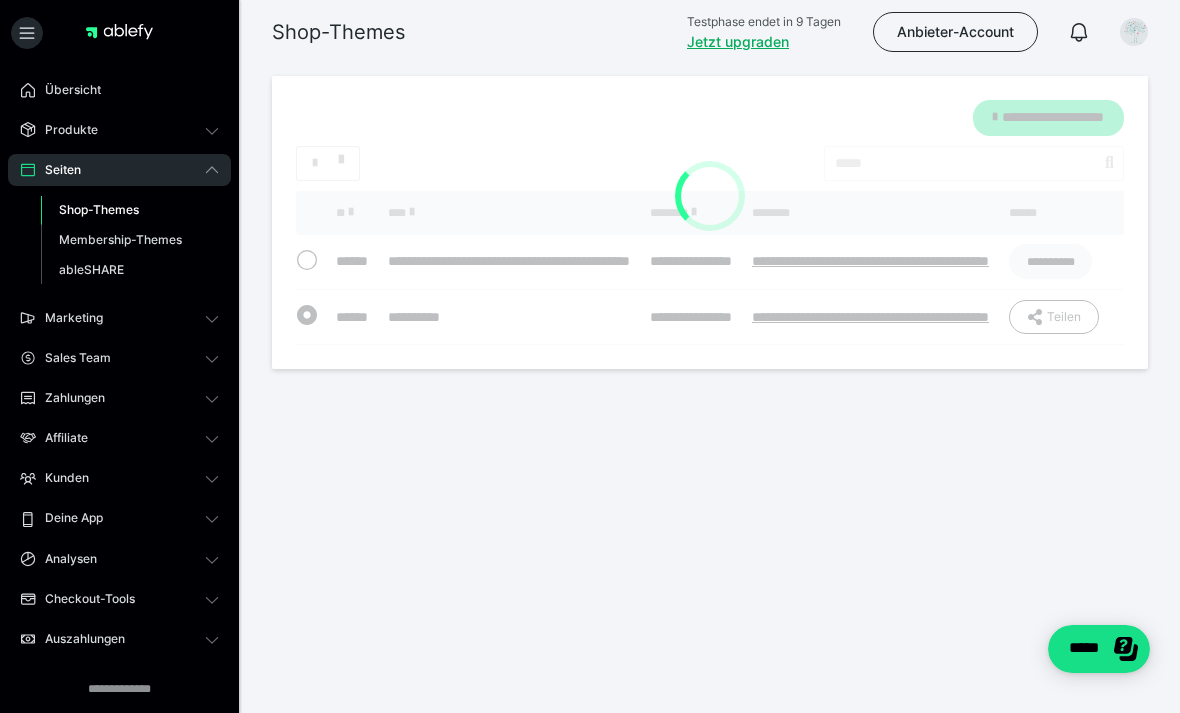 scroll, scrollTop: 0, scrollLeft: 0, axis: both 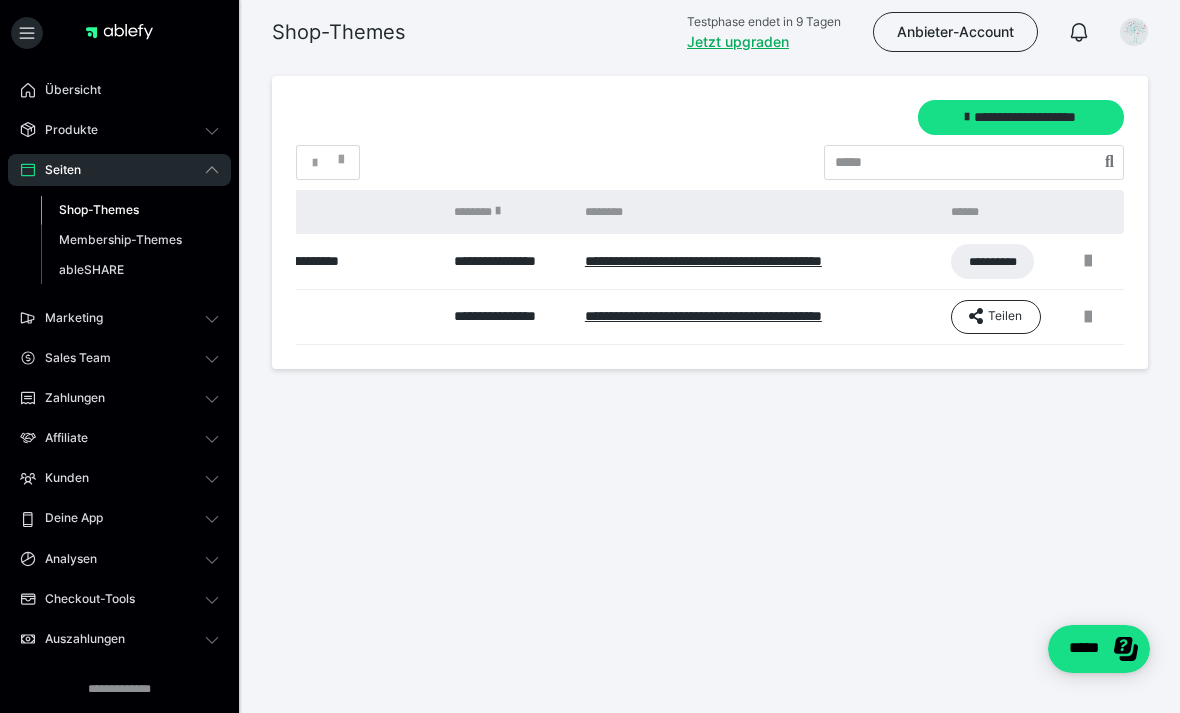 click at bounding box center (1088, 317) 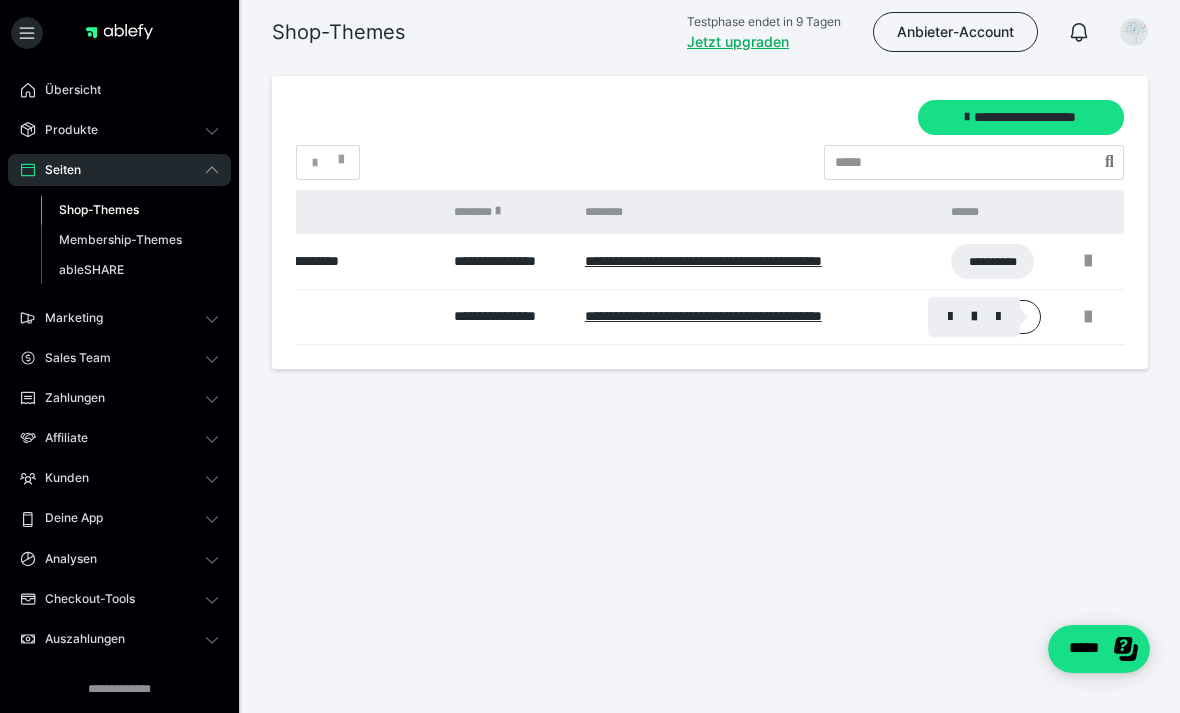 click at bounding box center [974, 317] 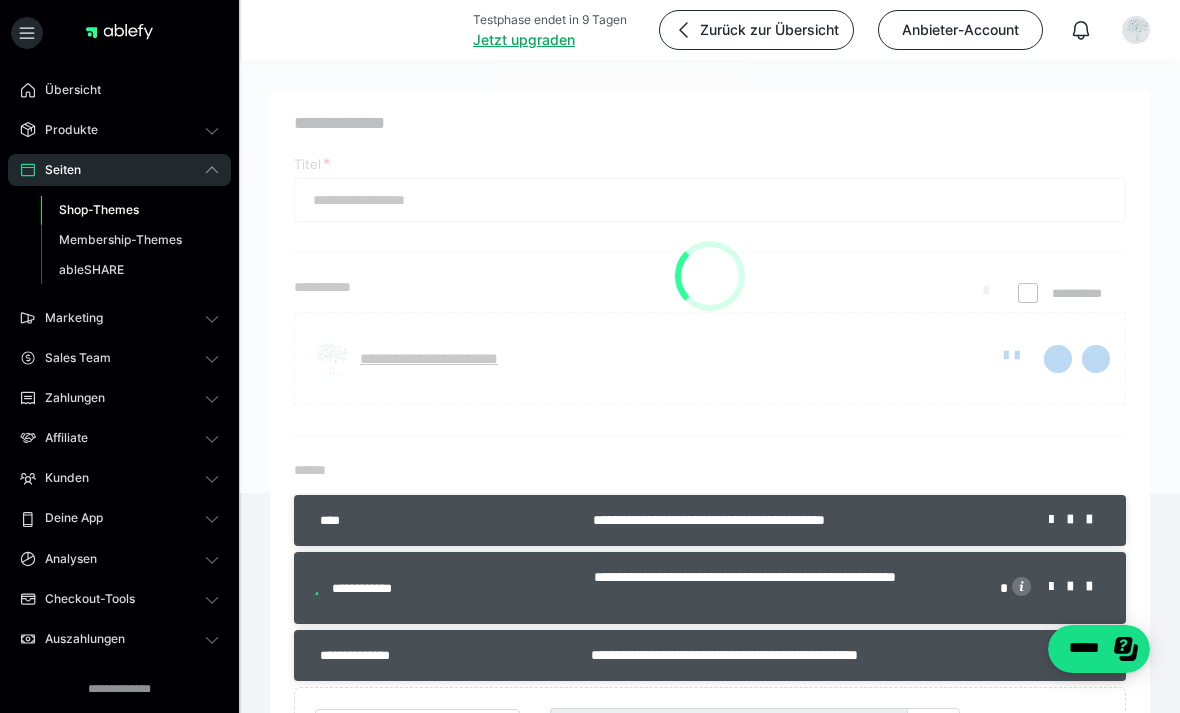 type on "**********" 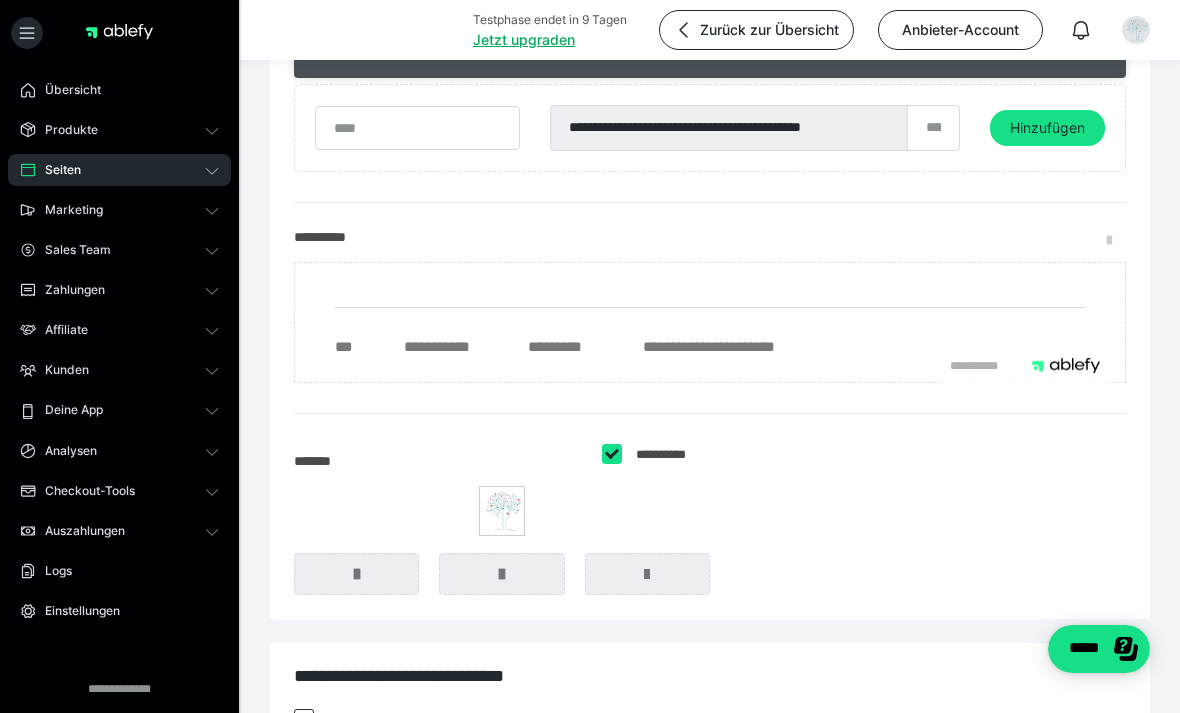 scroll, scrollTop: 598, scrollLeft: 0, axis: vertical 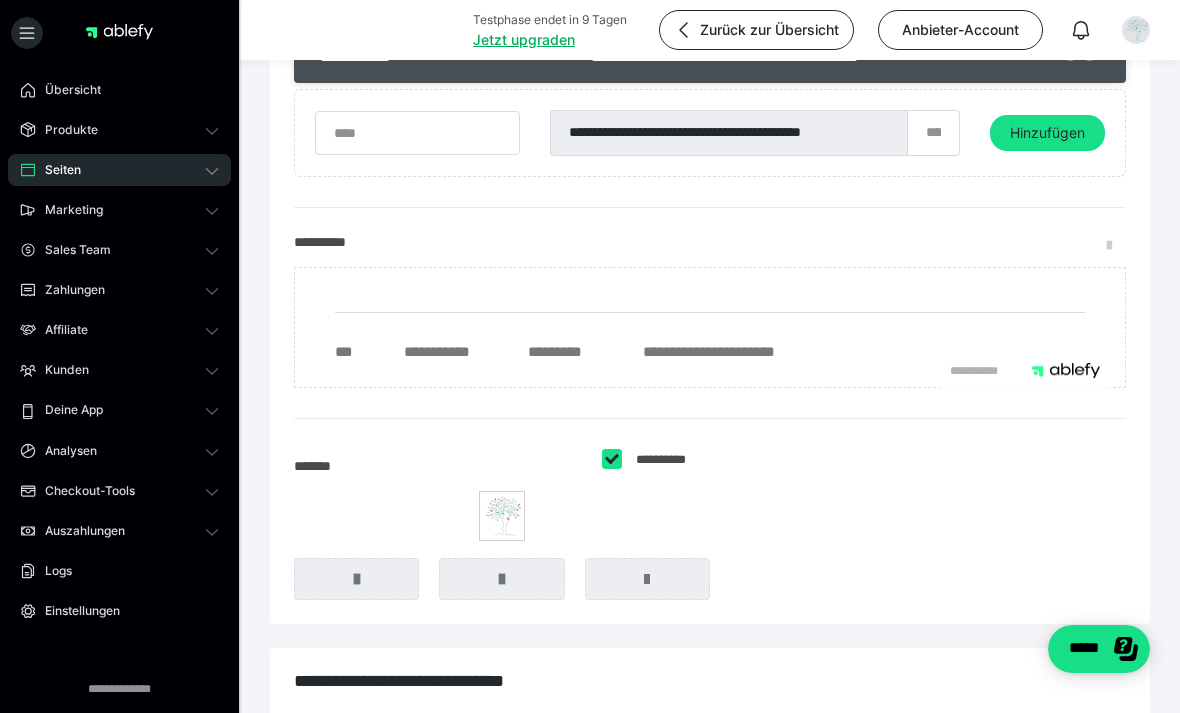 click at bounding box center (1116, 246) 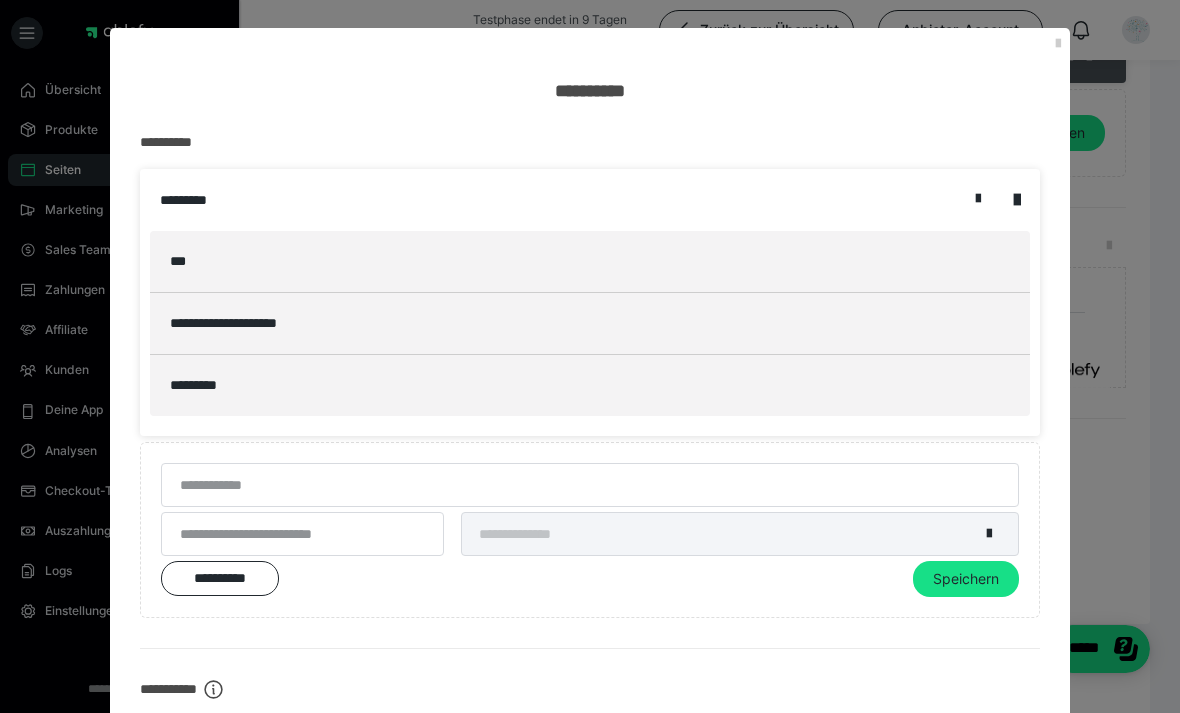 click on "***" at bounding box center (590, 262) 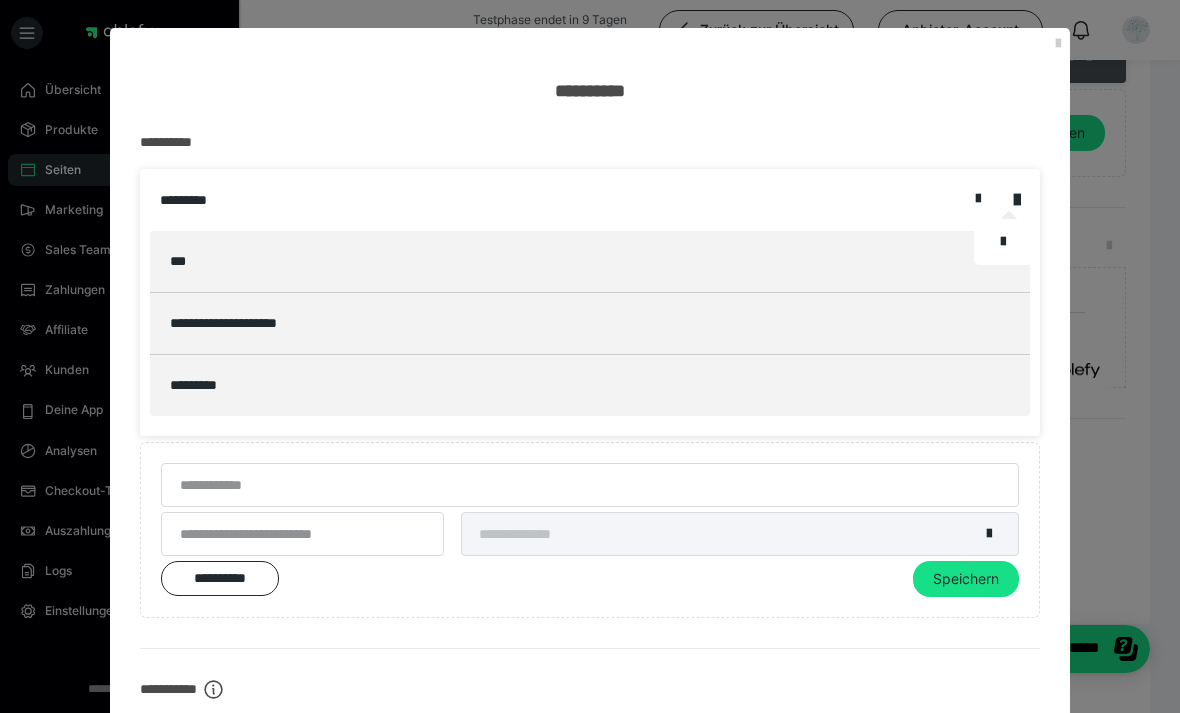 click at bounding box center [590, 356] 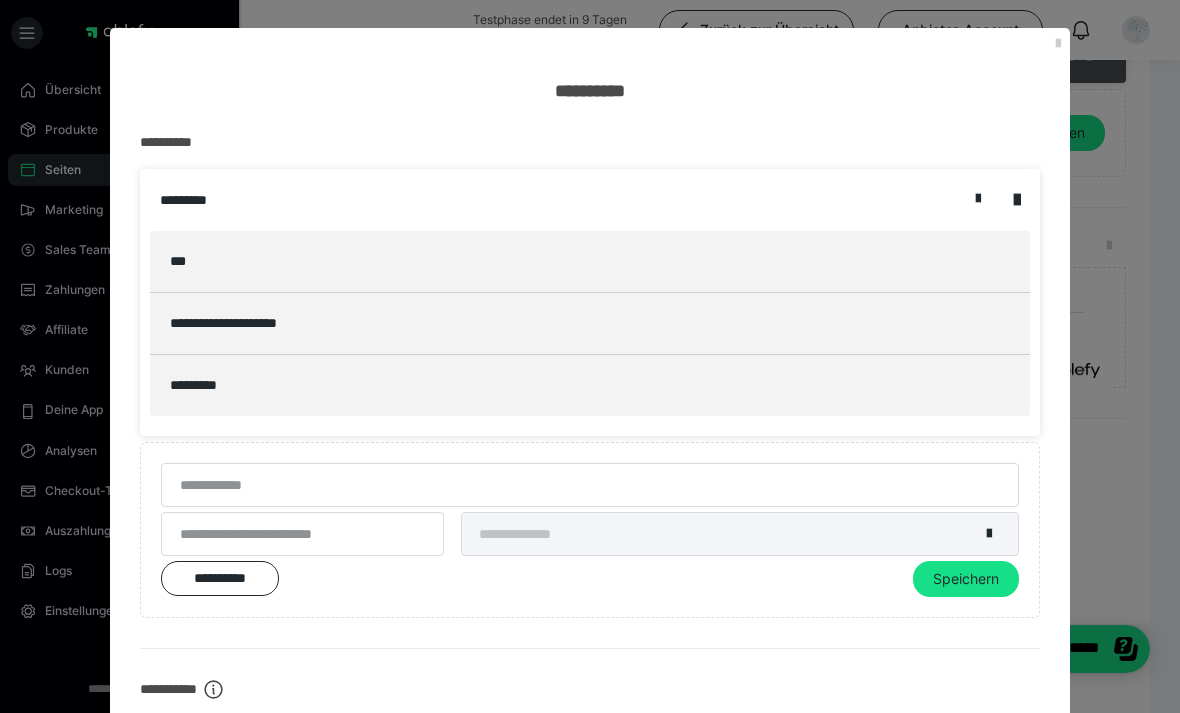click on "**********" at bounding box center (590, 302) 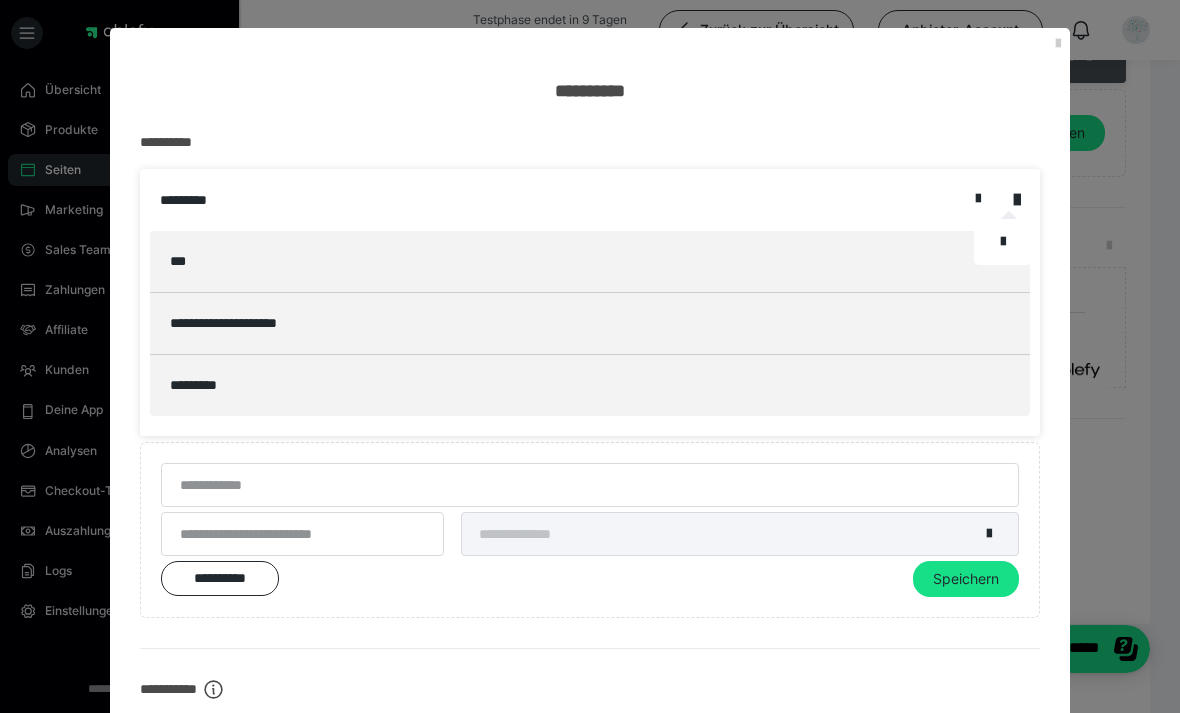 click at bounding box center (1003, 242) 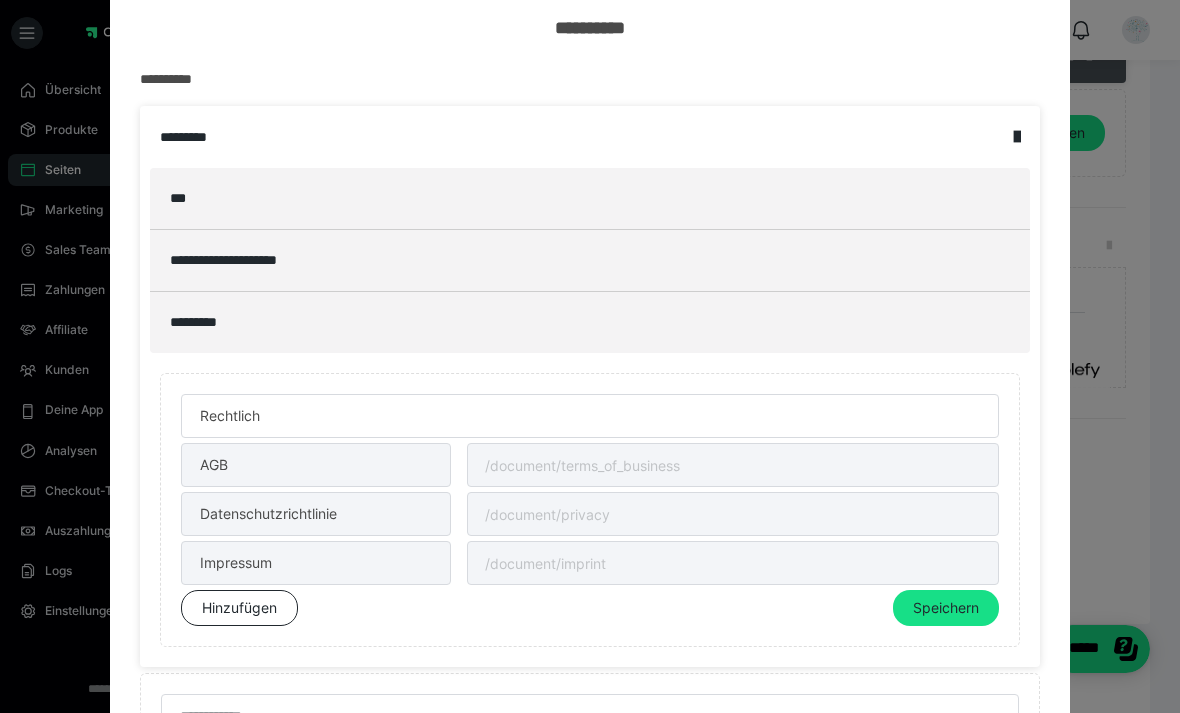 scroll, scrollTop: 67, scrollLeft: 0, axis: vertical 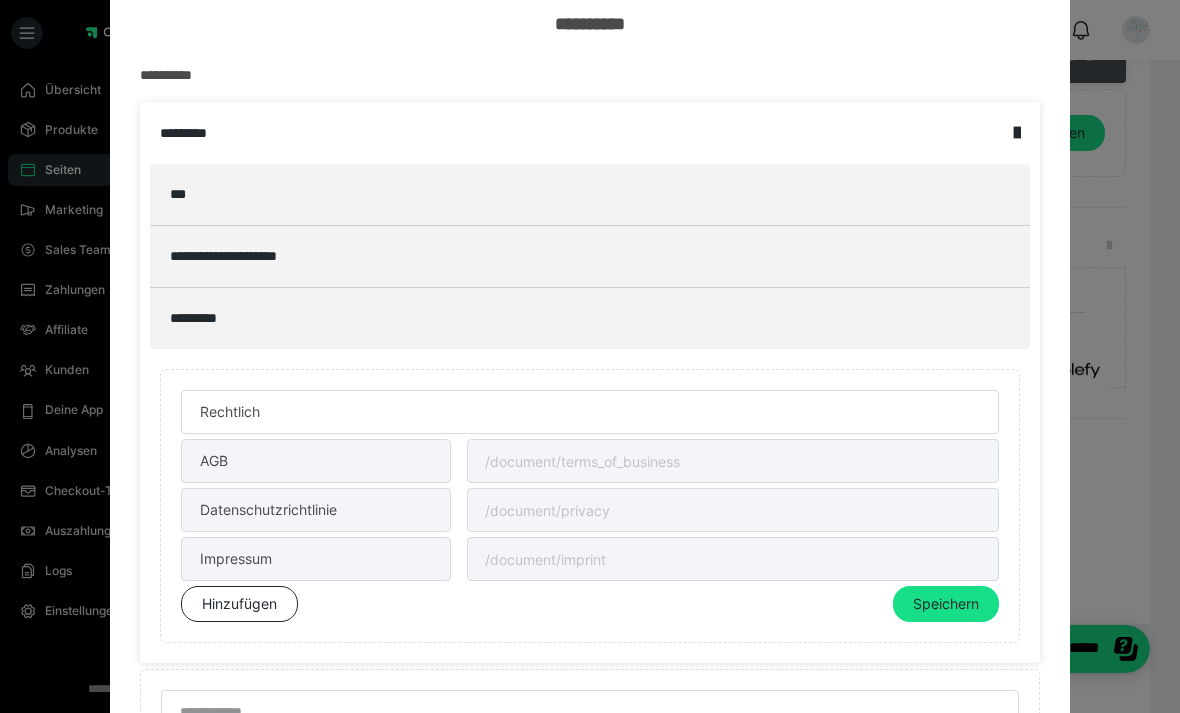 click at bounding box center [733, 461] 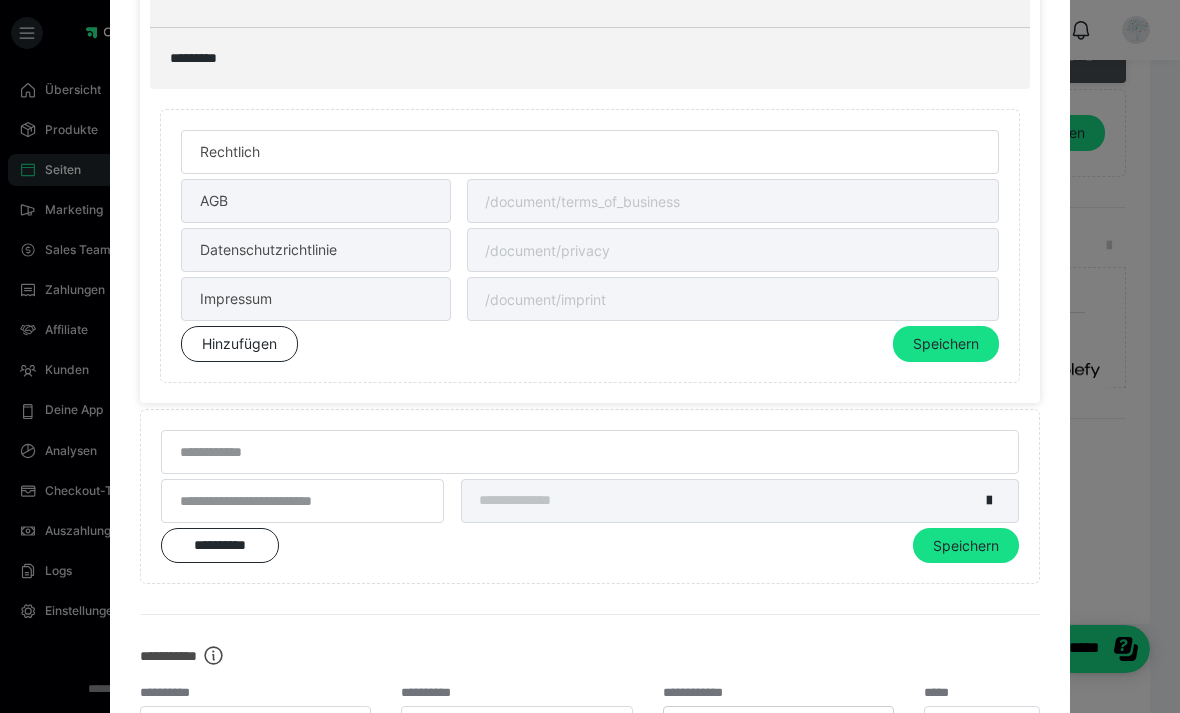 scroll, scrollTop: 328, scrollLeft: 0, axis: vertical 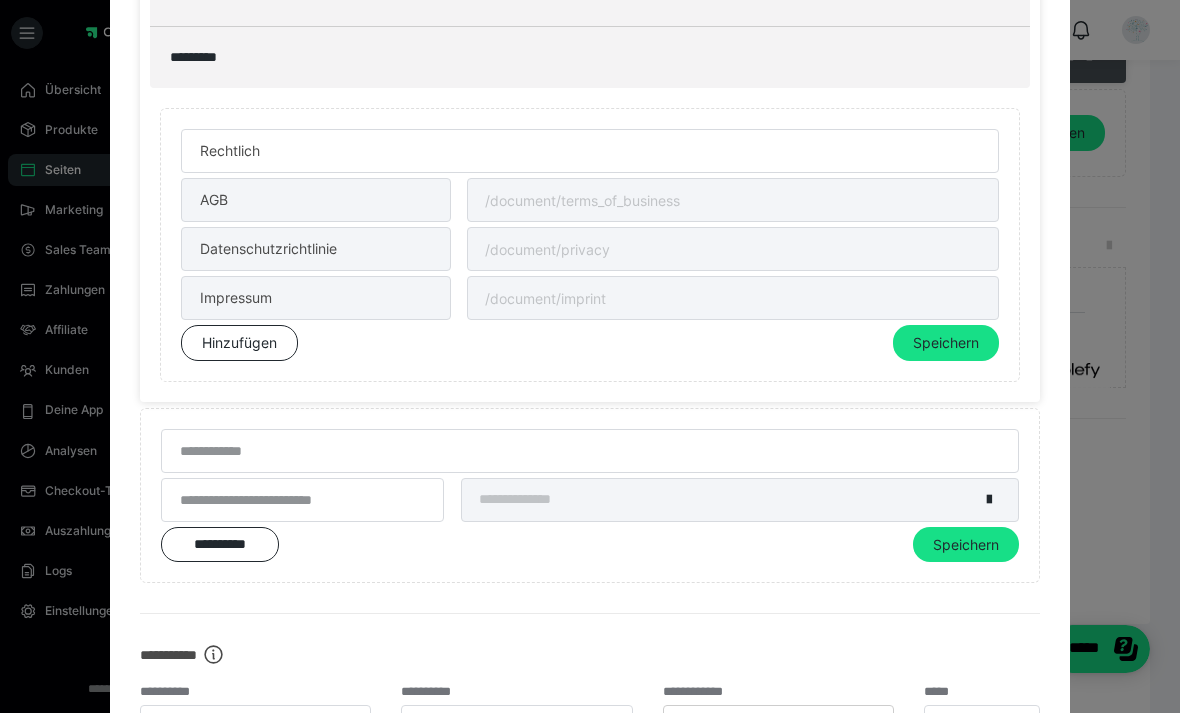 click at bounding box center (733, 200) 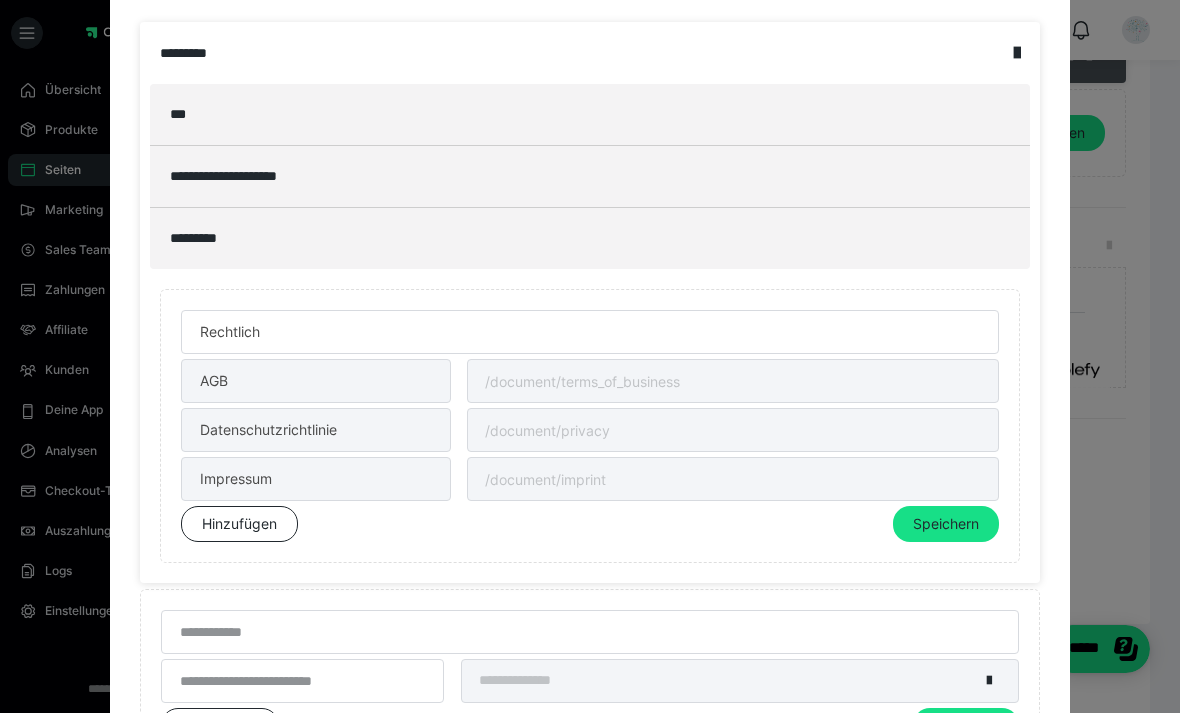 scroll, scrollTop: 148, scrollLeft: 0, axis: vertical 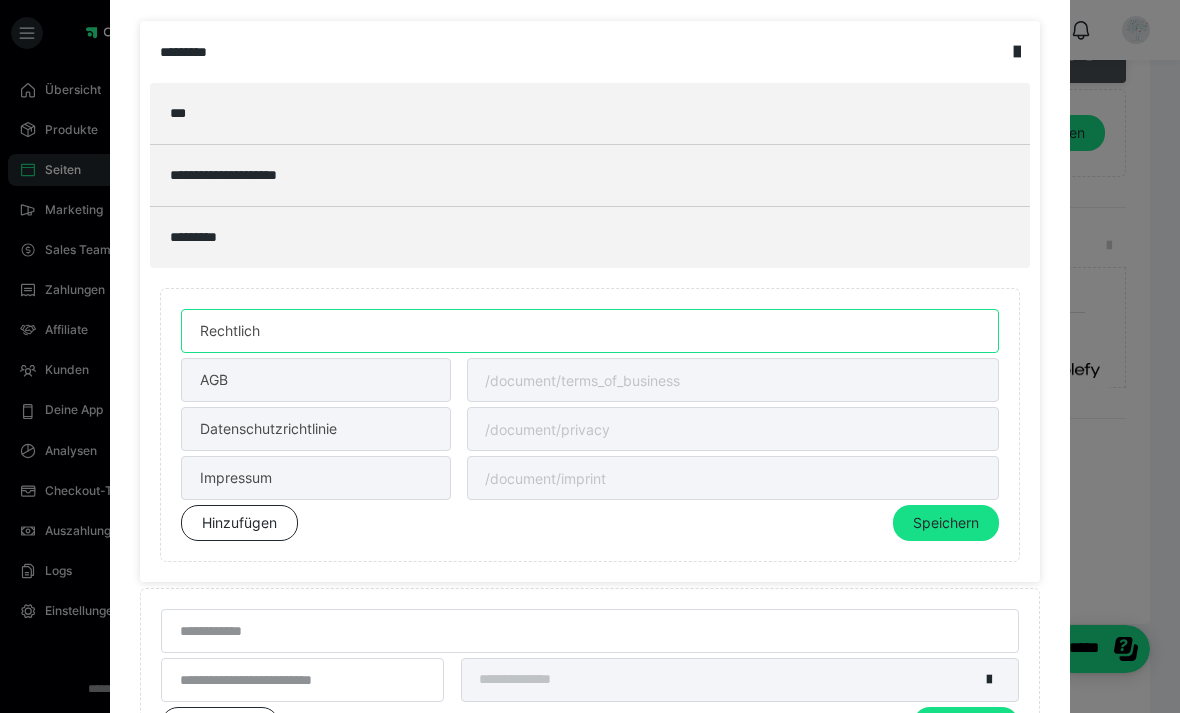 click on "Rechtlich" at bounding box center (590, 331) 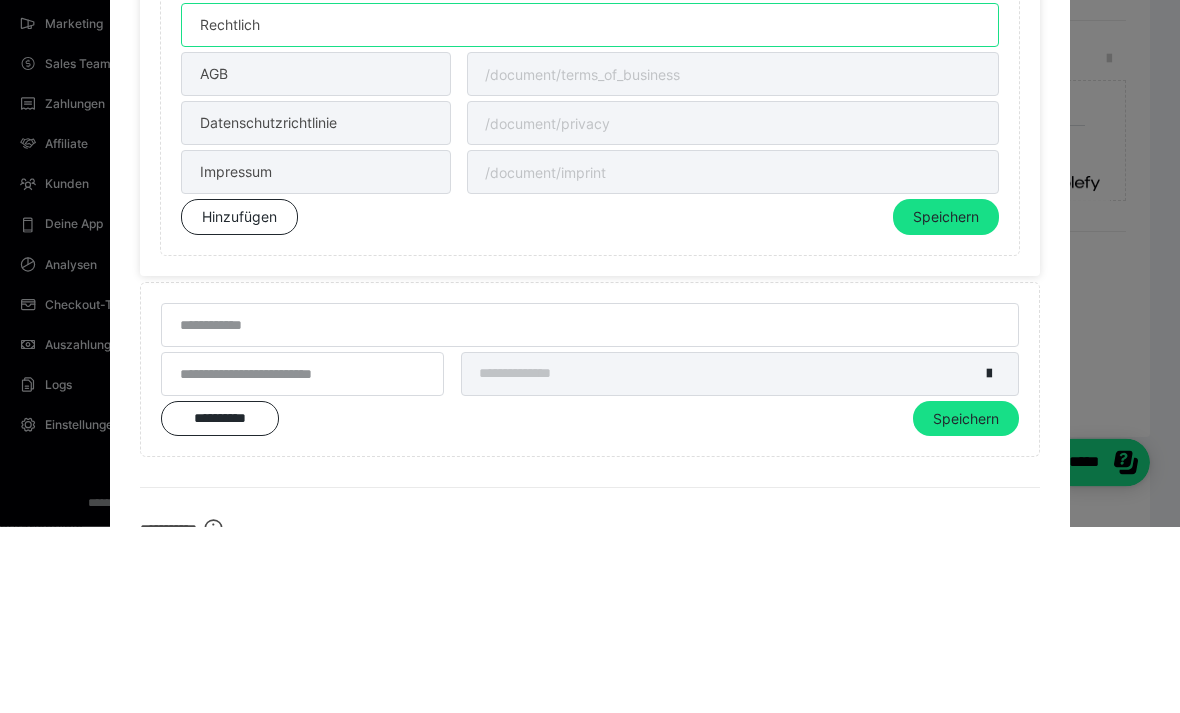scroll, scrollTop: 276, scrollLeft: 0, axis: vertical 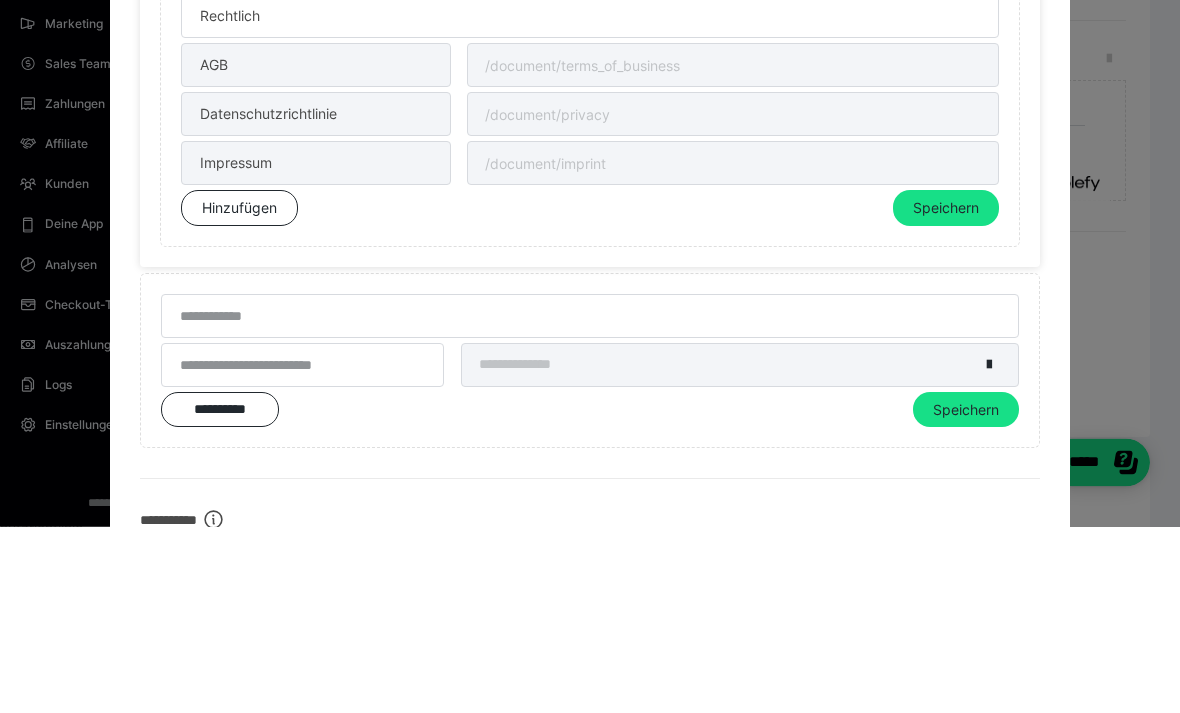 click at bounding box center (733, 252) 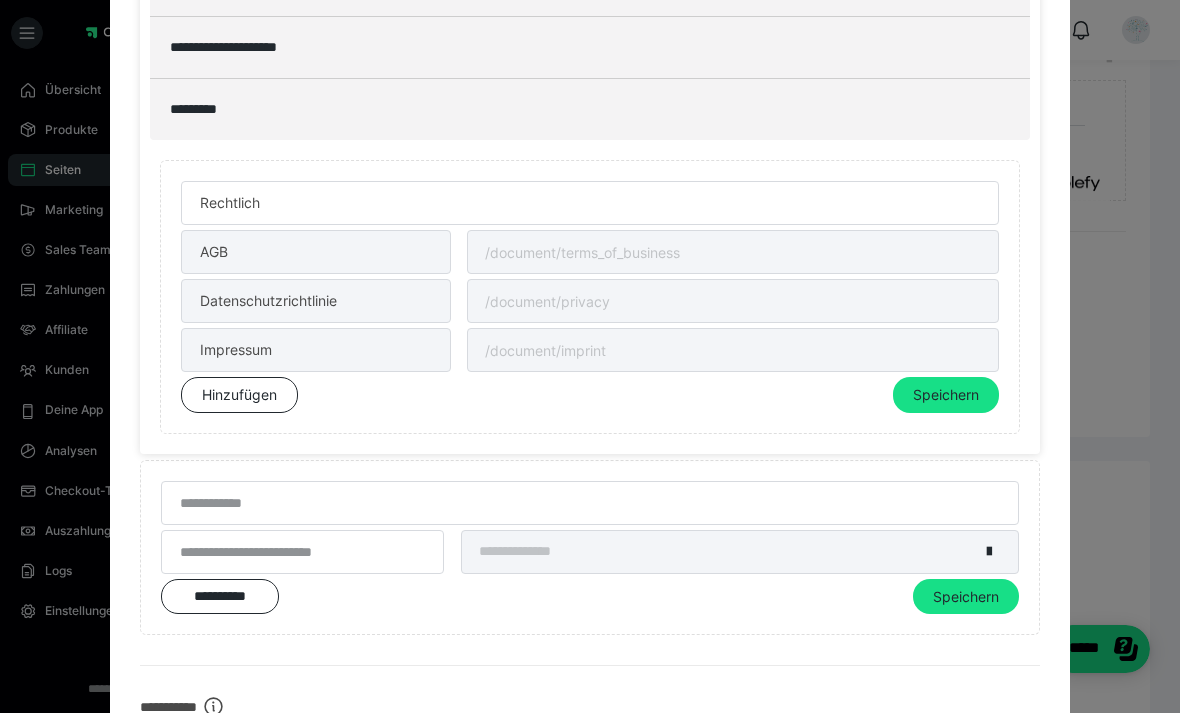 click on "Hinzufügen" at bounding box center [239, 395] 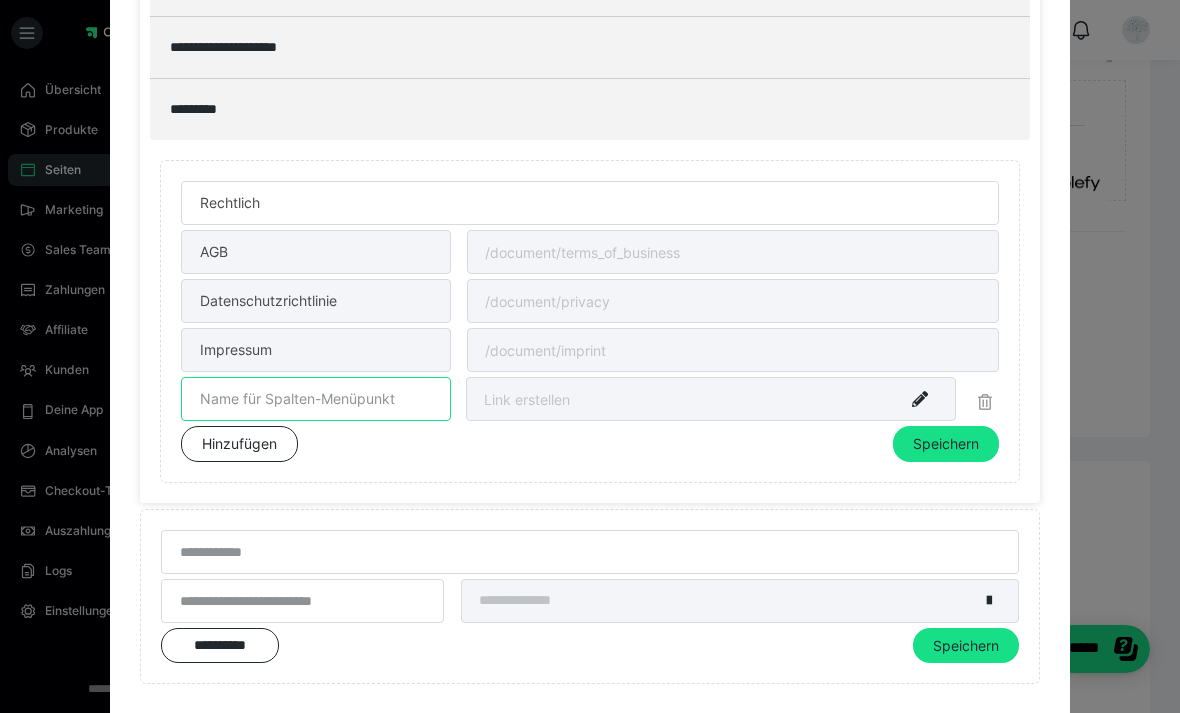 click at bounding box center (316, 399) 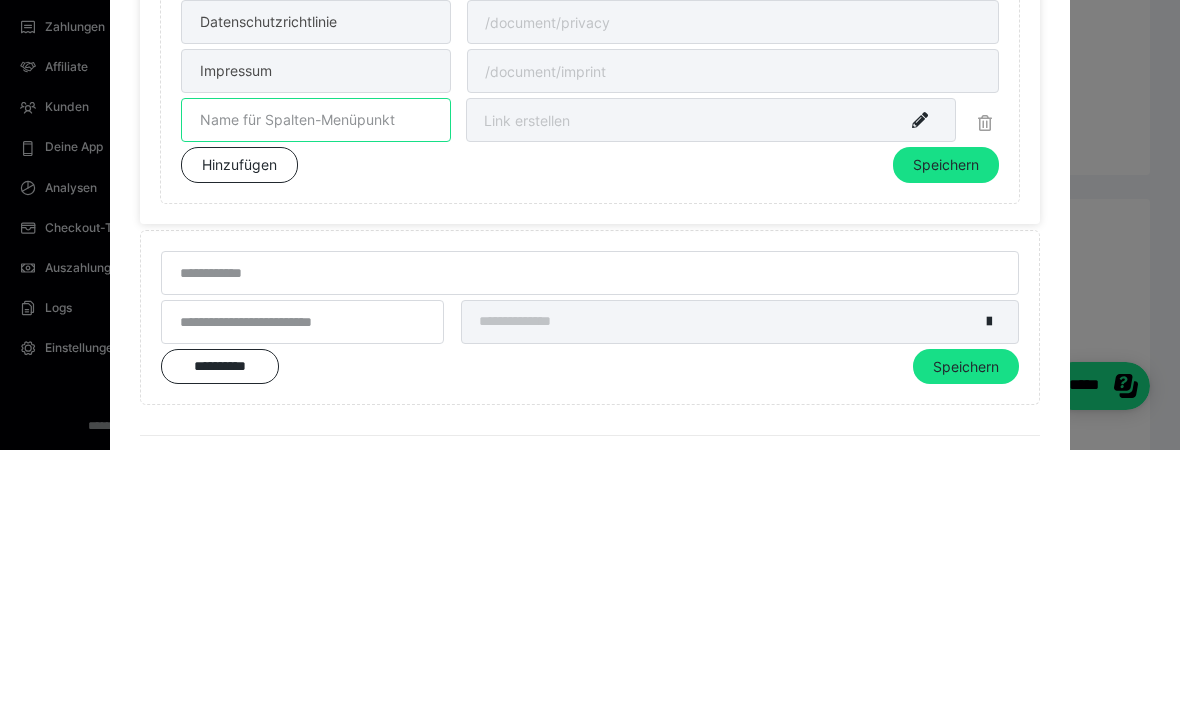 scroll, scrollTop: 294, scrollLeft: 0, axis: vertical 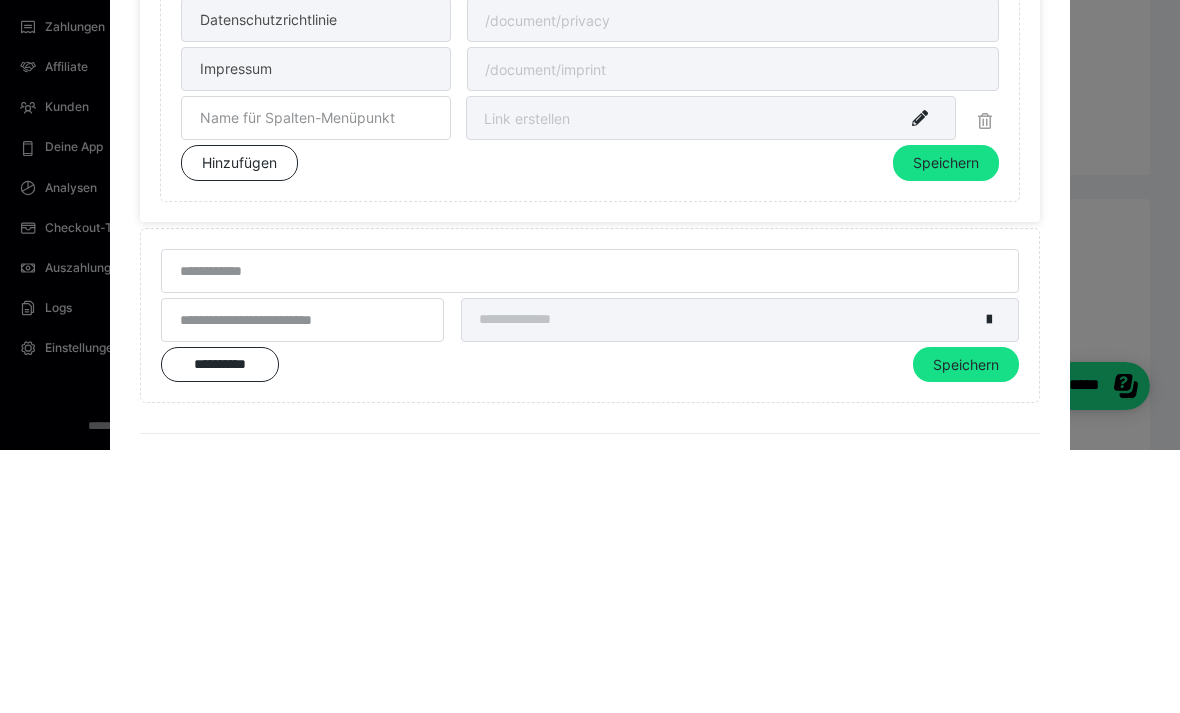 click at bounding box center [733, 332] 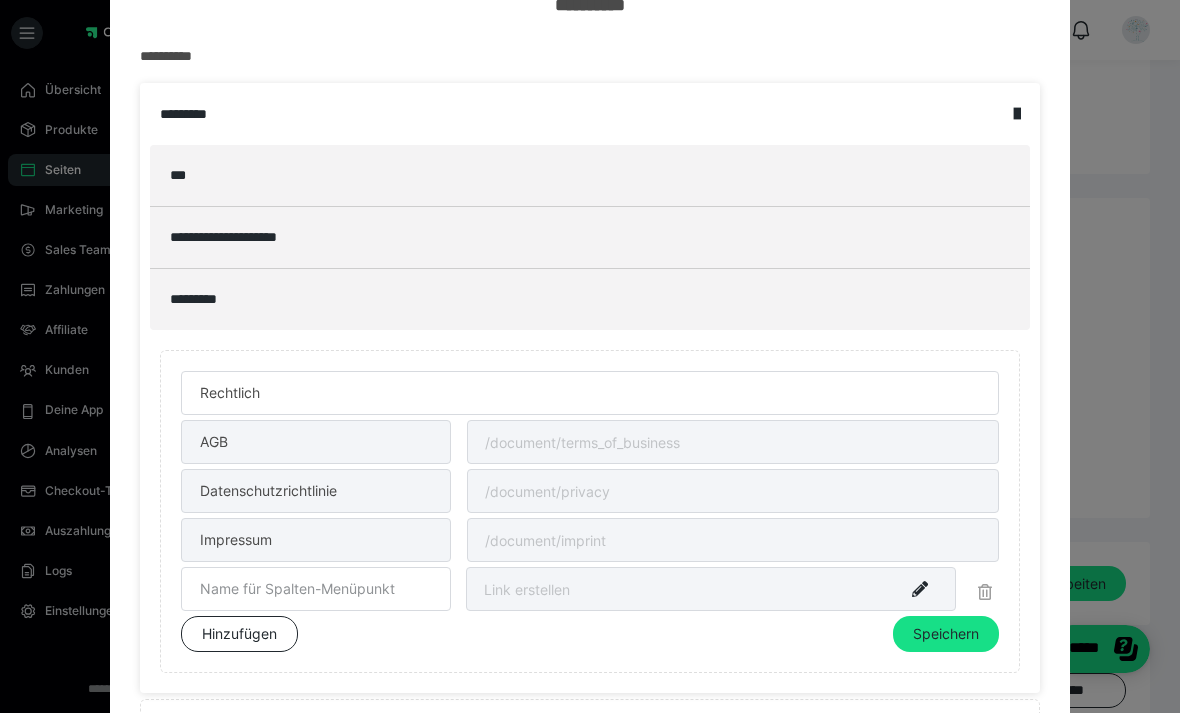 scroll, scrollTop: 81, scrollLeft: 0, axis: vertical 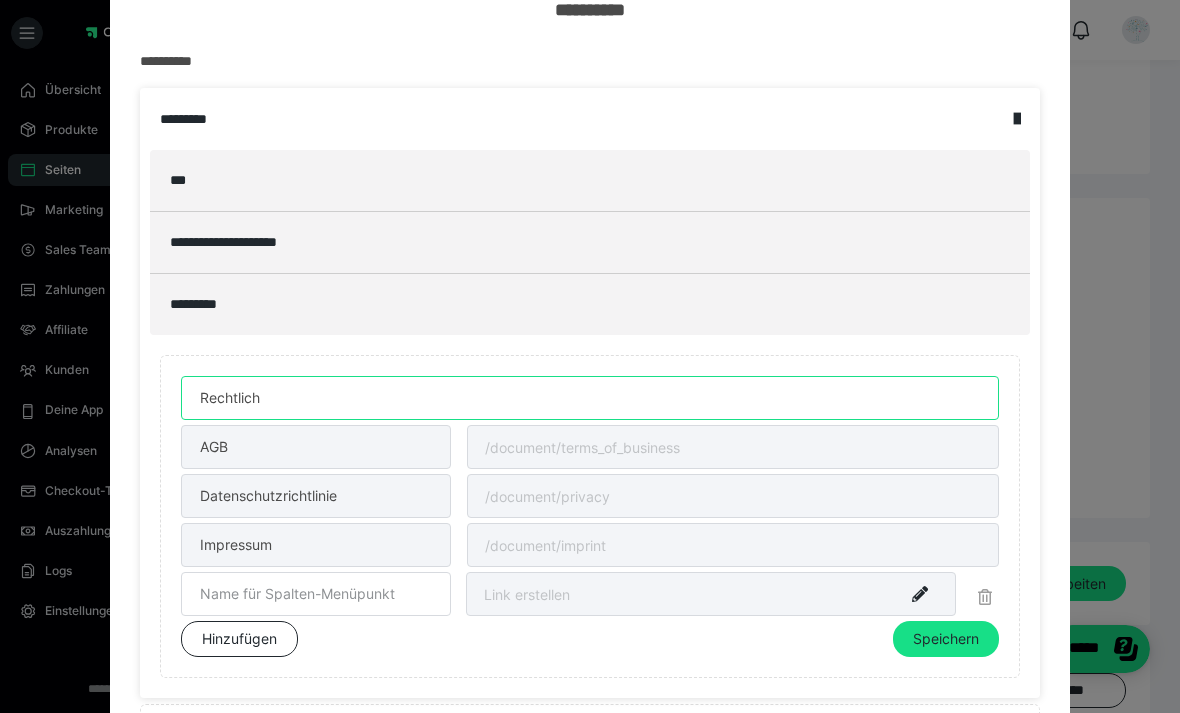 click on "Rechtlich" at bounding box center (590, 398) 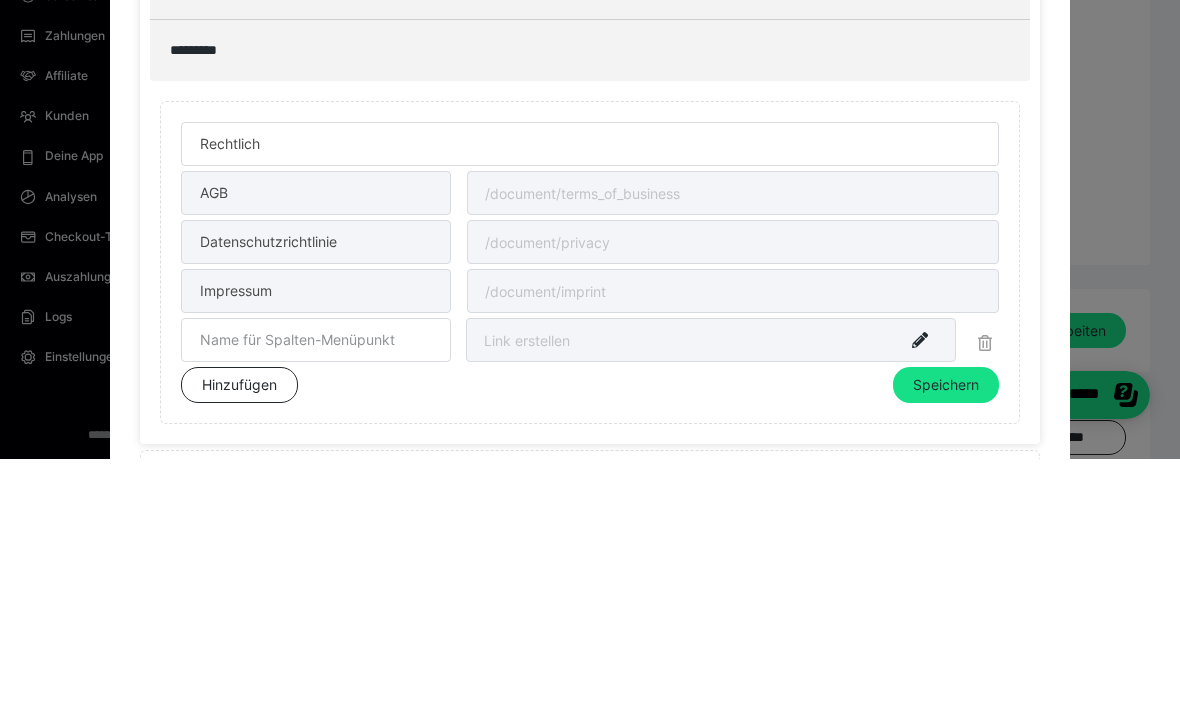 click at bounding box center (733, 447) 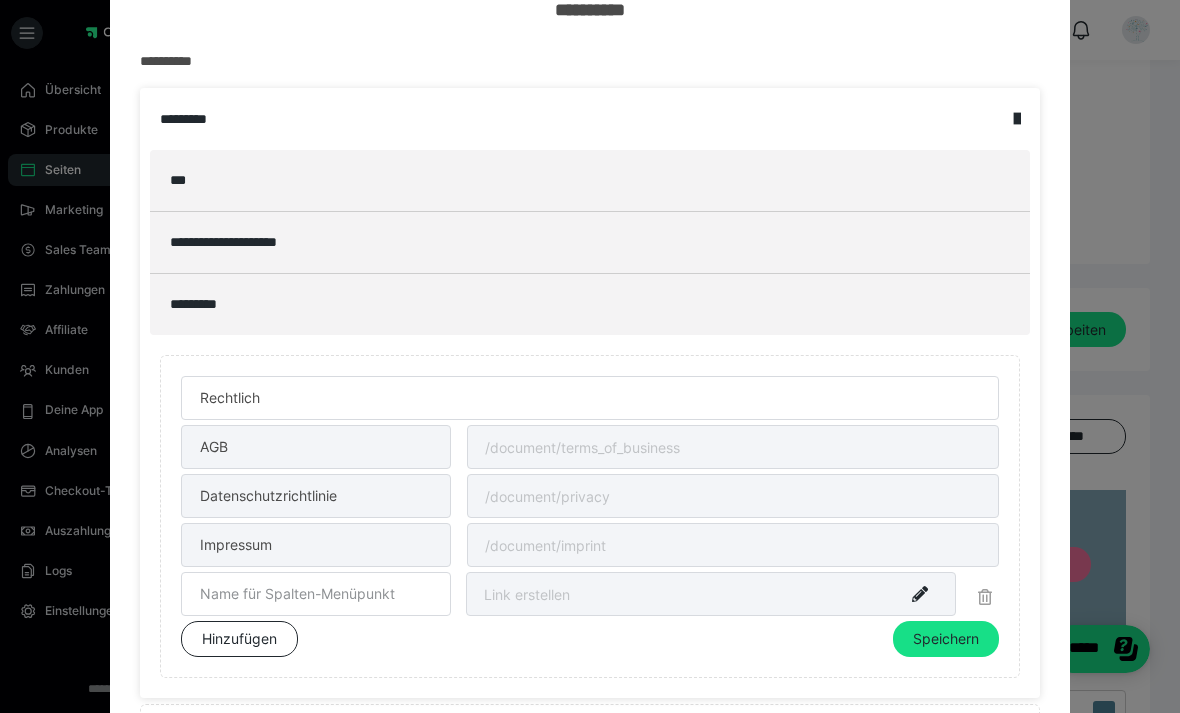 click at bounding box center [733, 447] 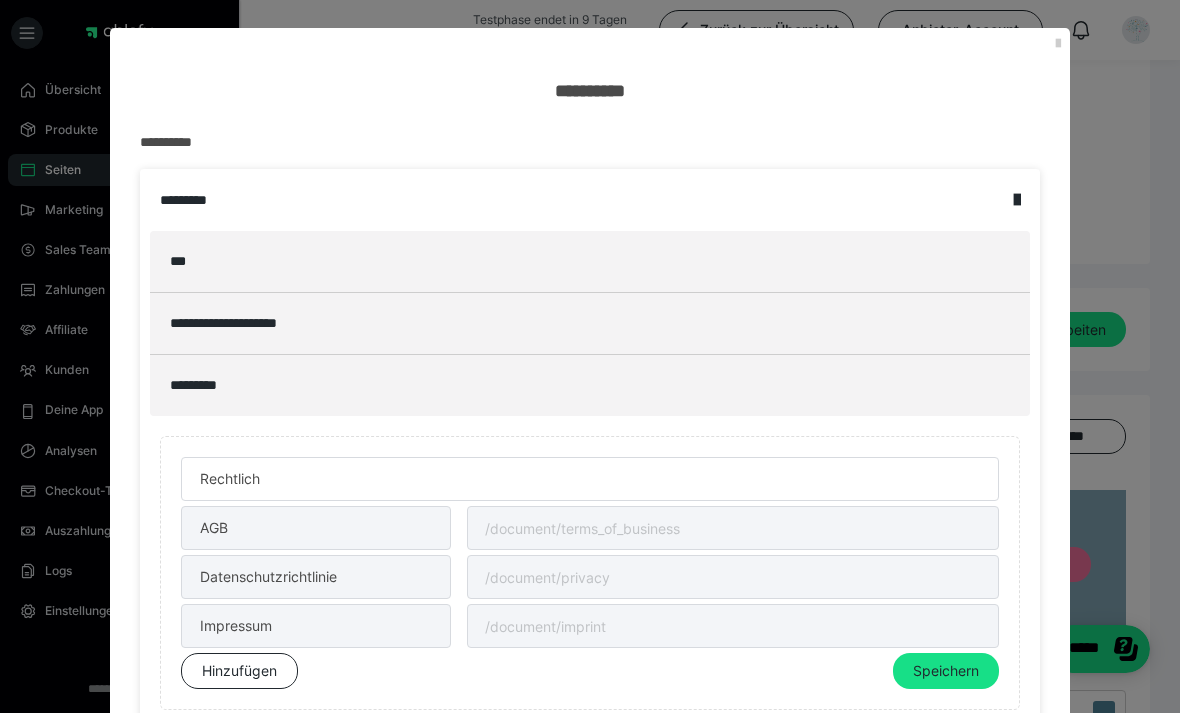 scroll, scrollTop: 0, scrollLeft: 0, axis: both 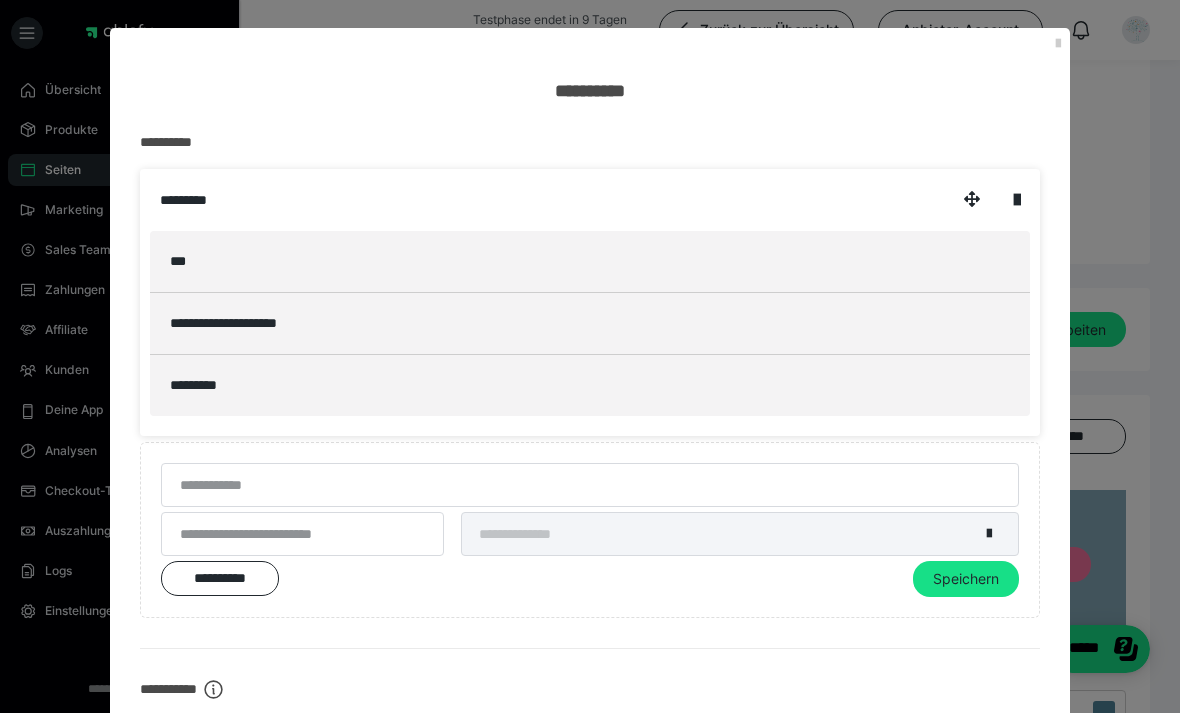 click at bounding box center [1058, 44] 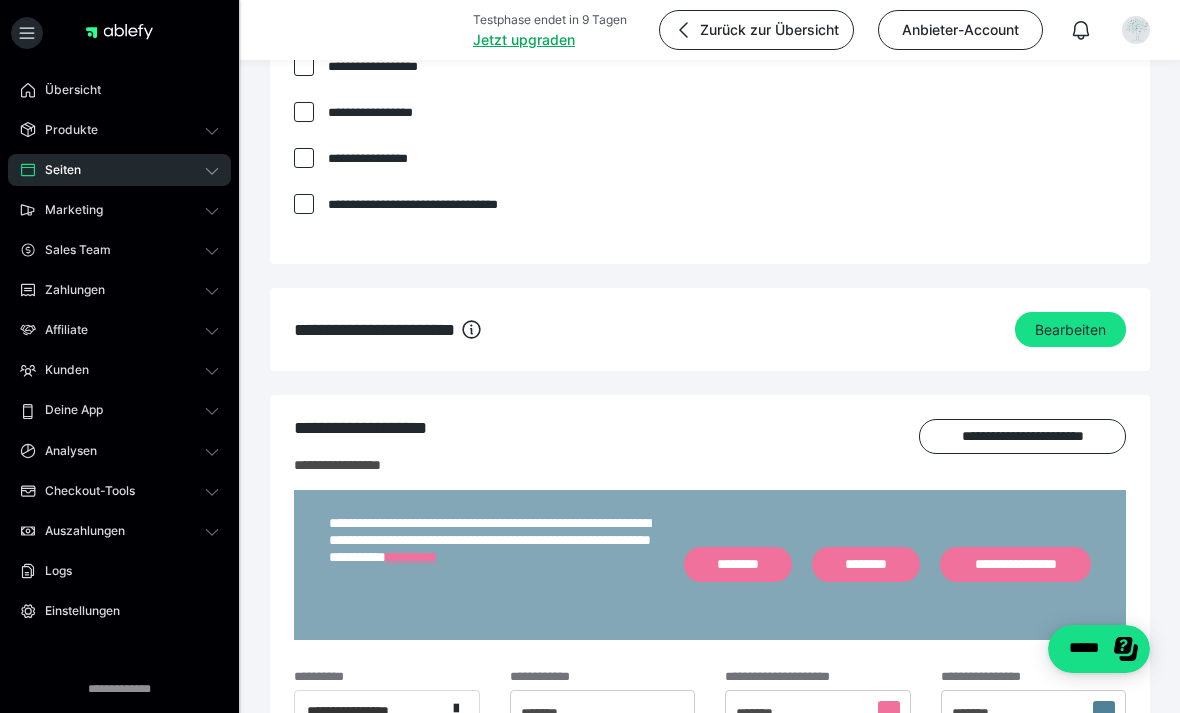 click on "Einstellungen" at bounding box center [119, 611] 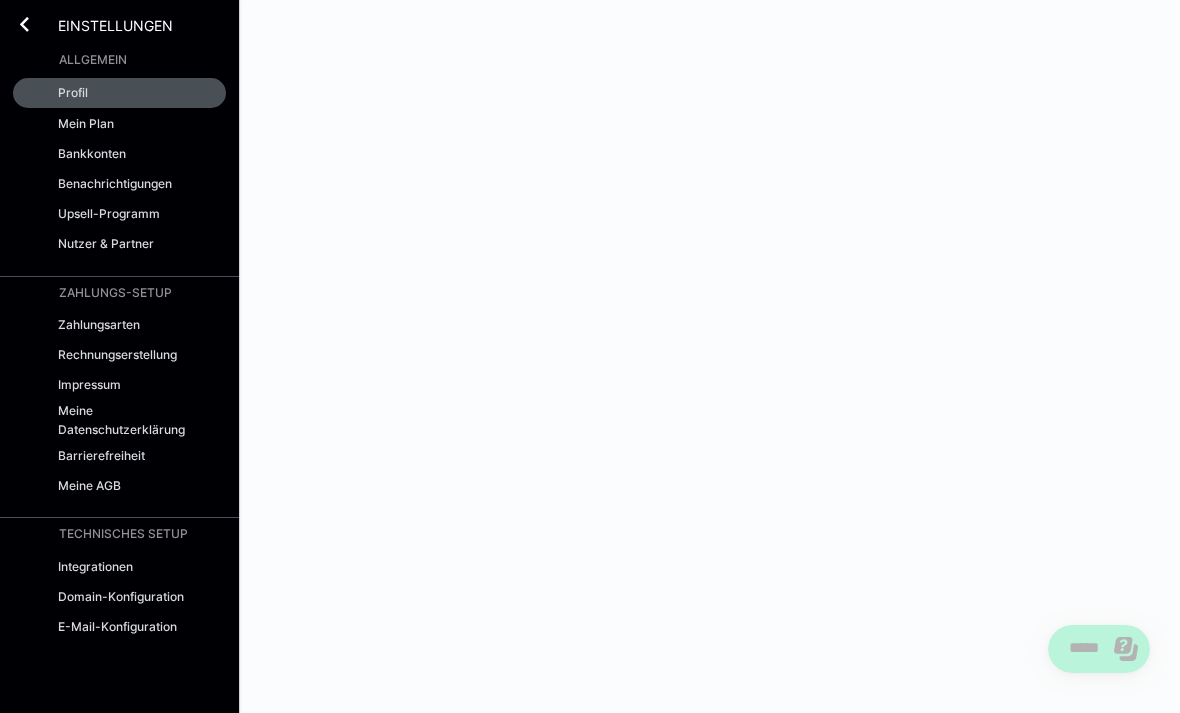 scroll, scrollTop: 64, scrollLeft: 0, axis: vertical 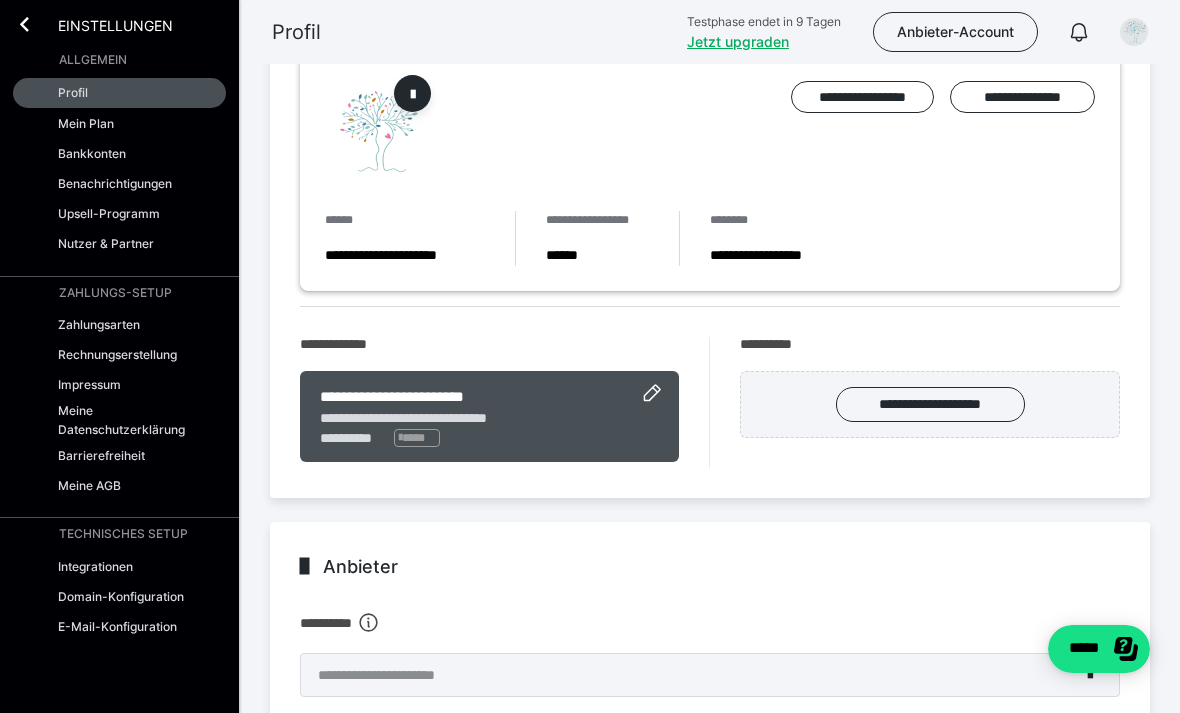 click on "Meine AGB" at bounding box center (119, 485) 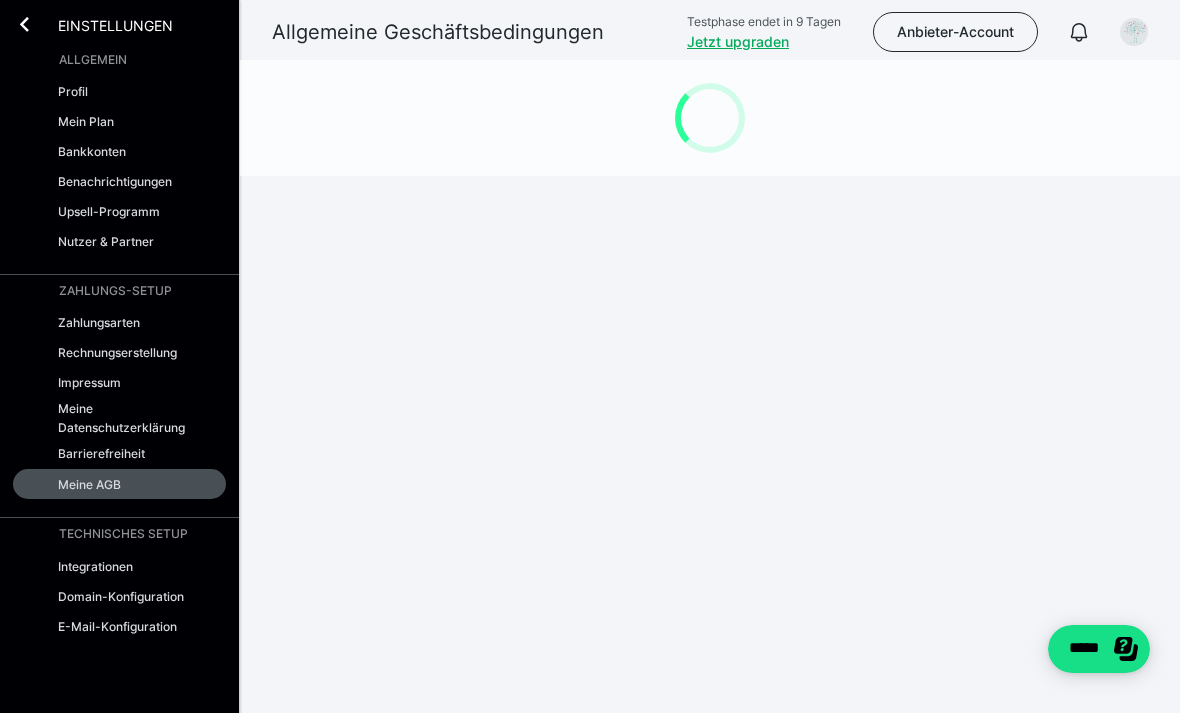 scroll, scrollTop: 0, scrollLeft: 0, axis: both 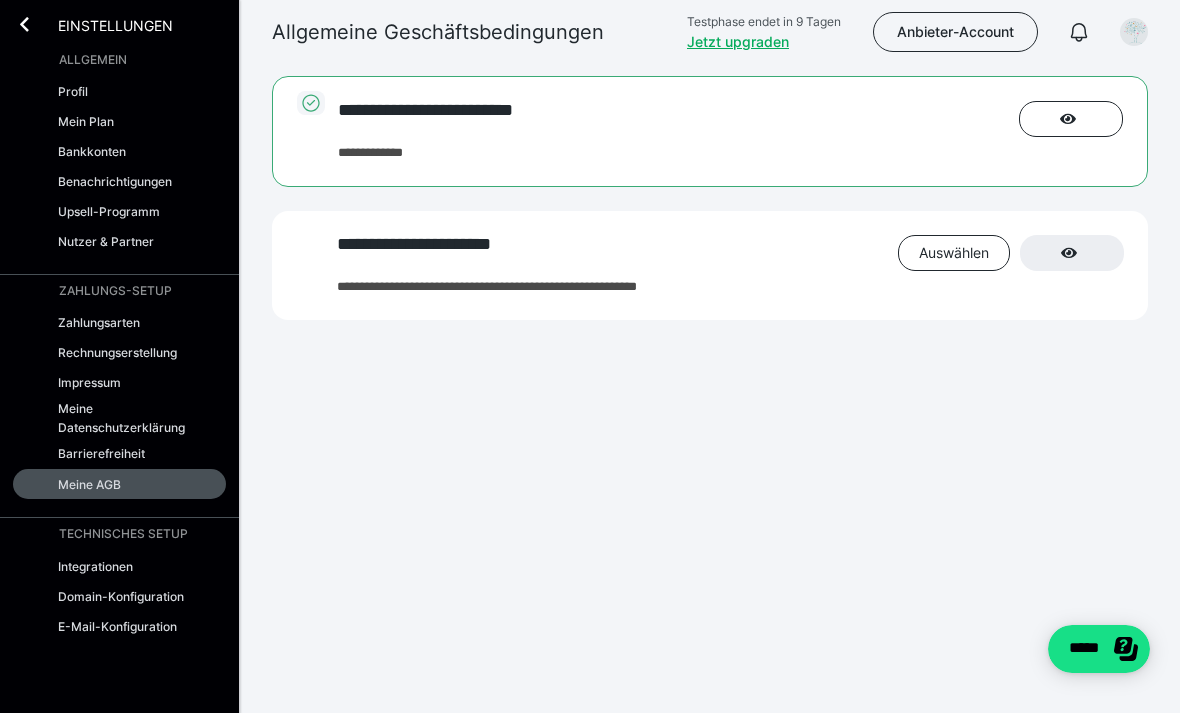 click on "Auswählen" at bounding box center (954, 253) 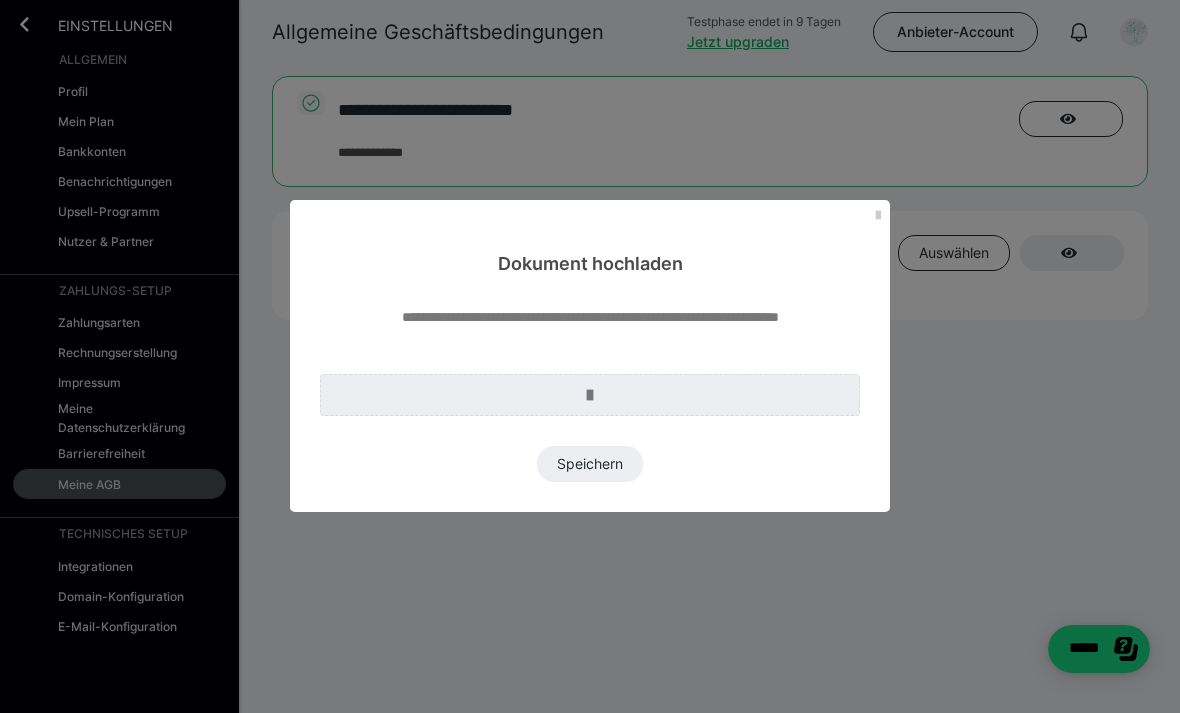 click on "Dokument hochladen" at bounding box center [590, 238] 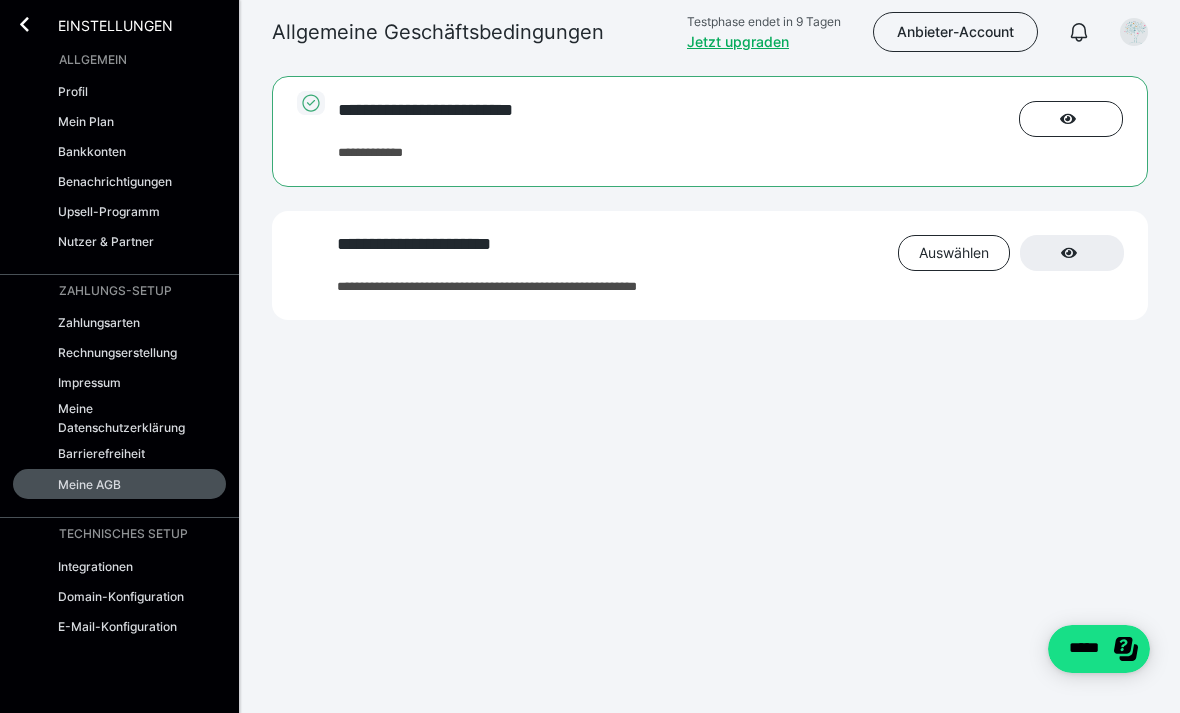 click on "Einstellungen" at bounding box center (119, 22) 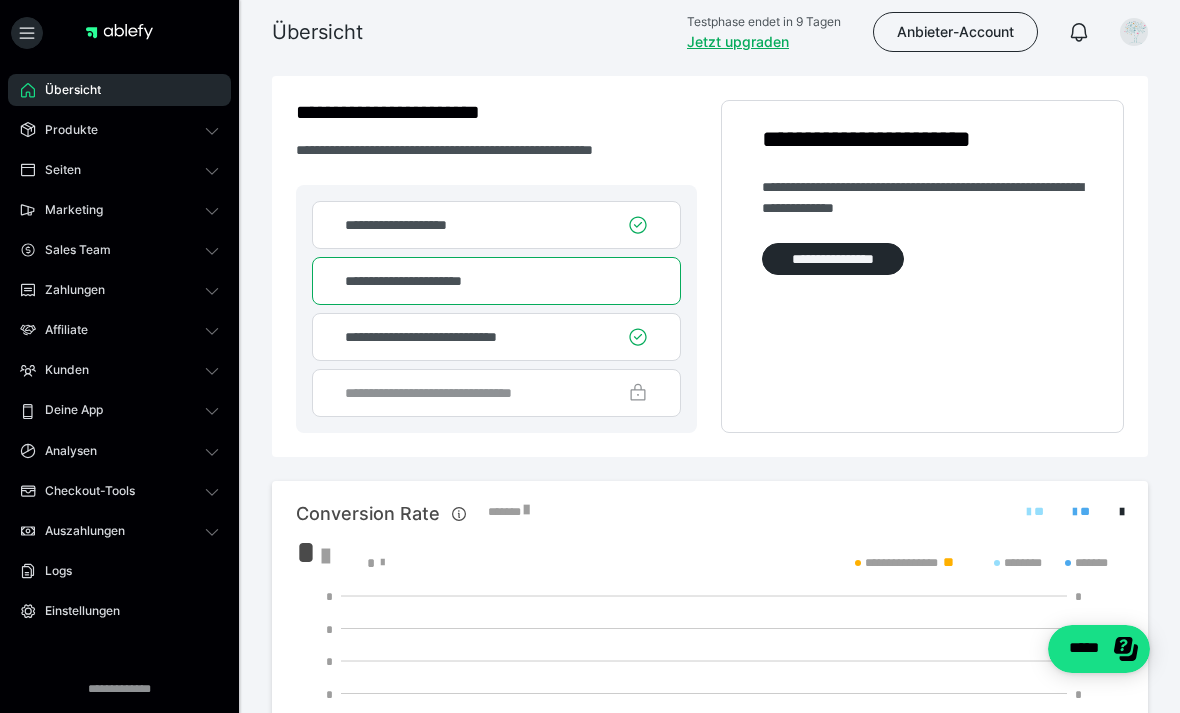 click 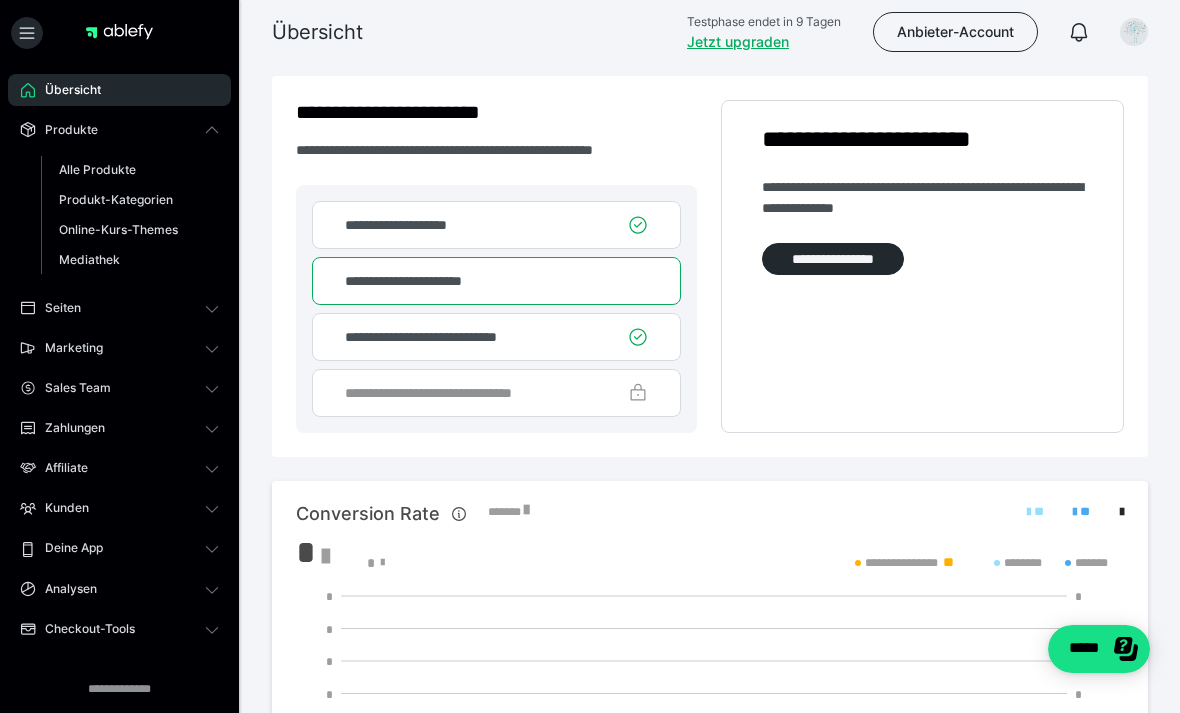 click on "Alle Produkte" at bounding box center (97, 169) 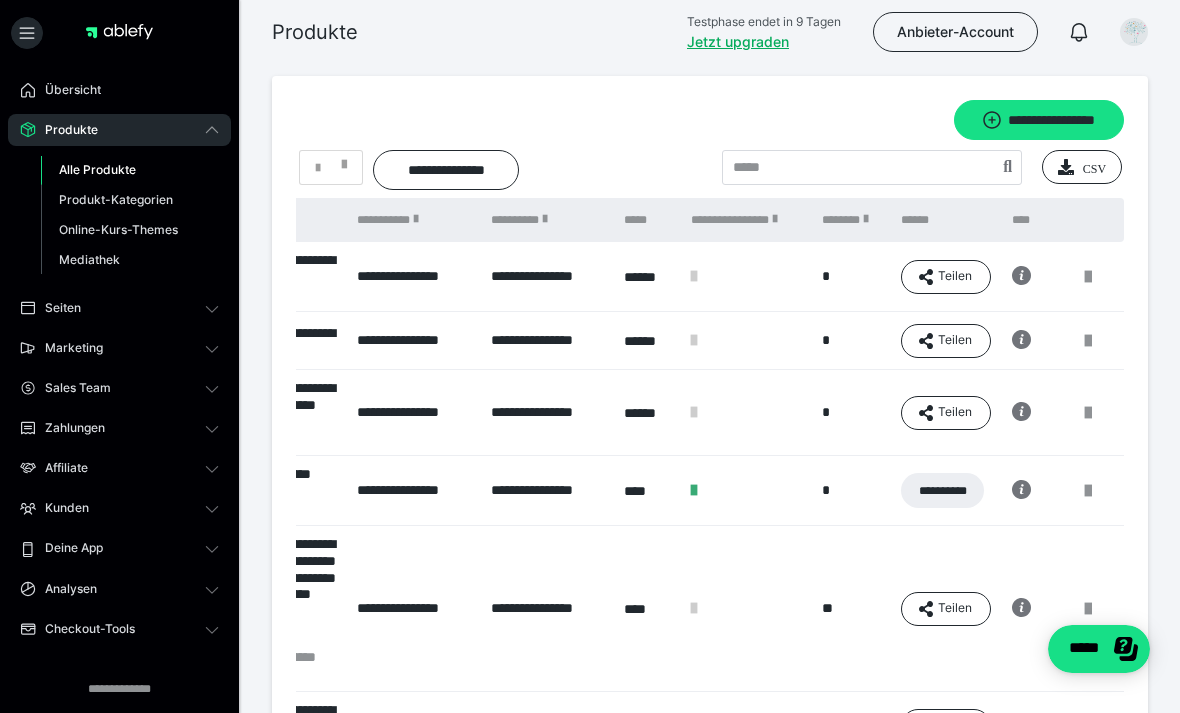 scroll, scrollTop: 0, scrollLeft: 226, axis: horizontal 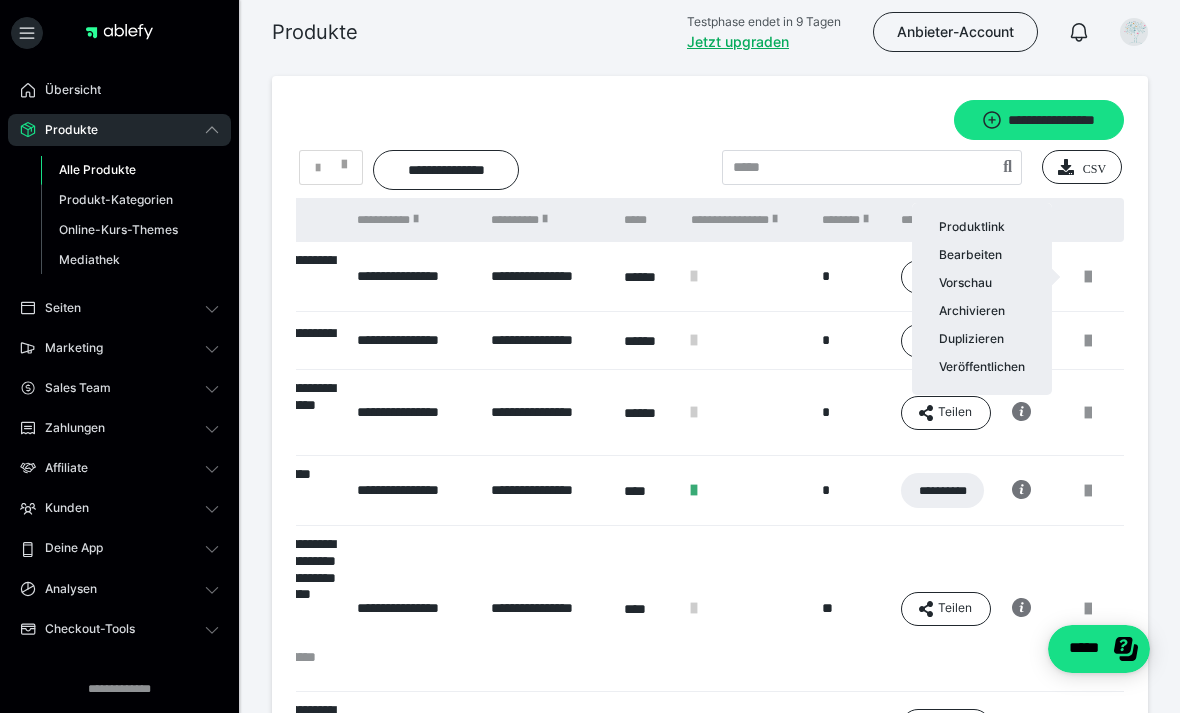 click on "Produktdetails" at bounding box center [0, 0] 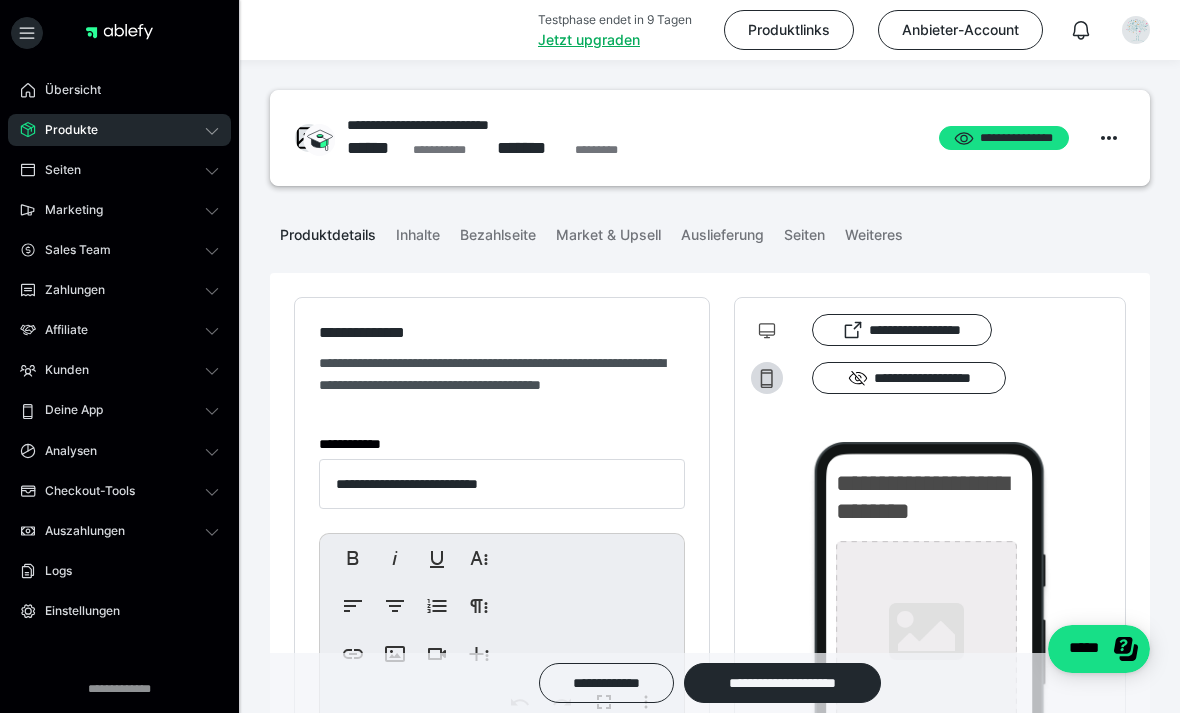 click on "Inhalte" at bounding box center [418, 231] 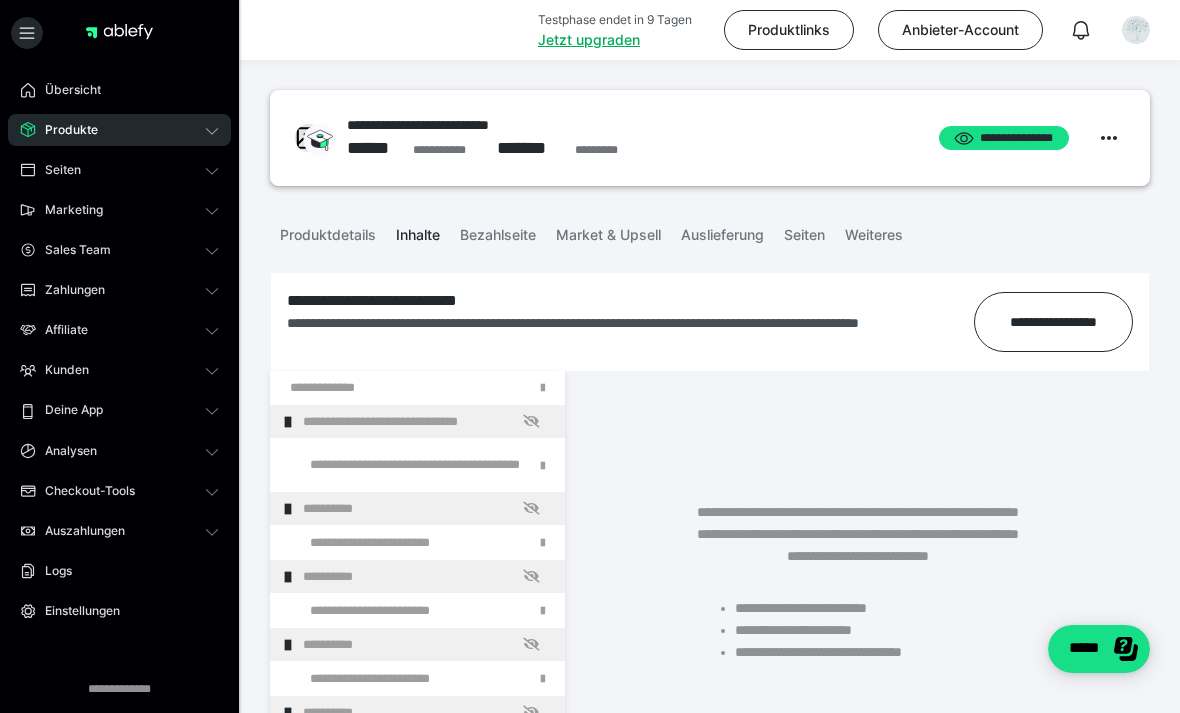 click on "Bezahlseite" at bounding box center [498, 231] 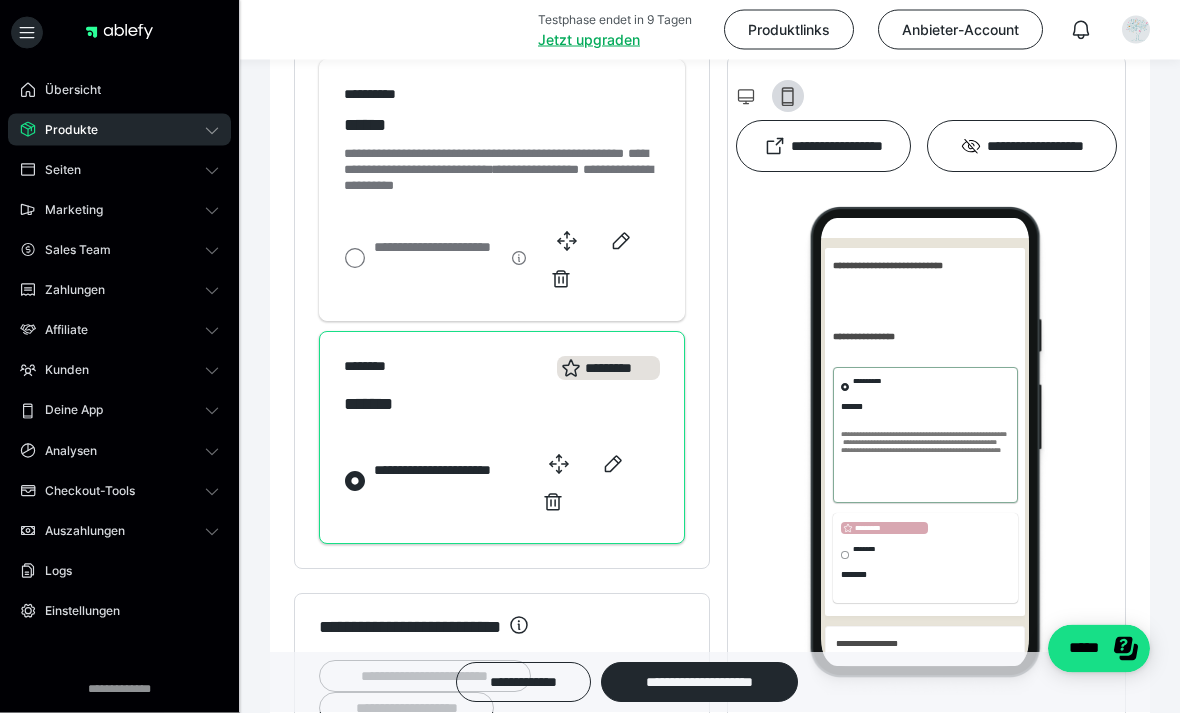scroll, scrollTop: 1097, scrollLeft: 0, axis: vertical 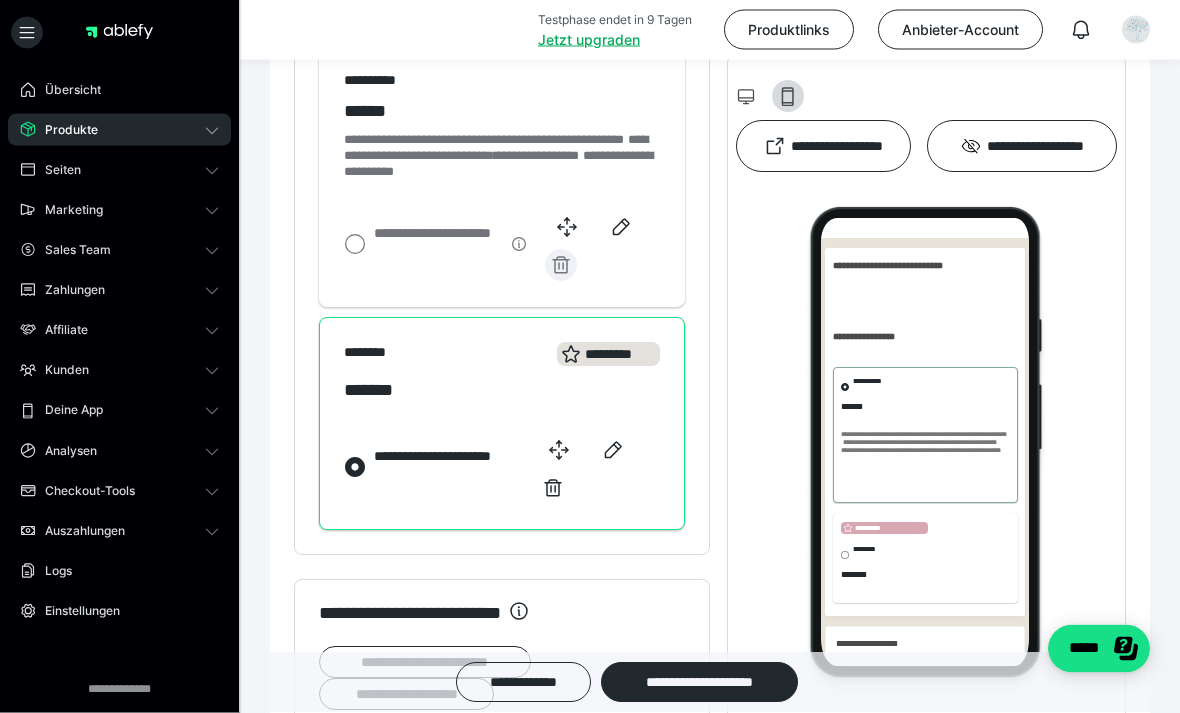 click 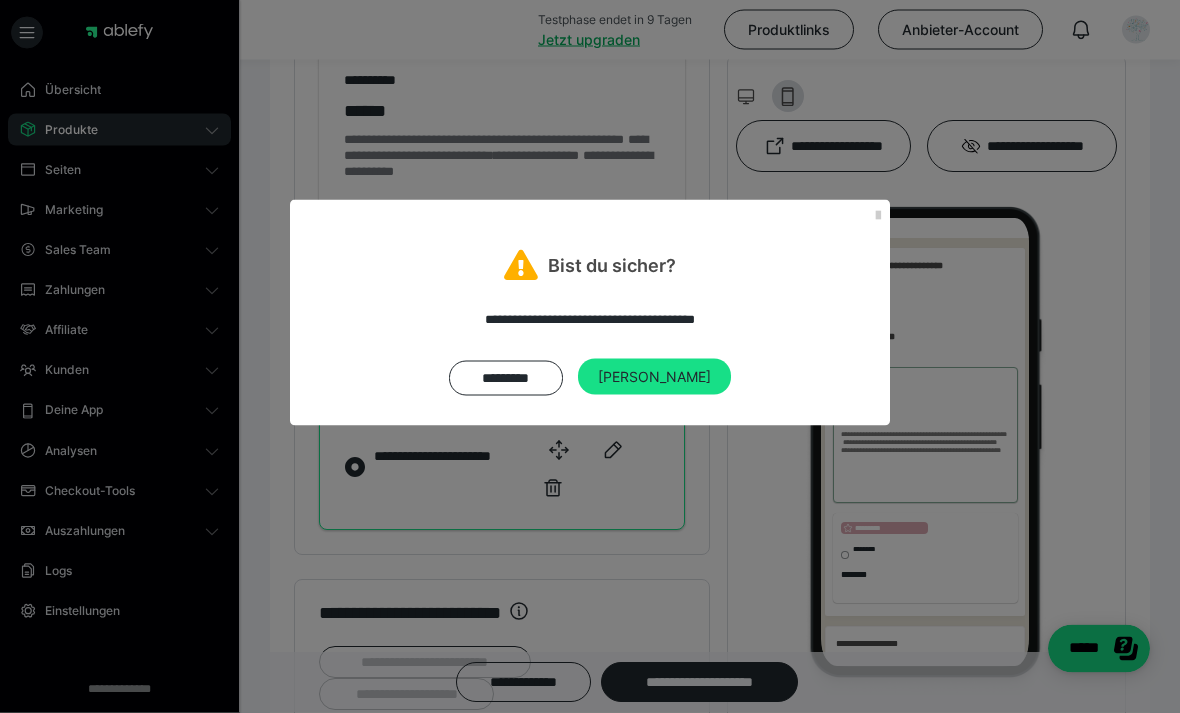 scroll, scrollTop: 1098, scrollLeft: 0, axis: vertical 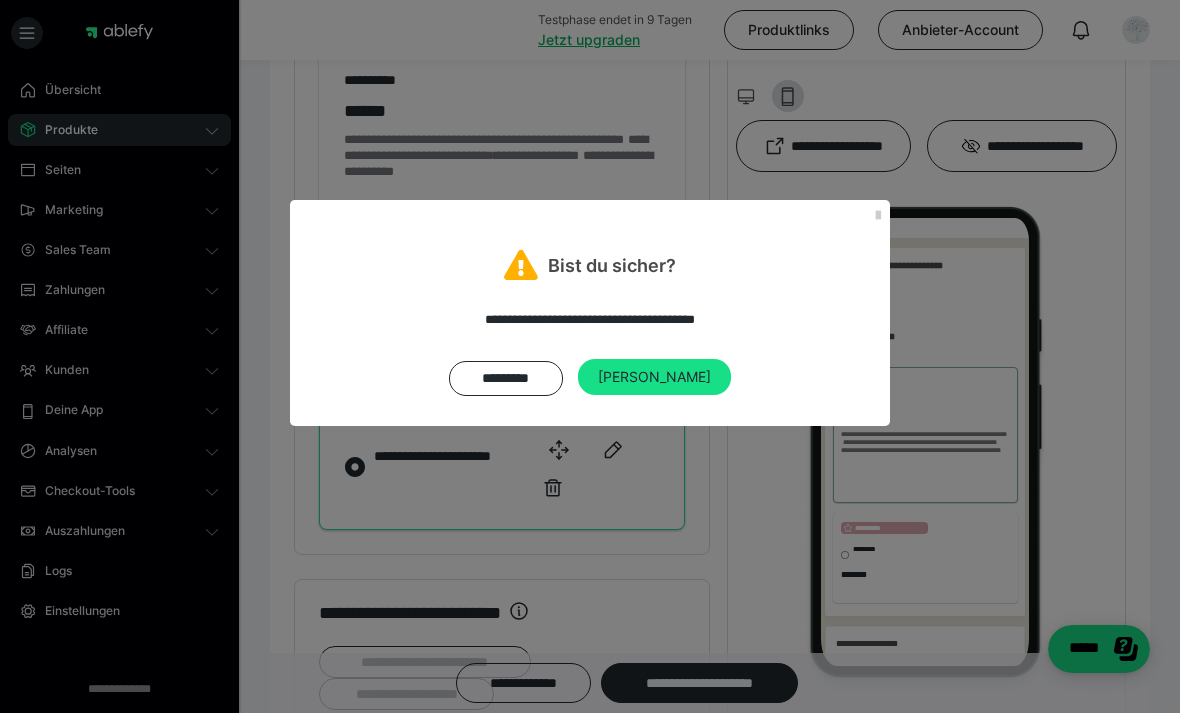 click on "**********" at bounding box center (590, 353) 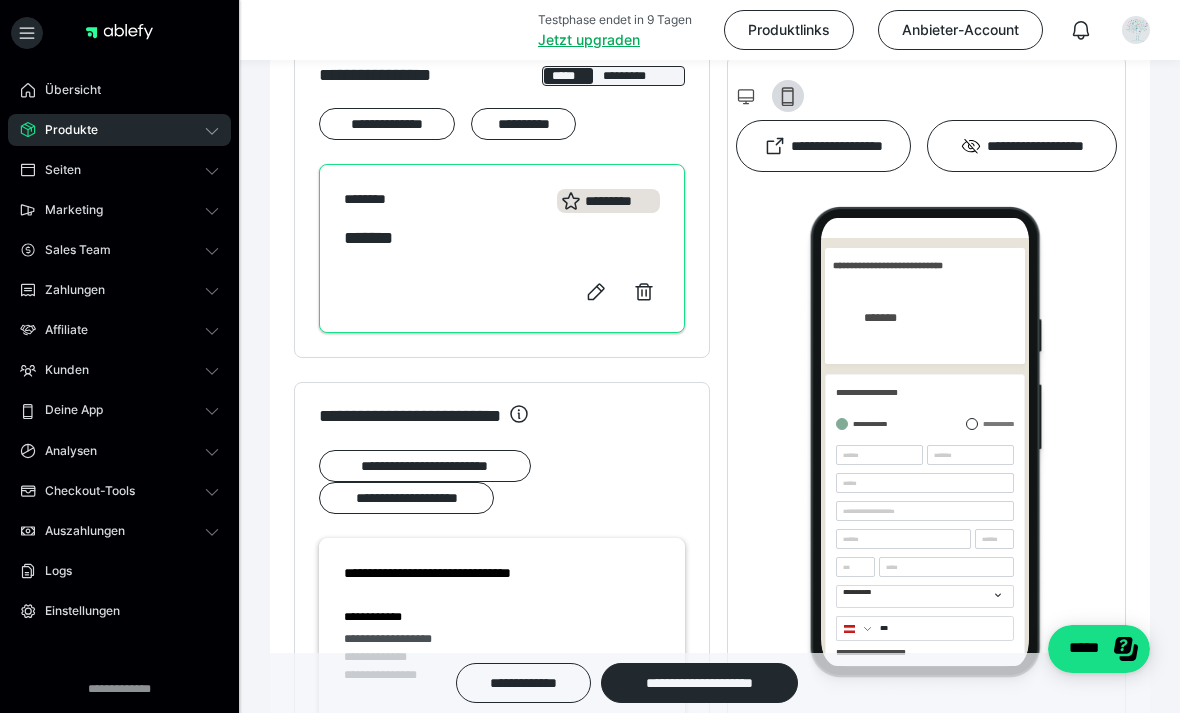 scroll, scrollTop: 980, scrollLeft: 0, axis: vertical 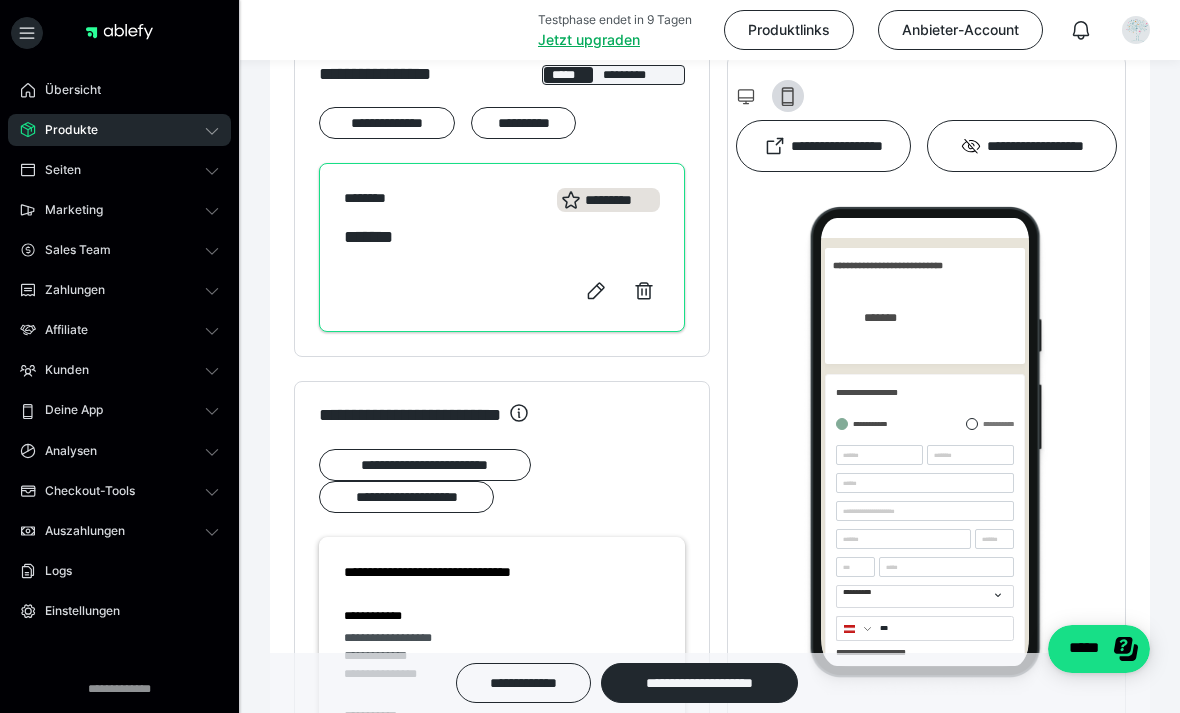 click 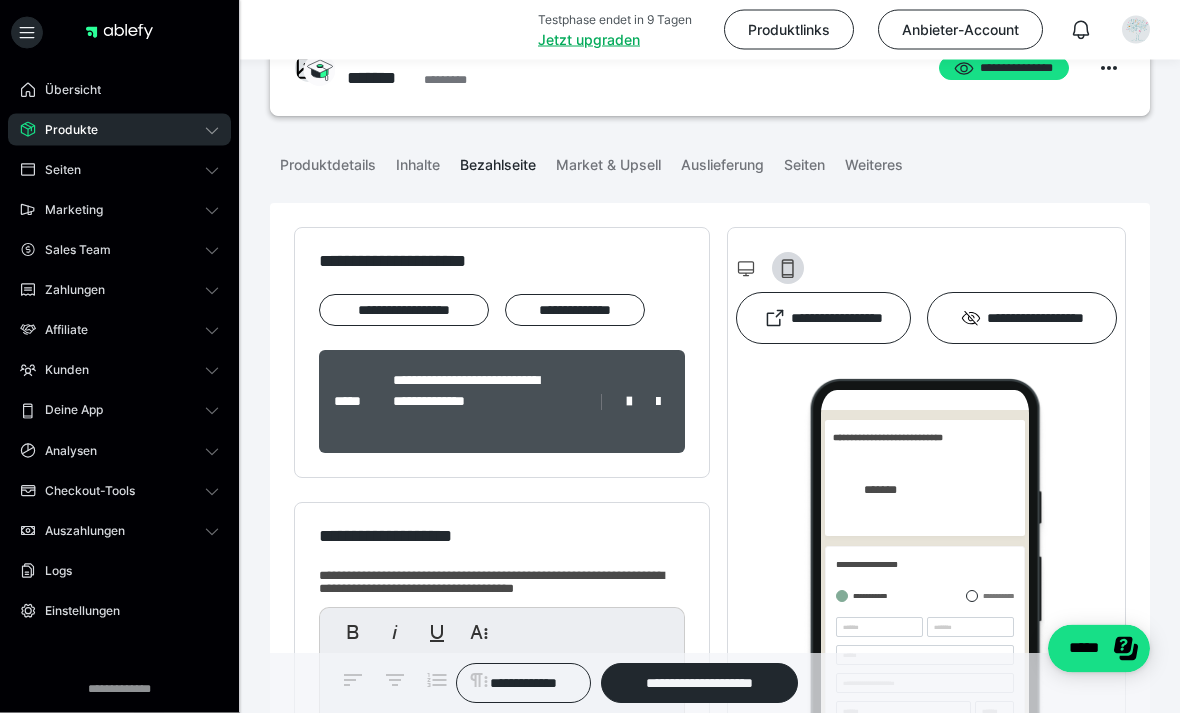 scroll, scrollTop: 0, scrollLeft: 0, axis: both 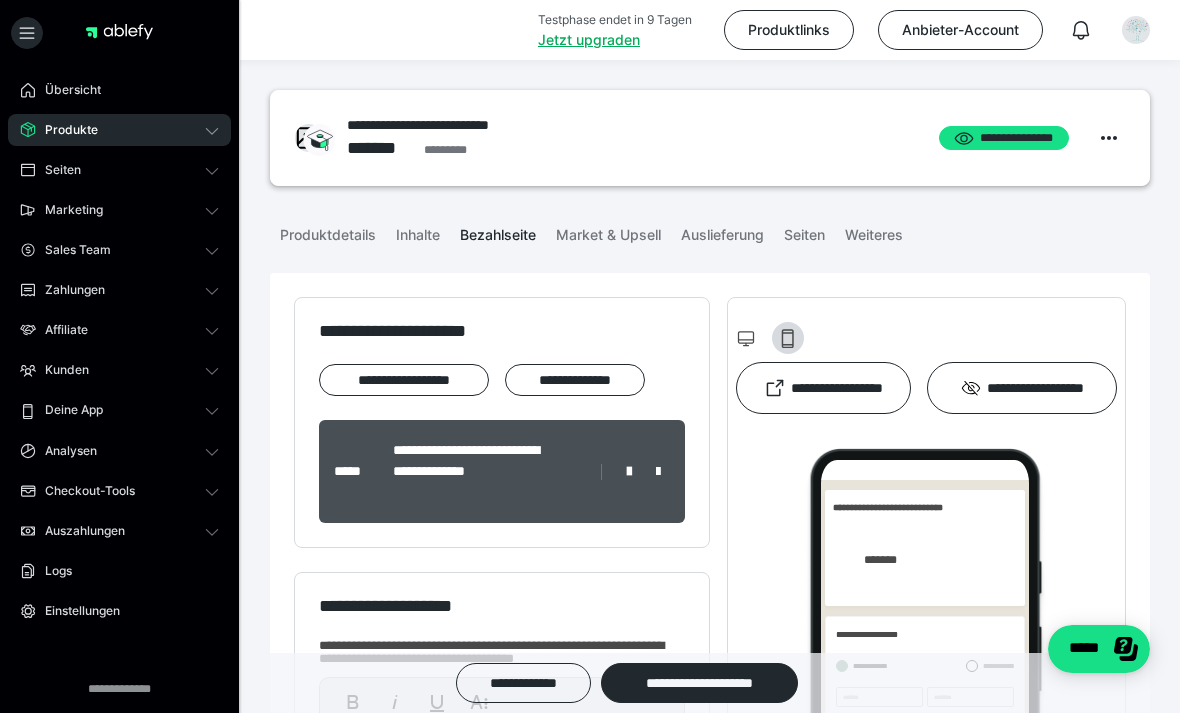 click on "Weiteres" at bounding box center (874, 231) 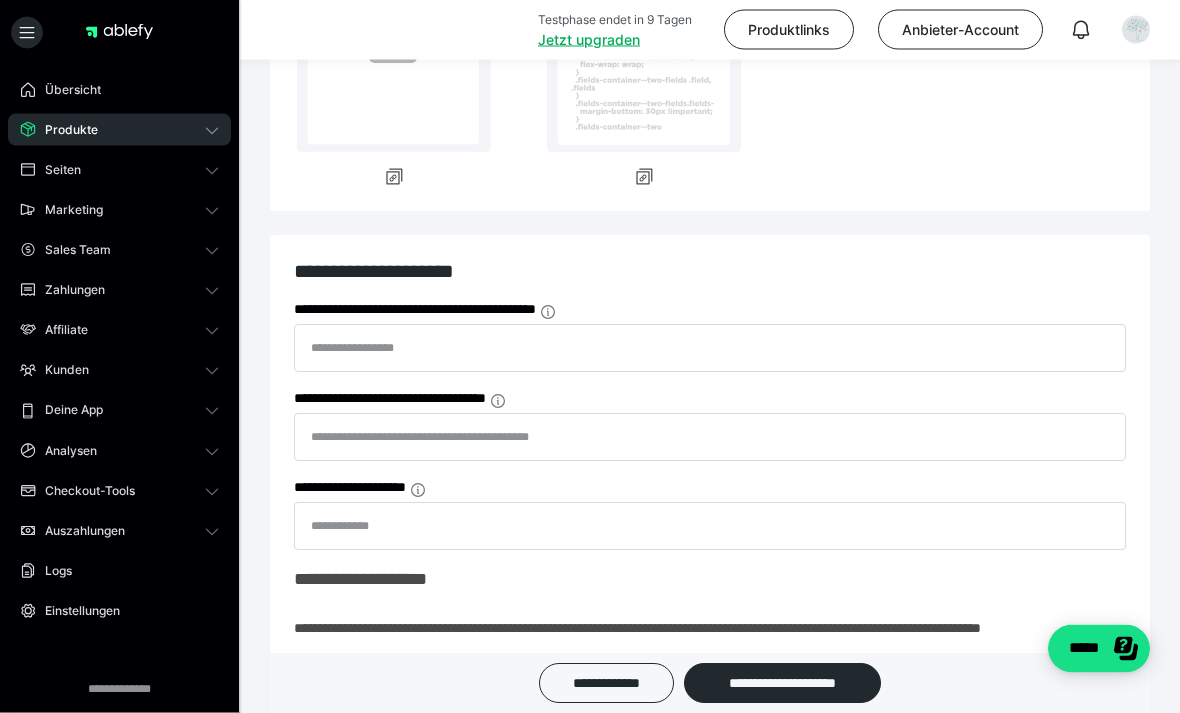 scroll, scrollTop: 374, scrollLeft: 0, axis: vertical 